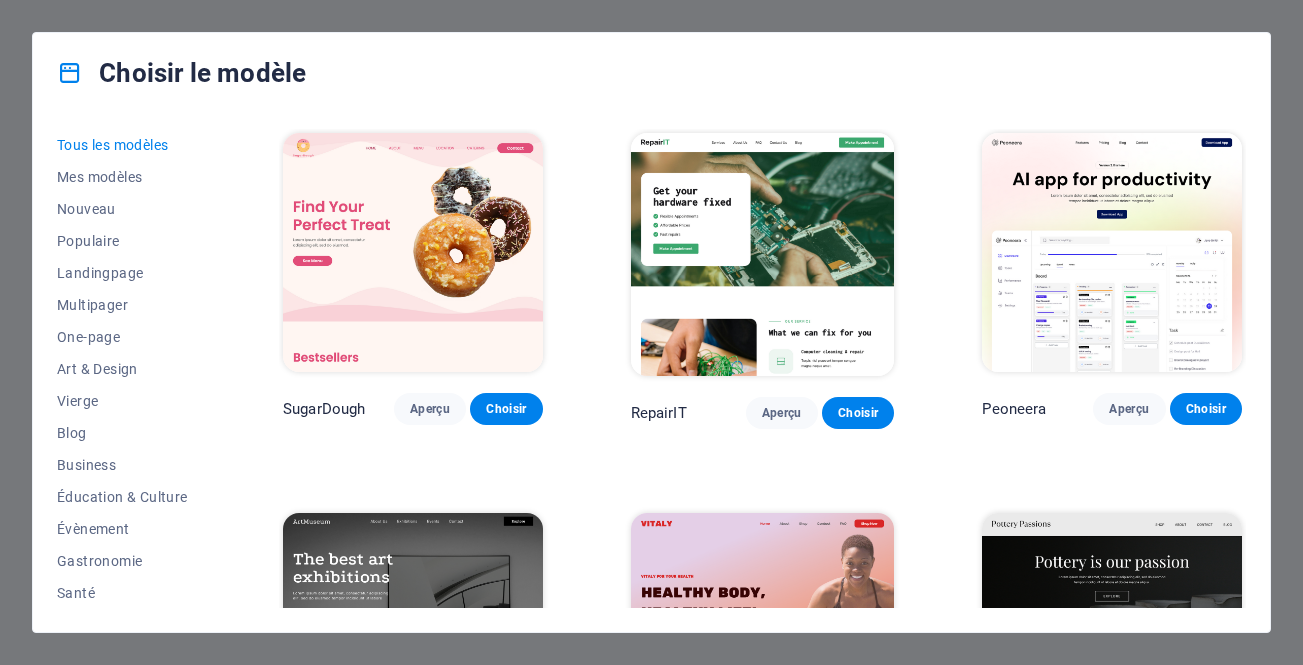 scroll, scrollTop: 0, scrollLeft: 0, axis: both 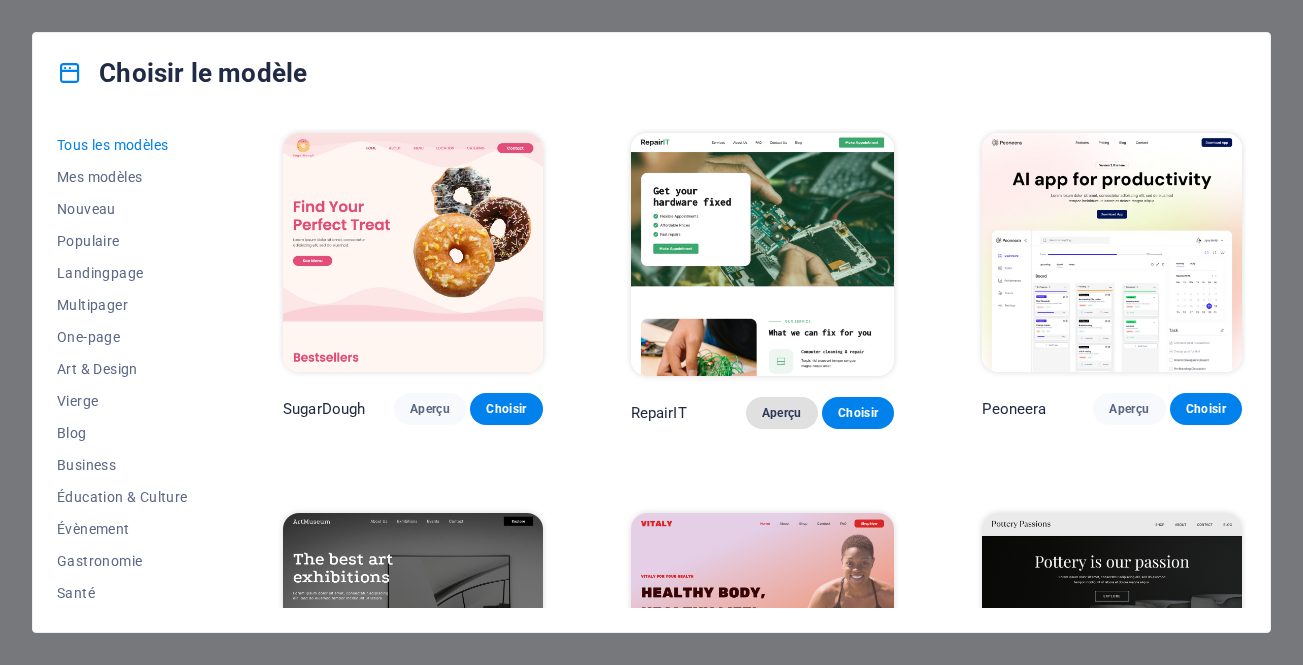 click on "Aperçu" at bounding box center [782, 413] 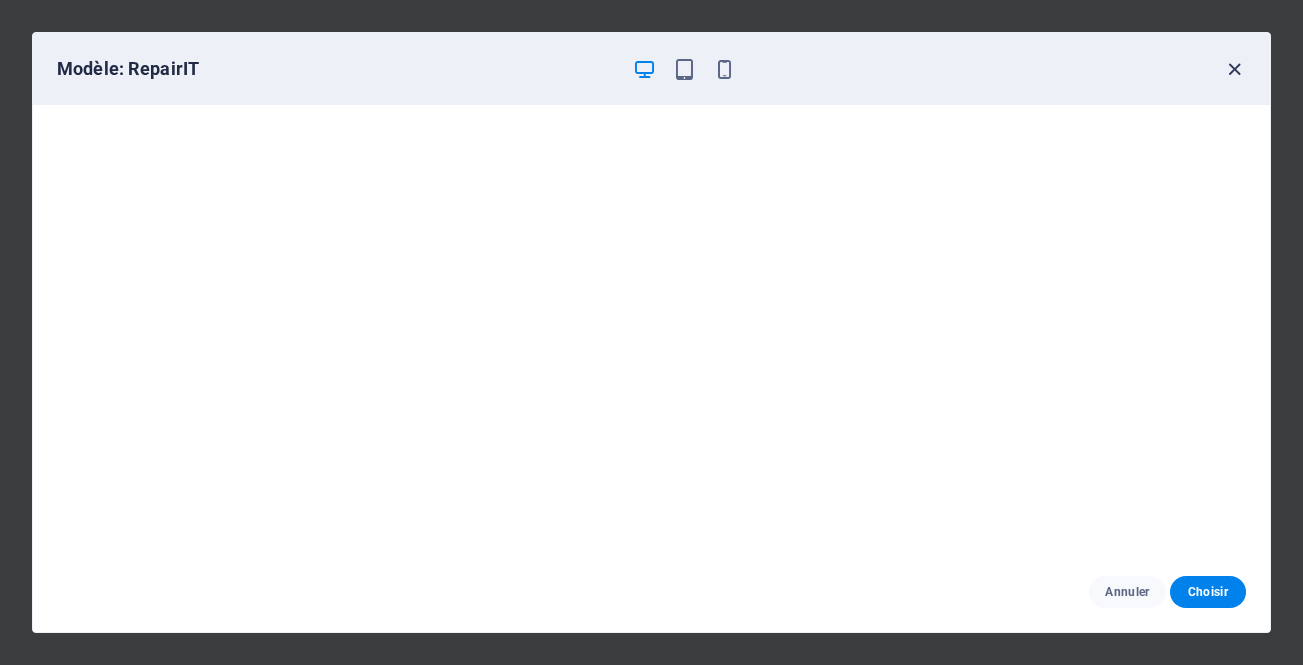 click at bounding box center (1234, 69) 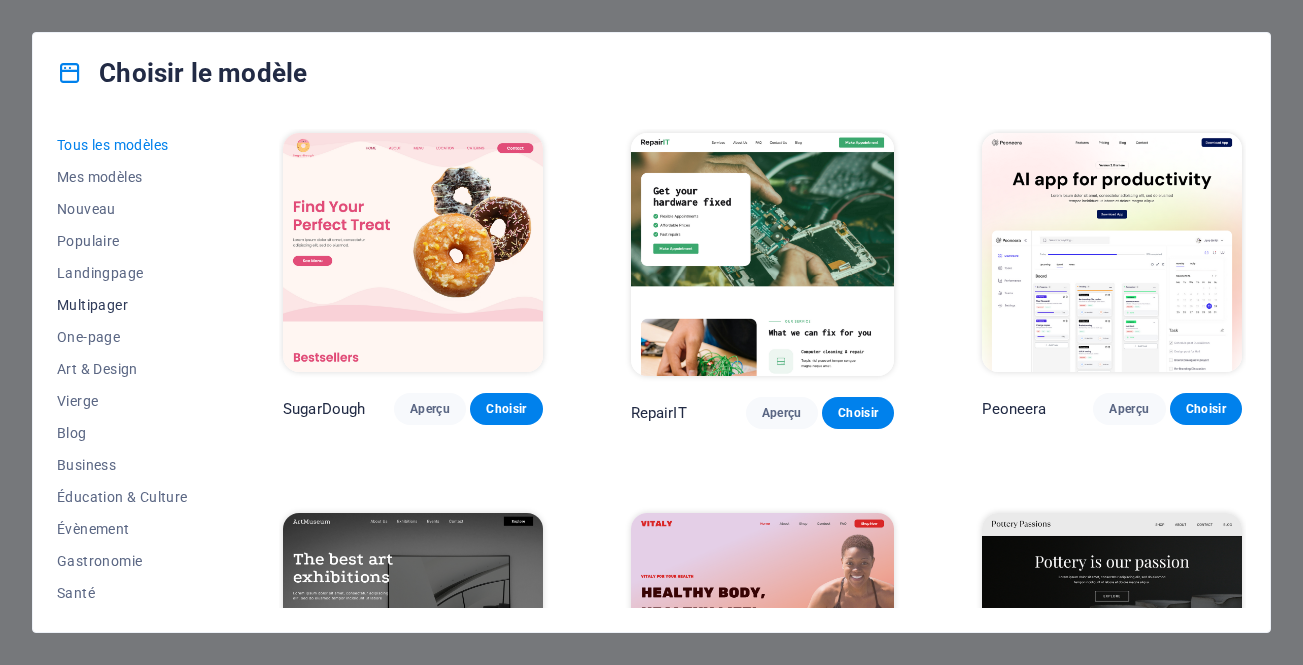 click on "Multipager" at bounding box center (126, 305) 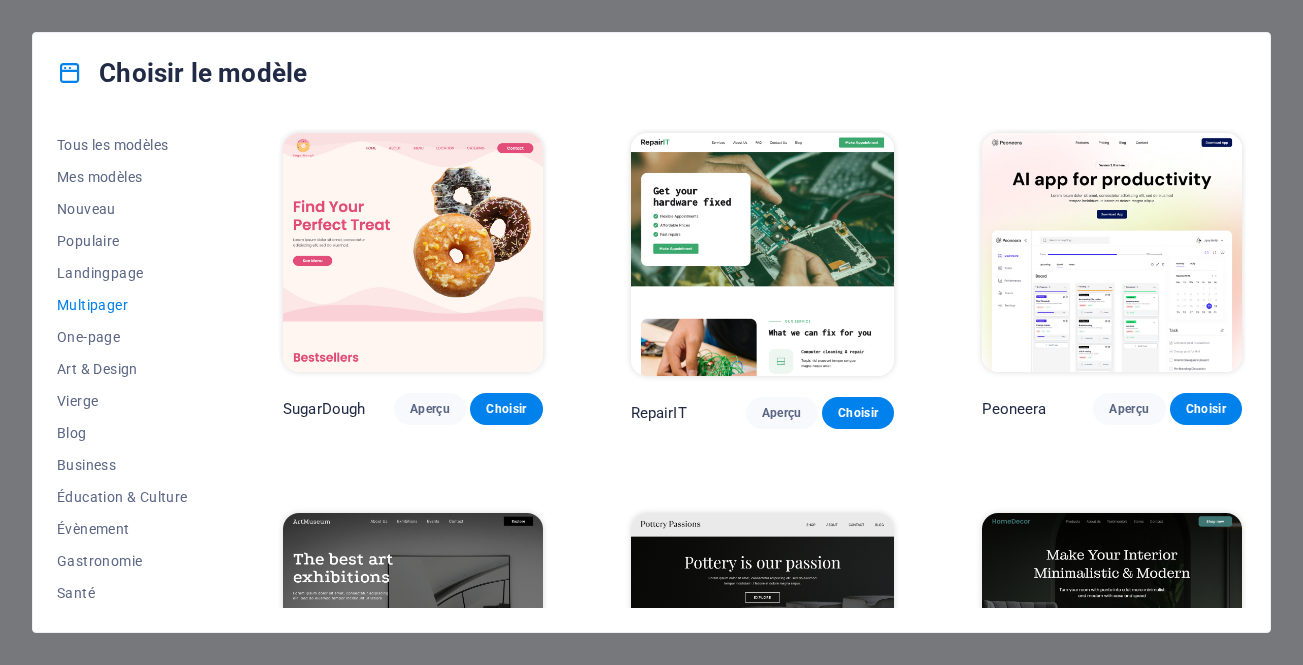 click on "Multipager" at bounding box center [126, 305] 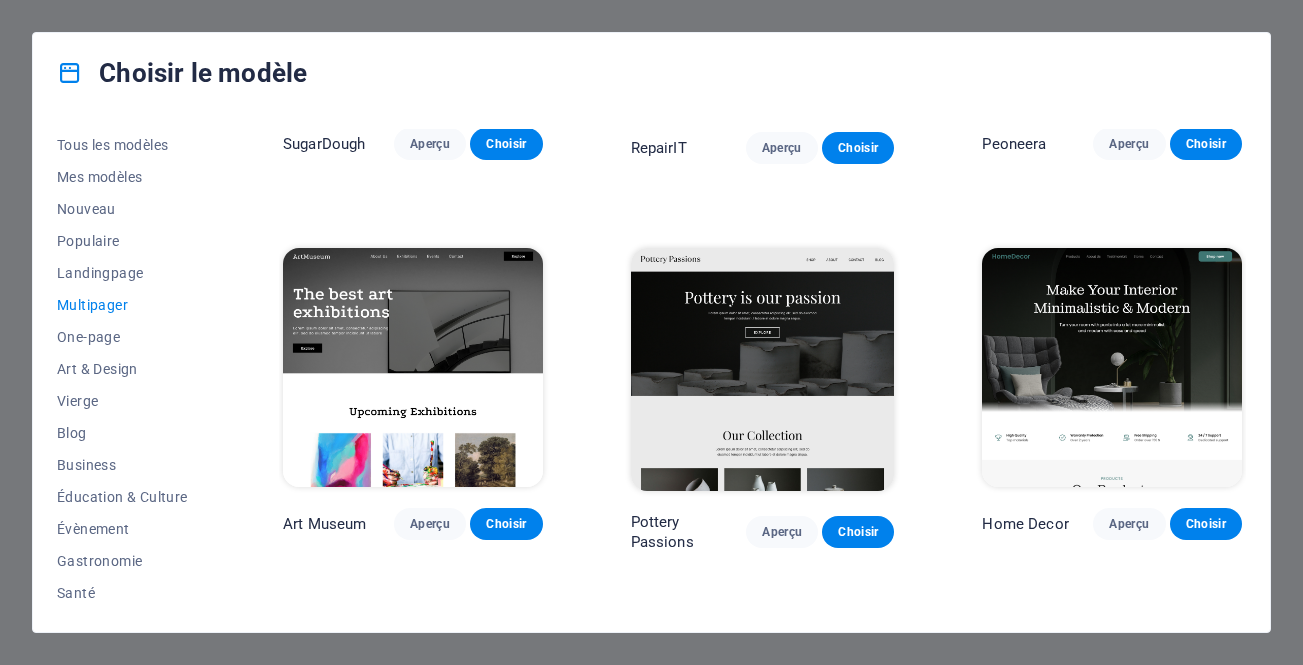 scroll, scrollTop: 303, scrollLeft: 0, axis: vertical 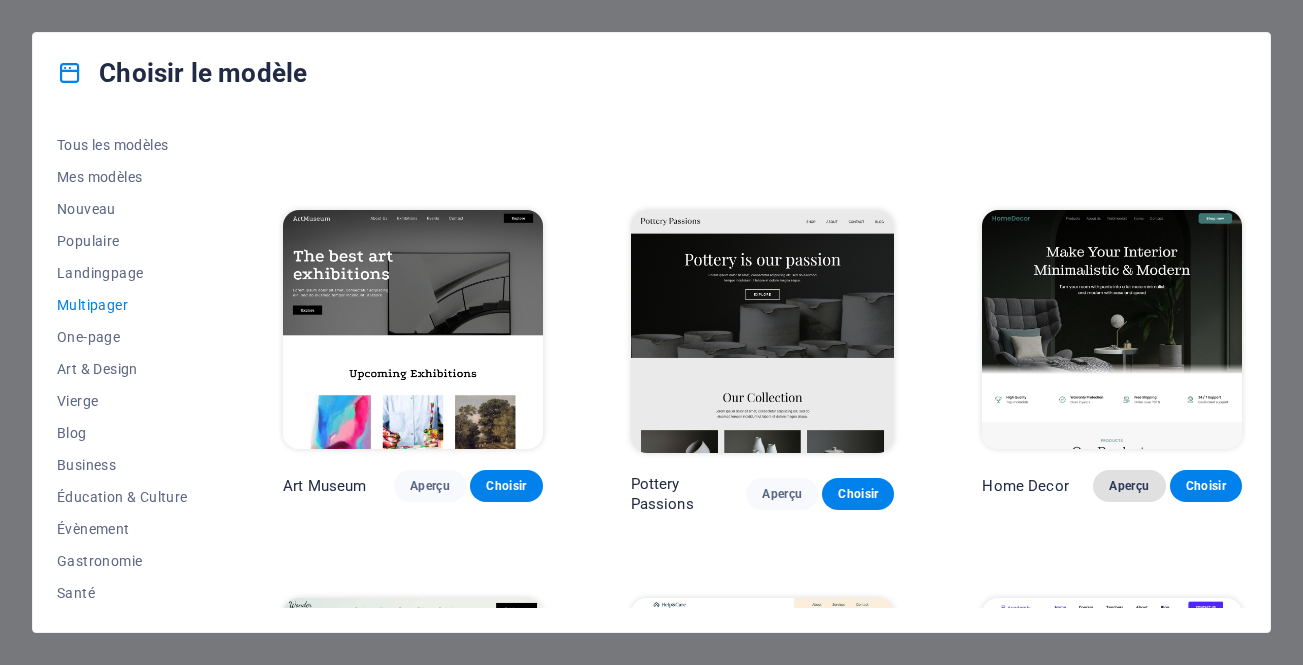 click on "Aperçu" at bounding box center (1129, 486) 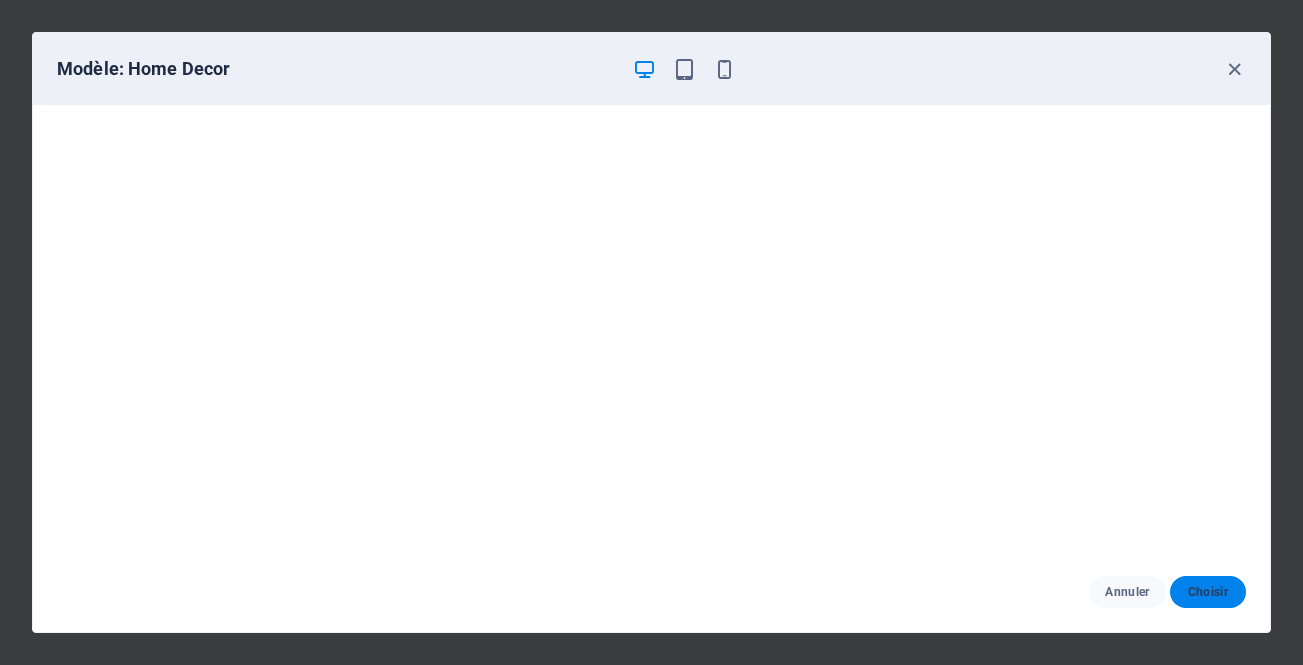 click on "Choisir" at bounding box center (1208, 592) 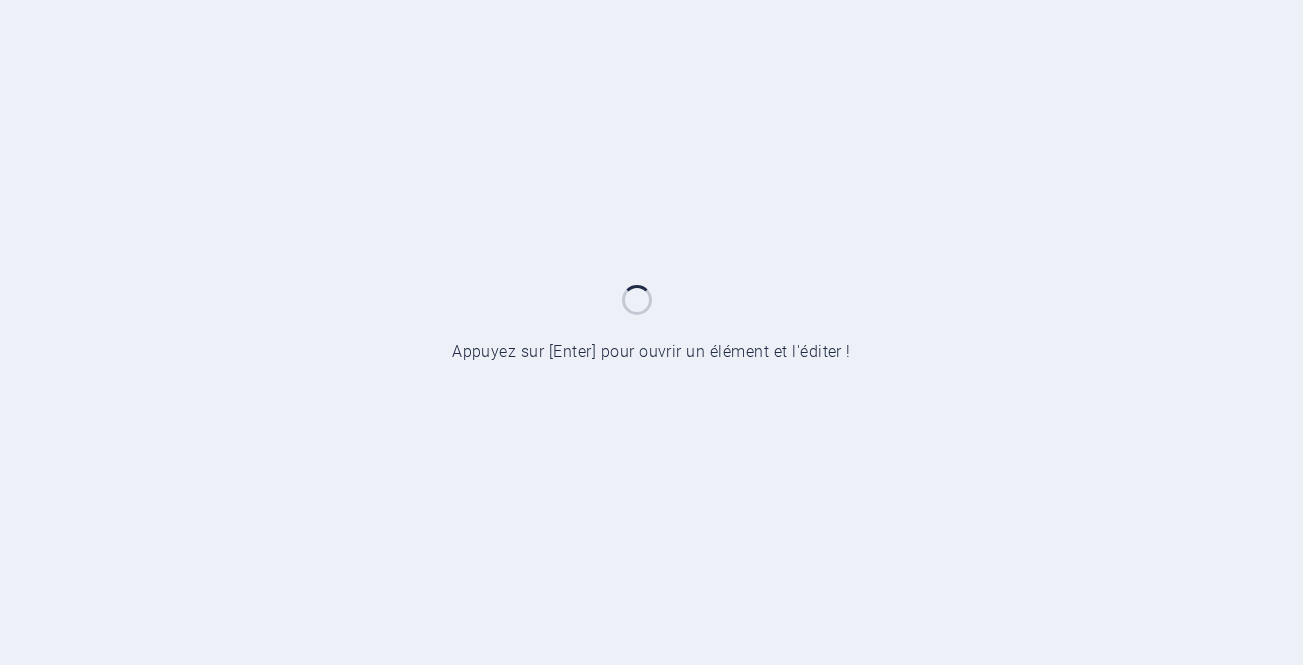 scroll, scrollTop: 0, scrollLeft: 0, axis: both 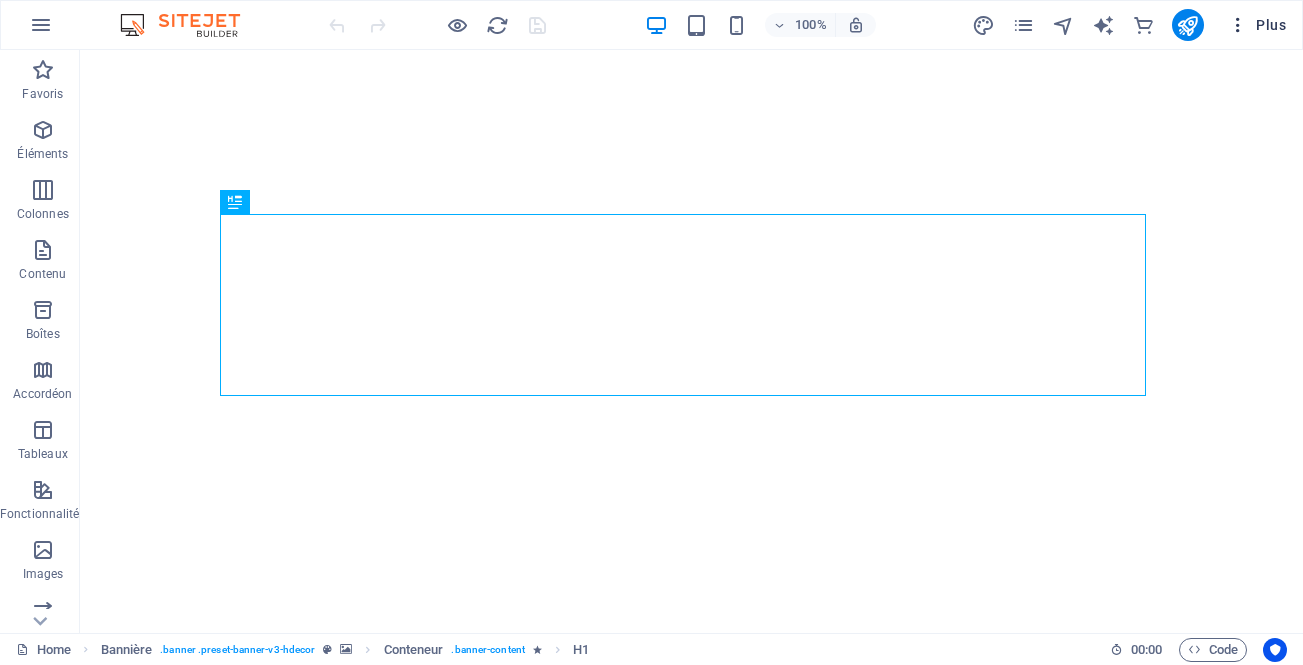 click on "Plus" at bounding box center (1257, 25) 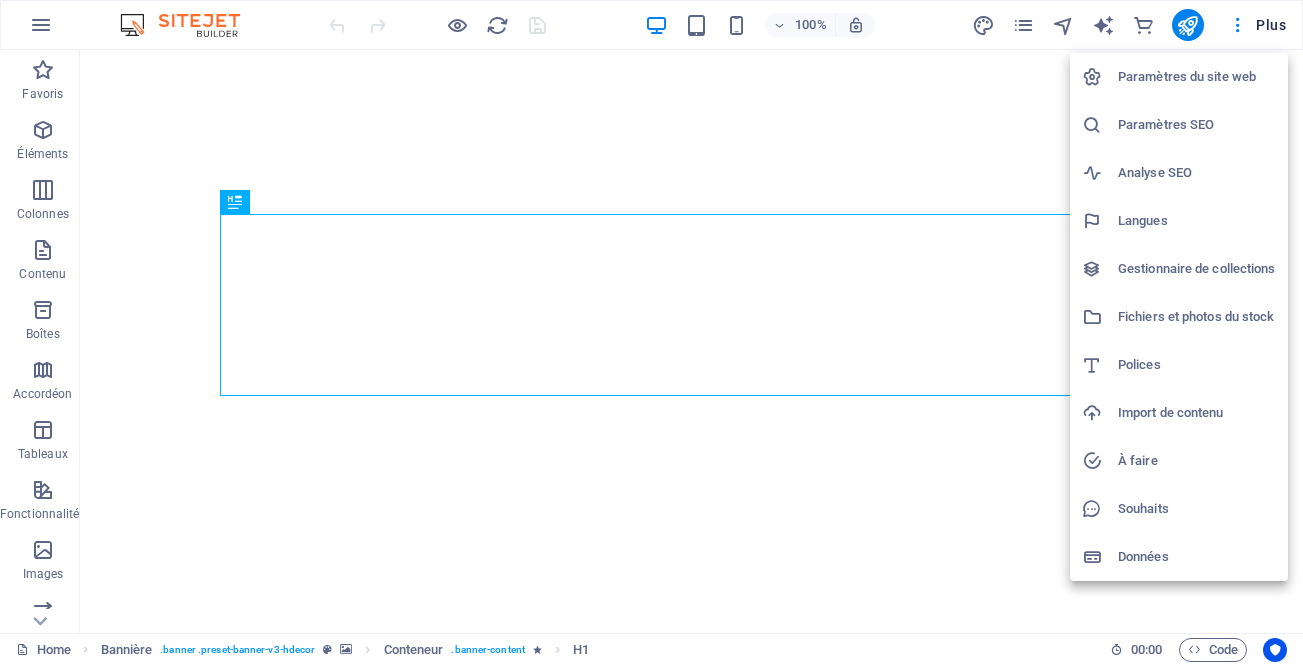 click at bounding box center (651, 332) 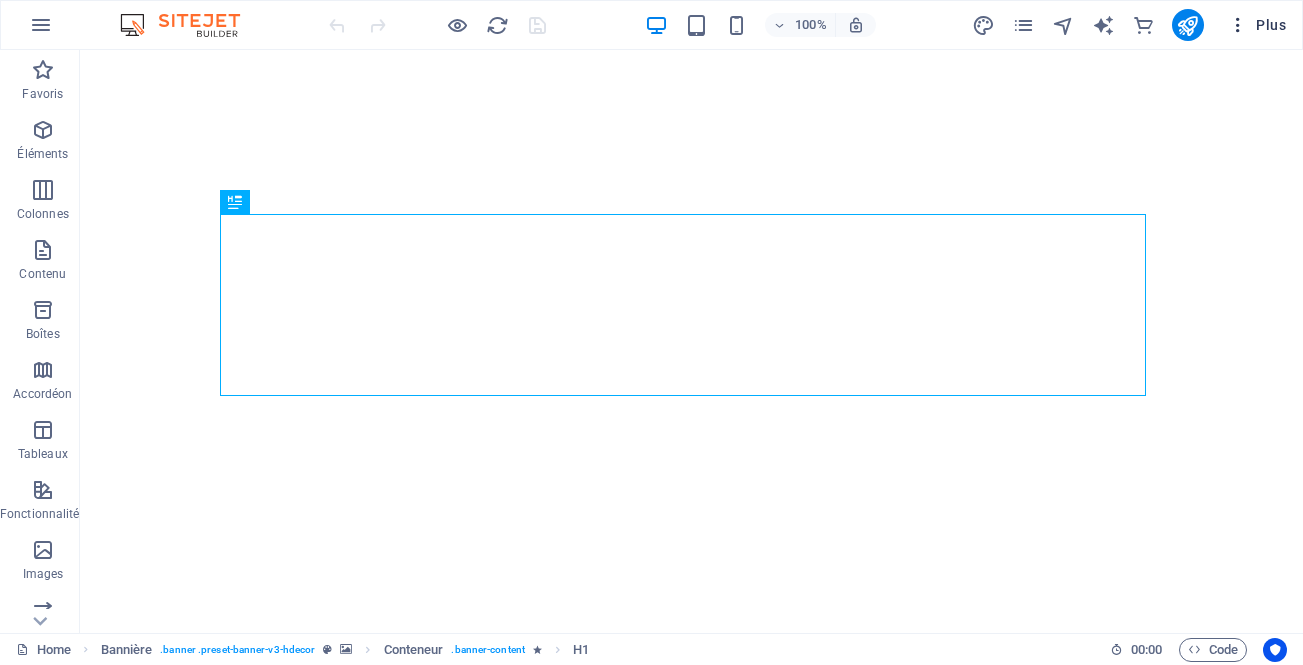 click at bounding box center [1238, 25] 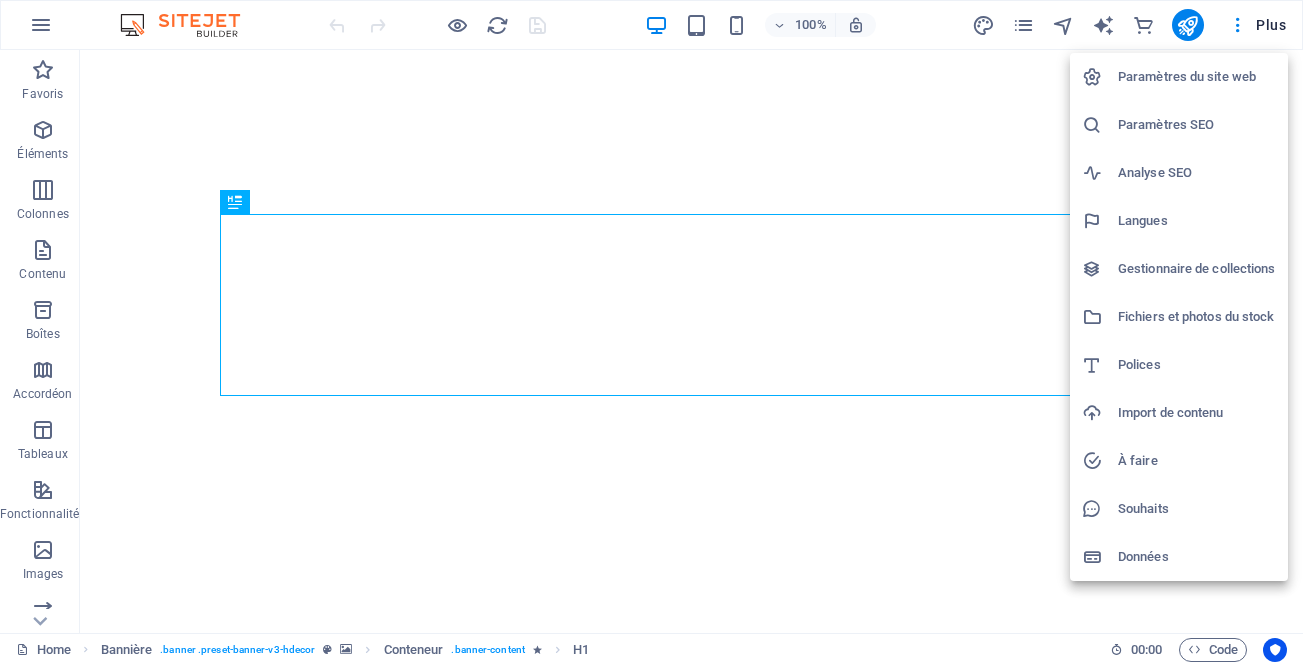 click at bounding box center (651, 332) 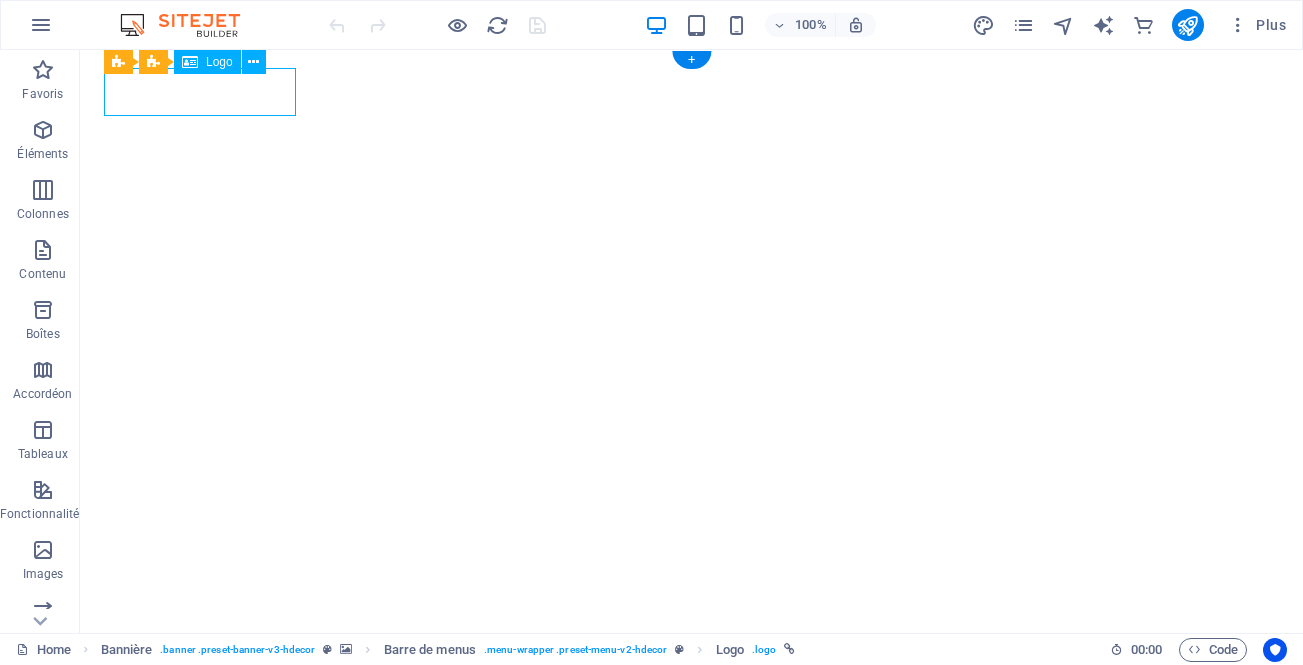 select on "px" 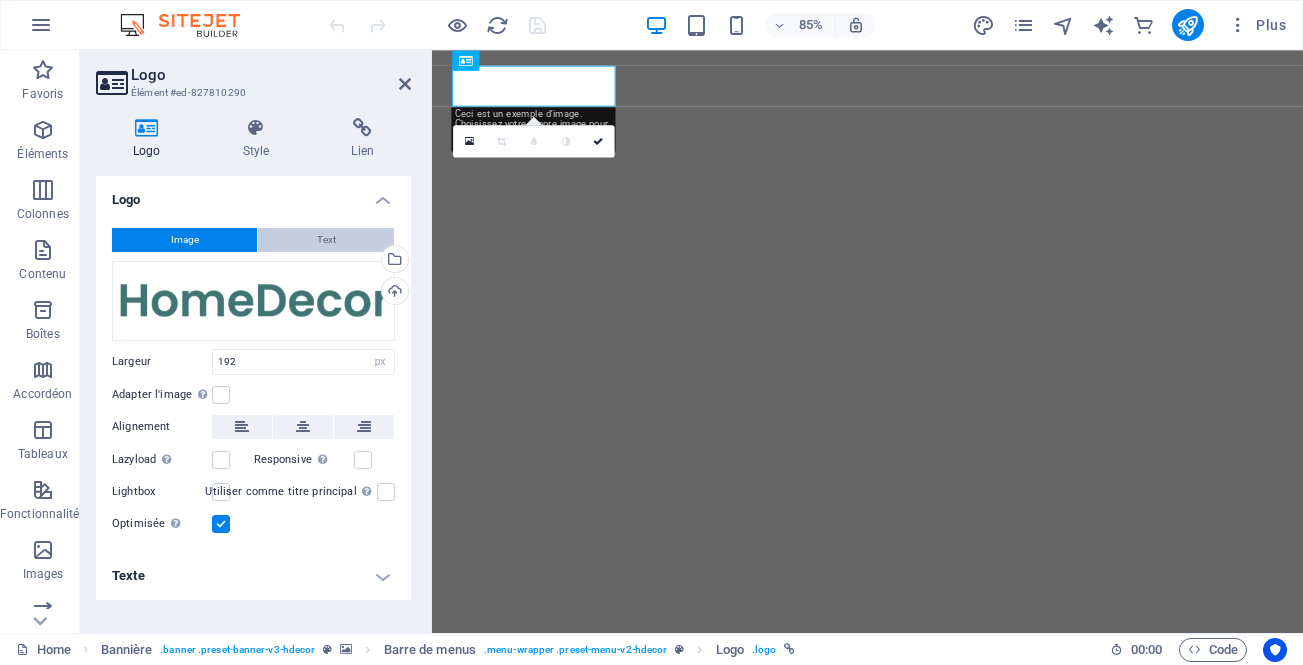 click on "Text" at bounding box center [326, 240] 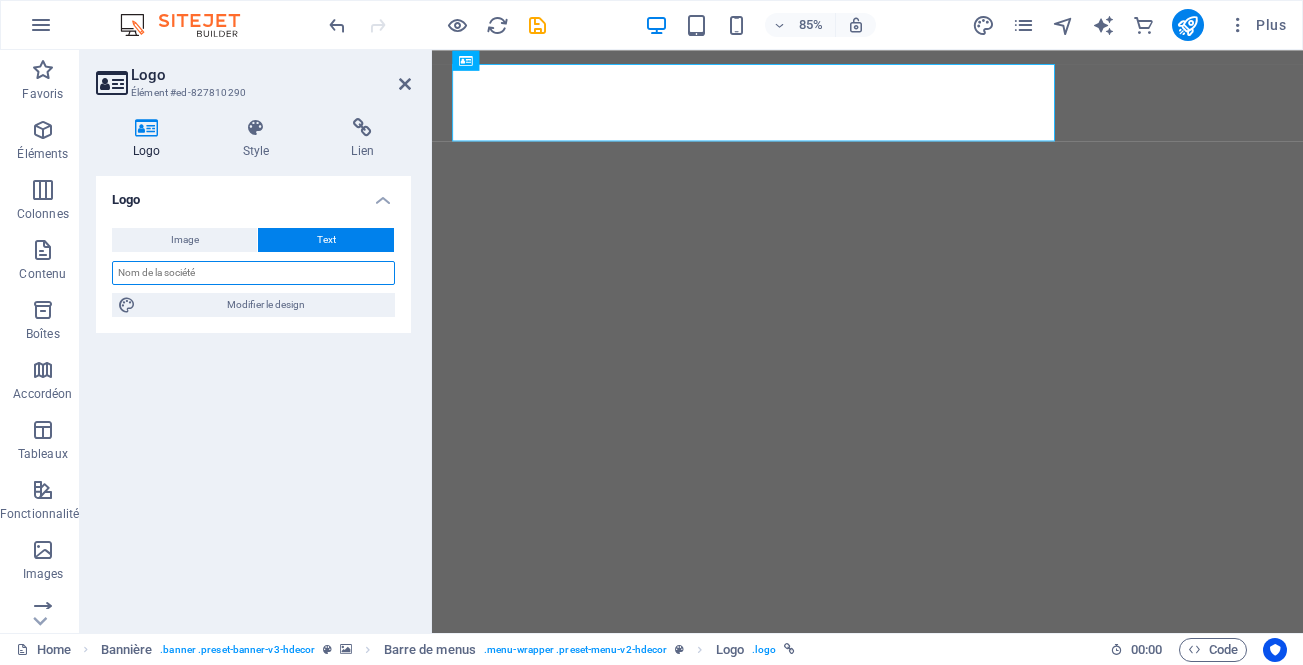 click at bounding box center (253, 273) 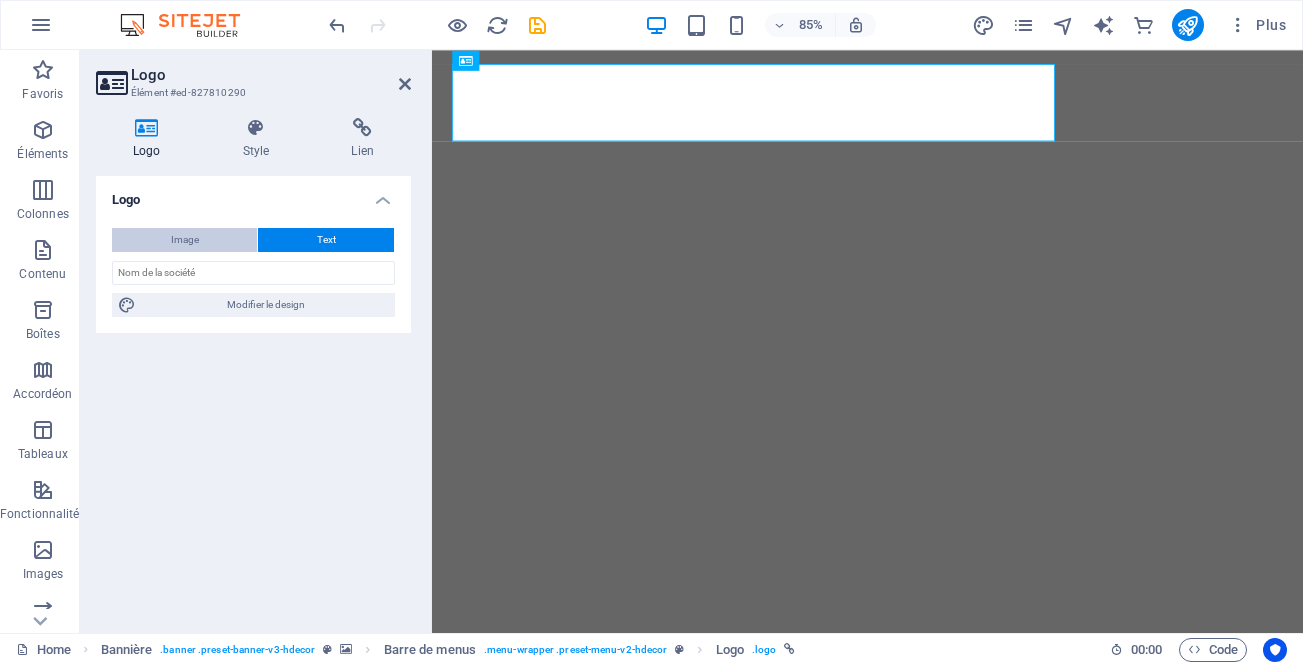 click on "Image" at bounding box center [185, 240] 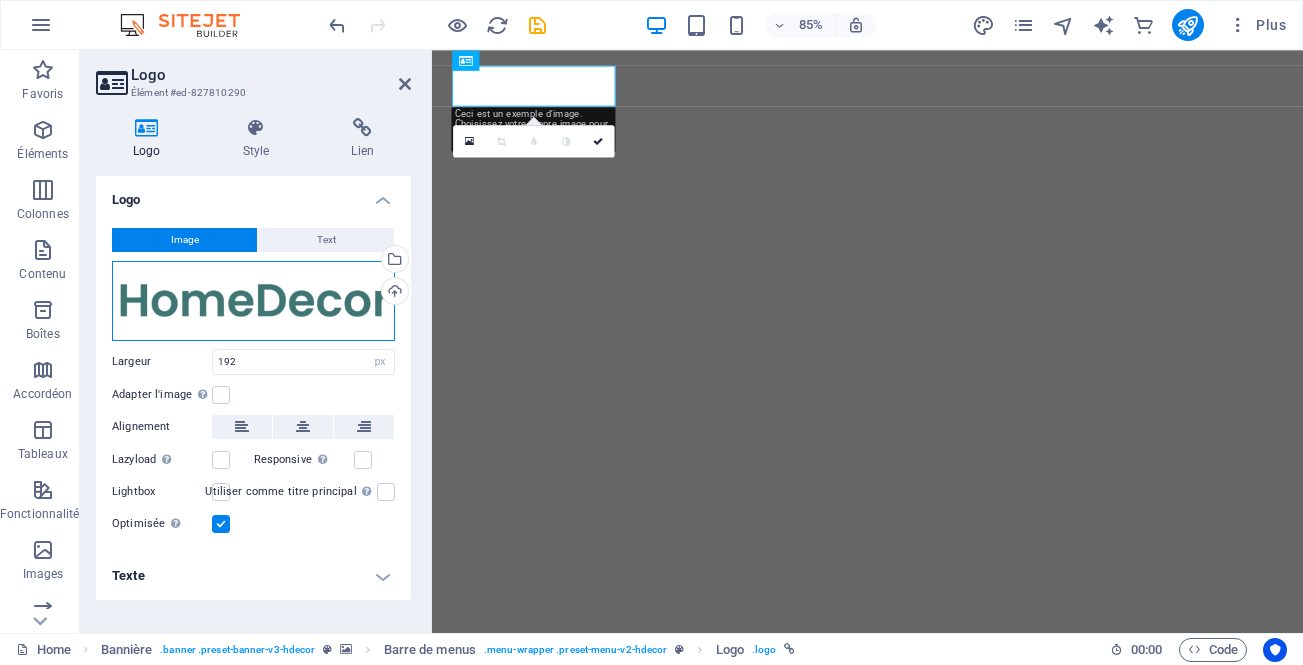 click on "Glissez les fichiers ici, cliquez pour choisir les fichiers ou  sélectionnez les fichiers depuis Fichiers ou depuis notre stock gratuit de photos et de vidéos" at bounding box center (253, 301) 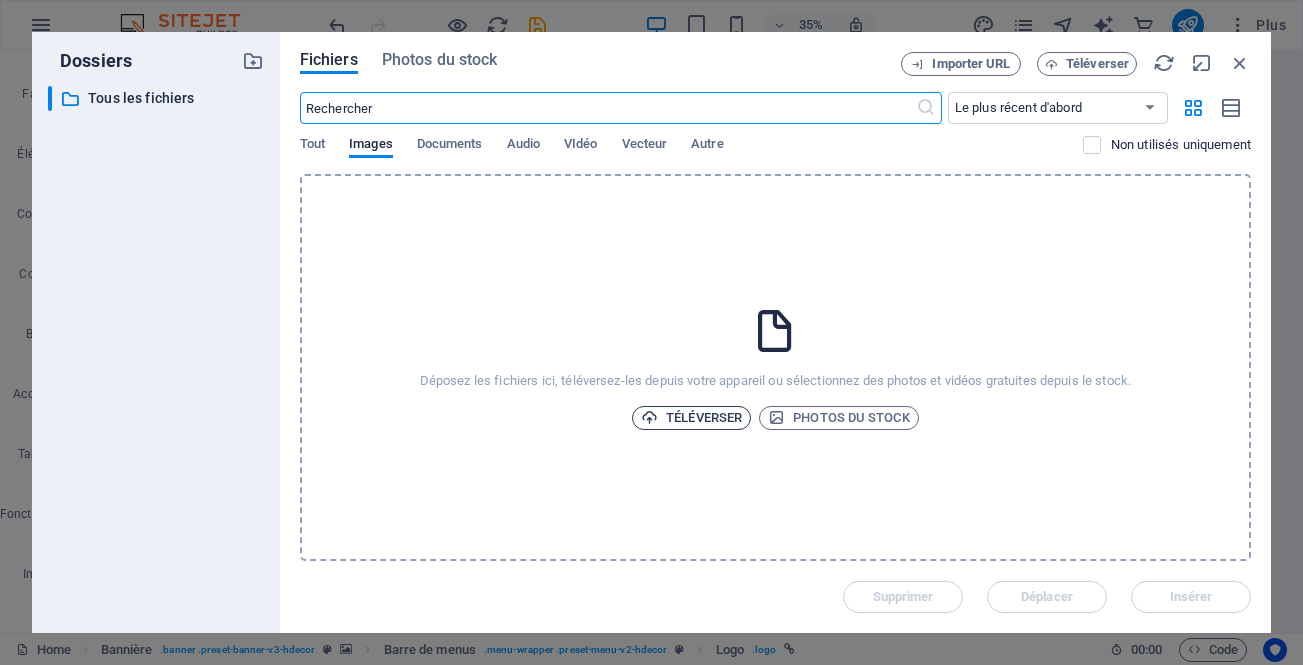 click on "Téléverser" at bounding box center (691, 418) 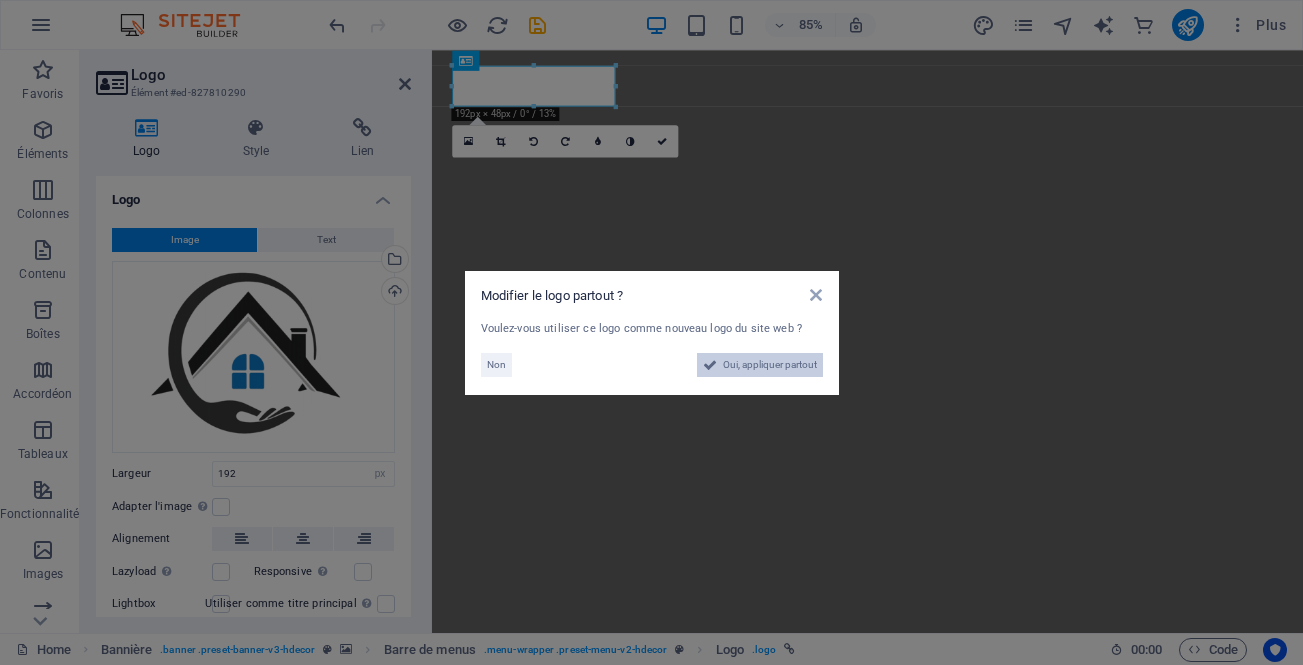 click on "Oui, appliquer partout" at bounding box center (770, 365) 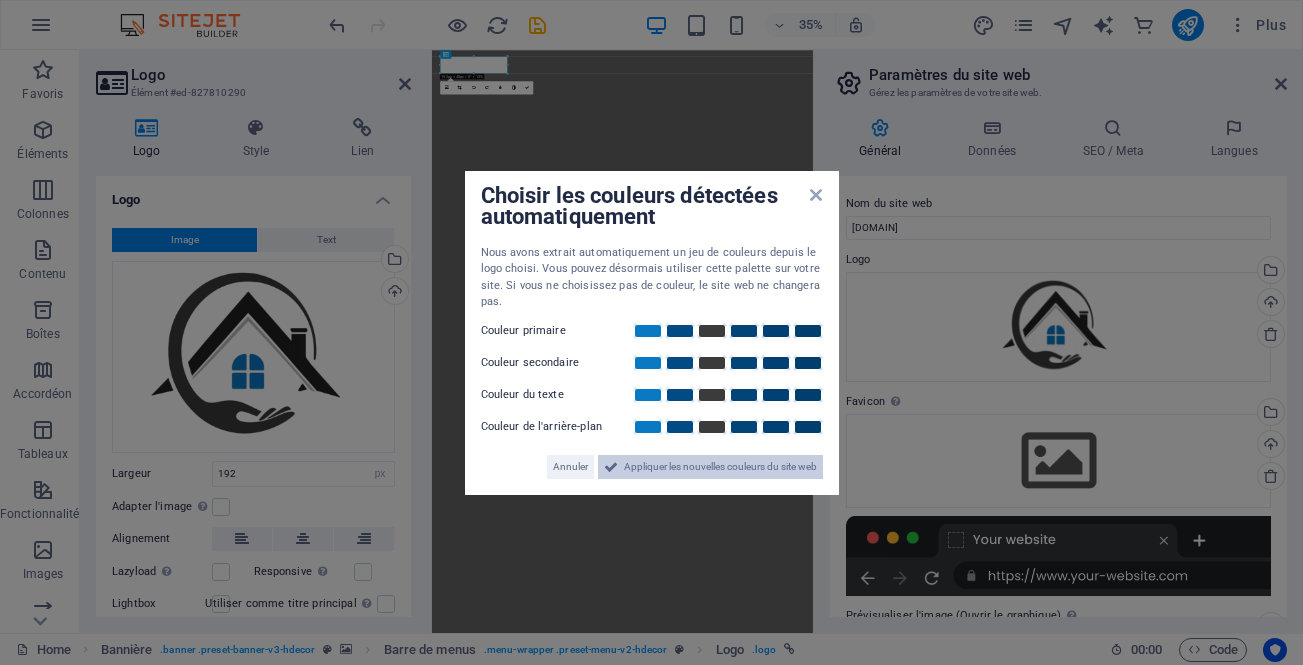 click on "Appliquer les nouvelles couleurs du site web" at bounding box center (720, 467) 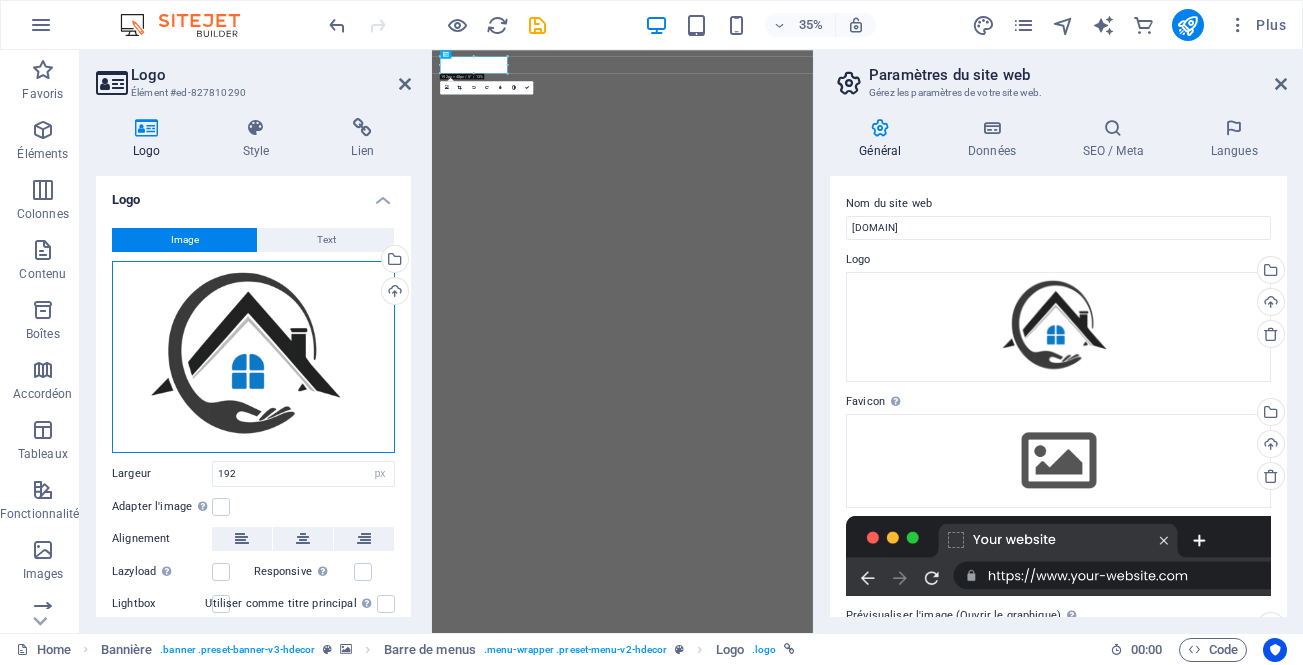 click on "Glissez les fichiers ici, cliquez pour choisir les fichiers ou  sélectionnez les fichiers depuis Fichiers ou depuis notre stock gratuit de photos et de vidéos" at bounding box center (253, 357) 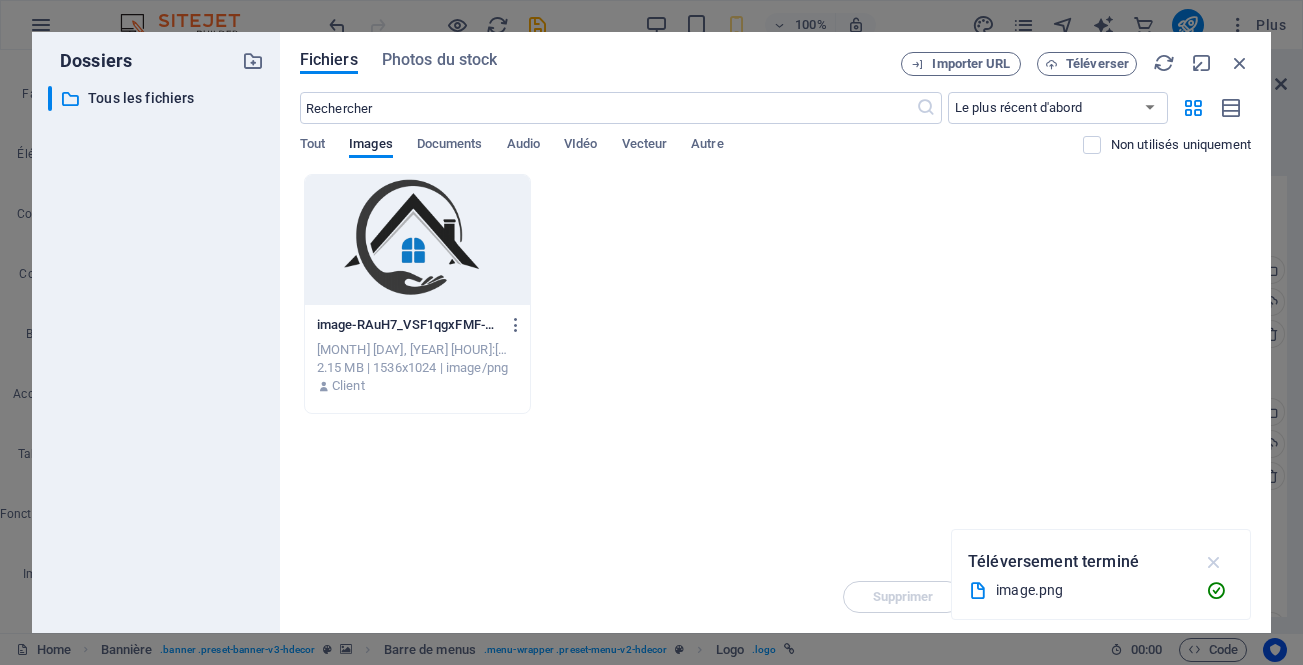 click at bounding box center [1214, 562] 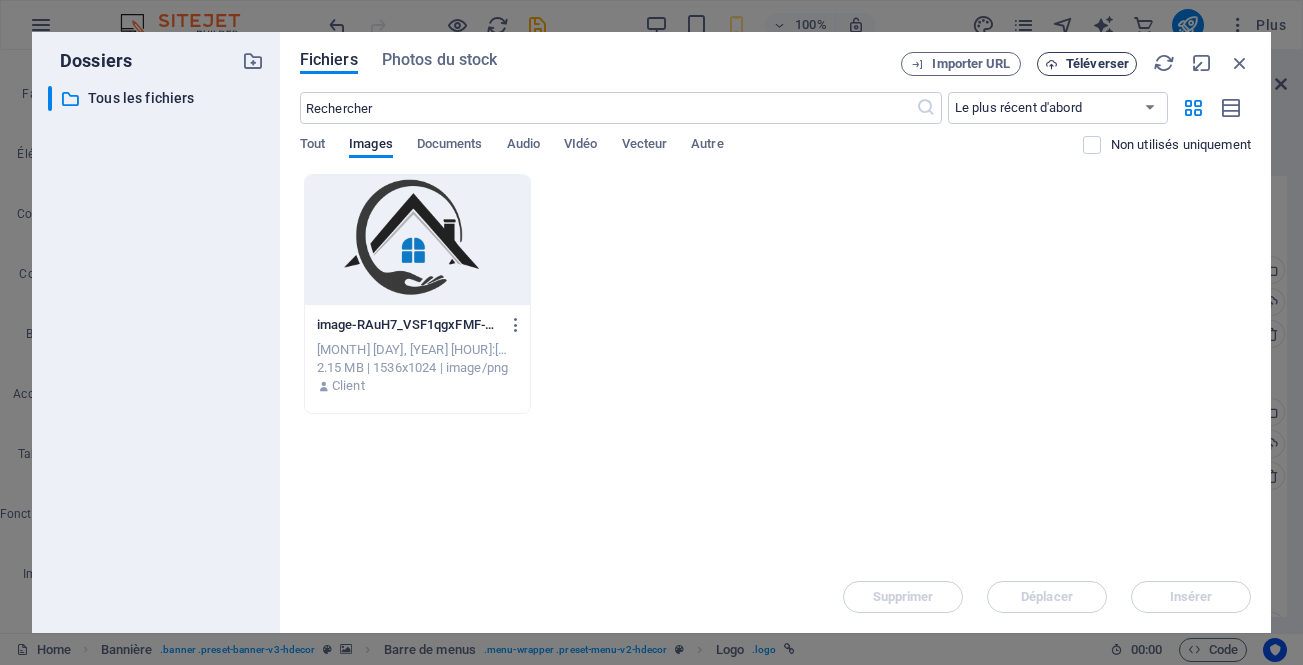 click on "Téléverser" at bounding box center (1097, 64) 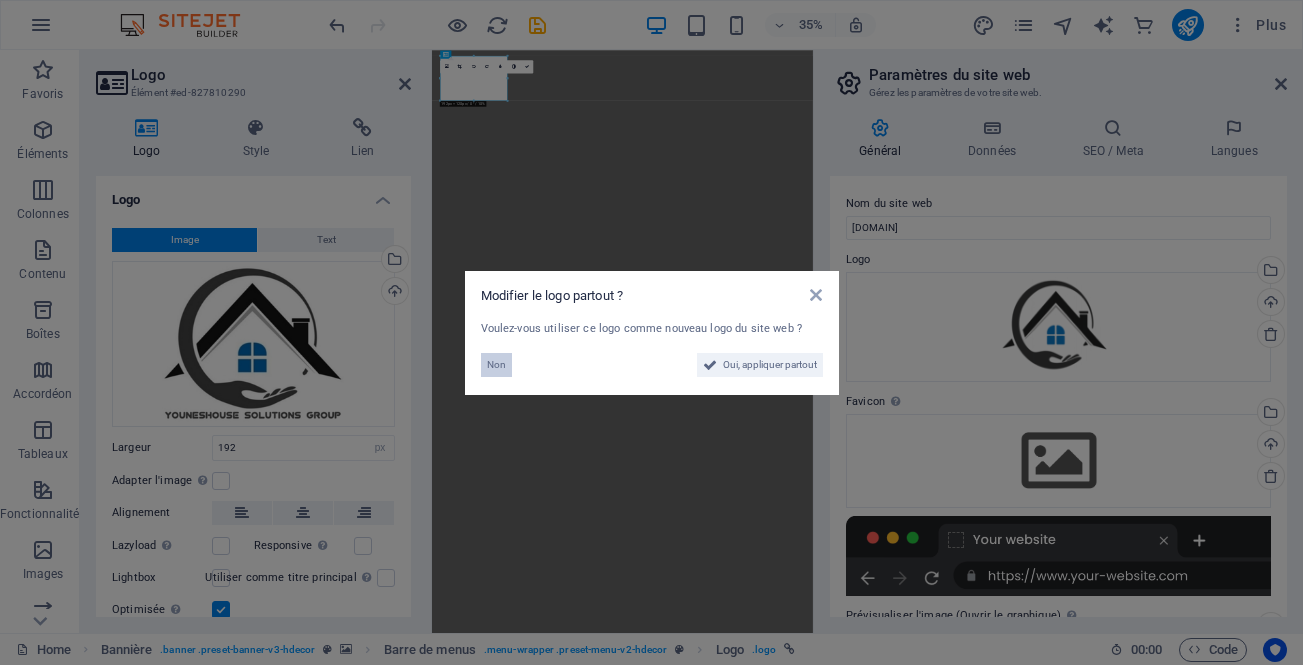 drag, startPoint x: 714, startPoint y: 370, endPoint x: 493, endPoint y: 360, distance: 221.22614 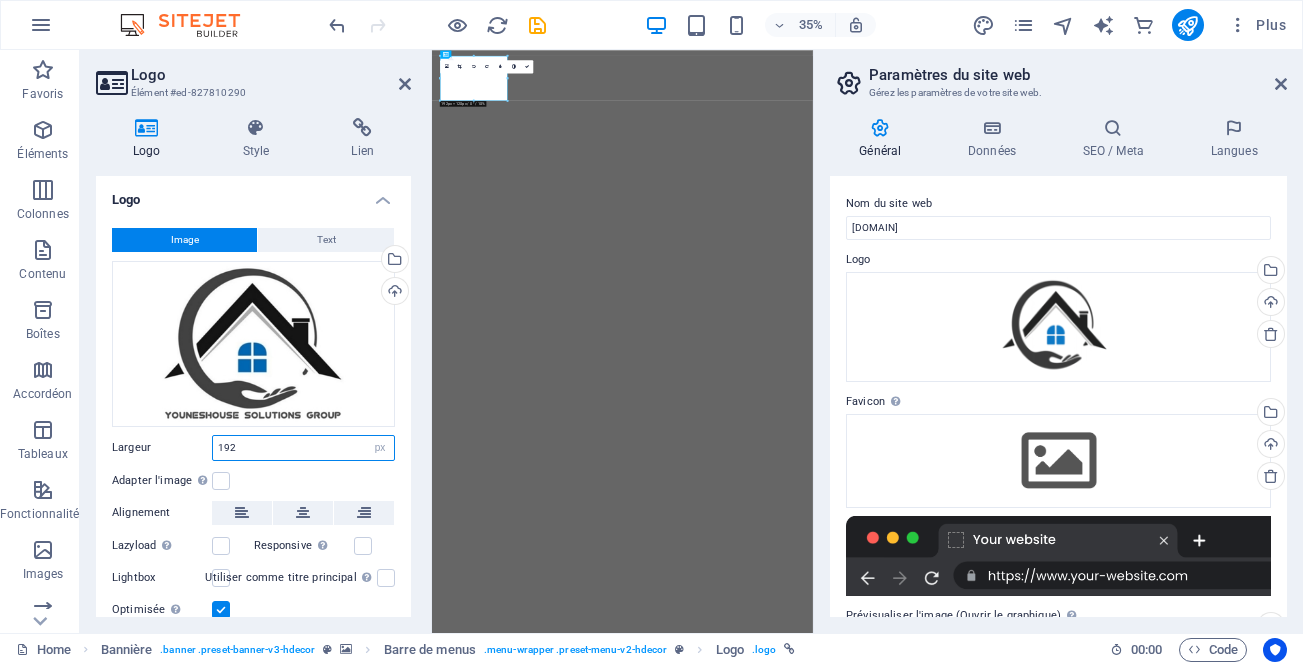 click on "192" at bounding box center (303, 448) 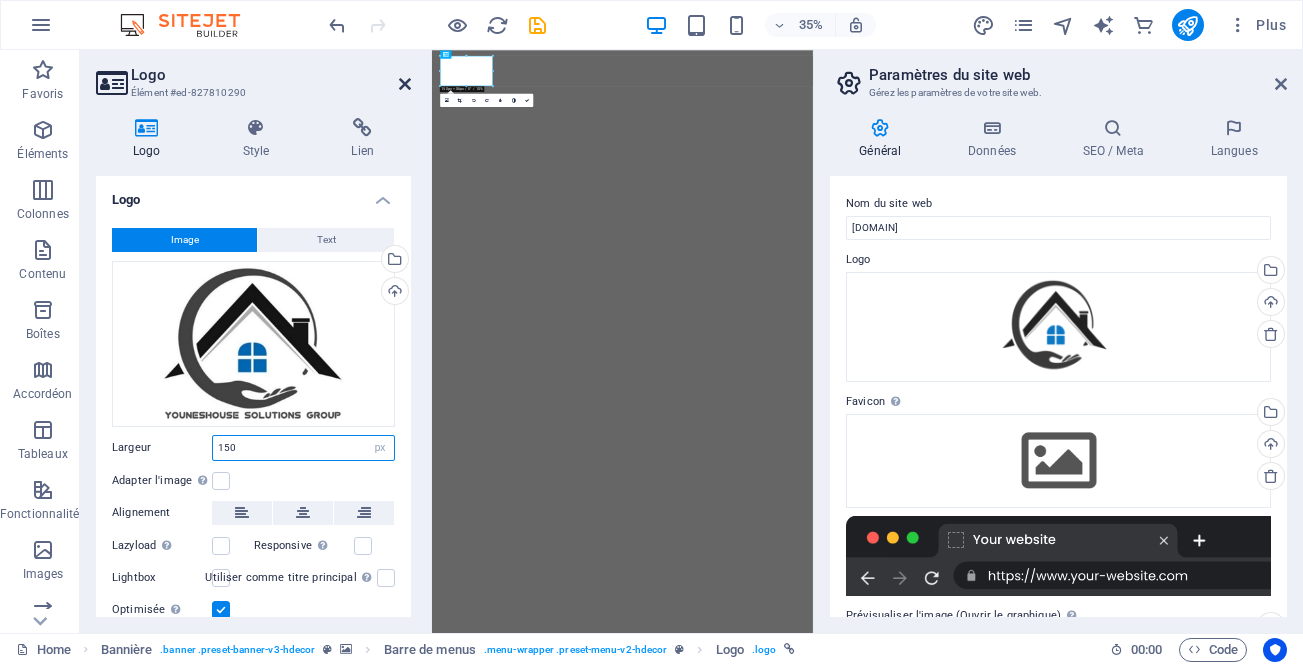 type on "150" 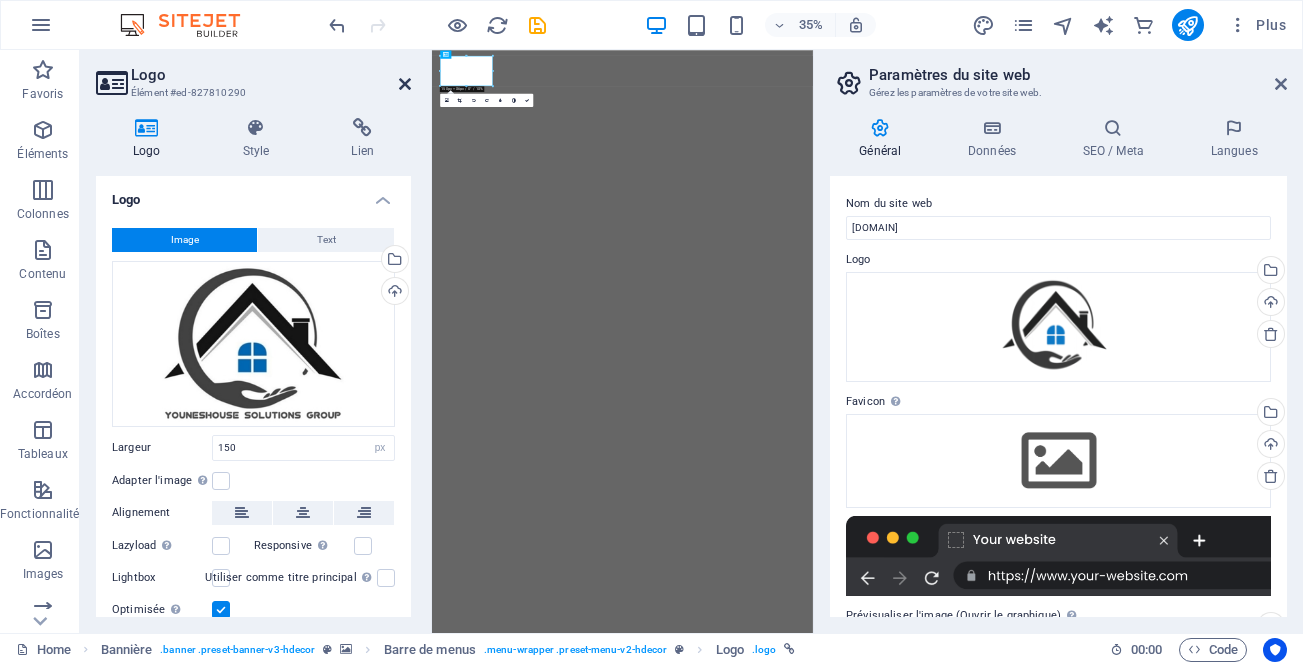 click at bounding box center [405, 84] 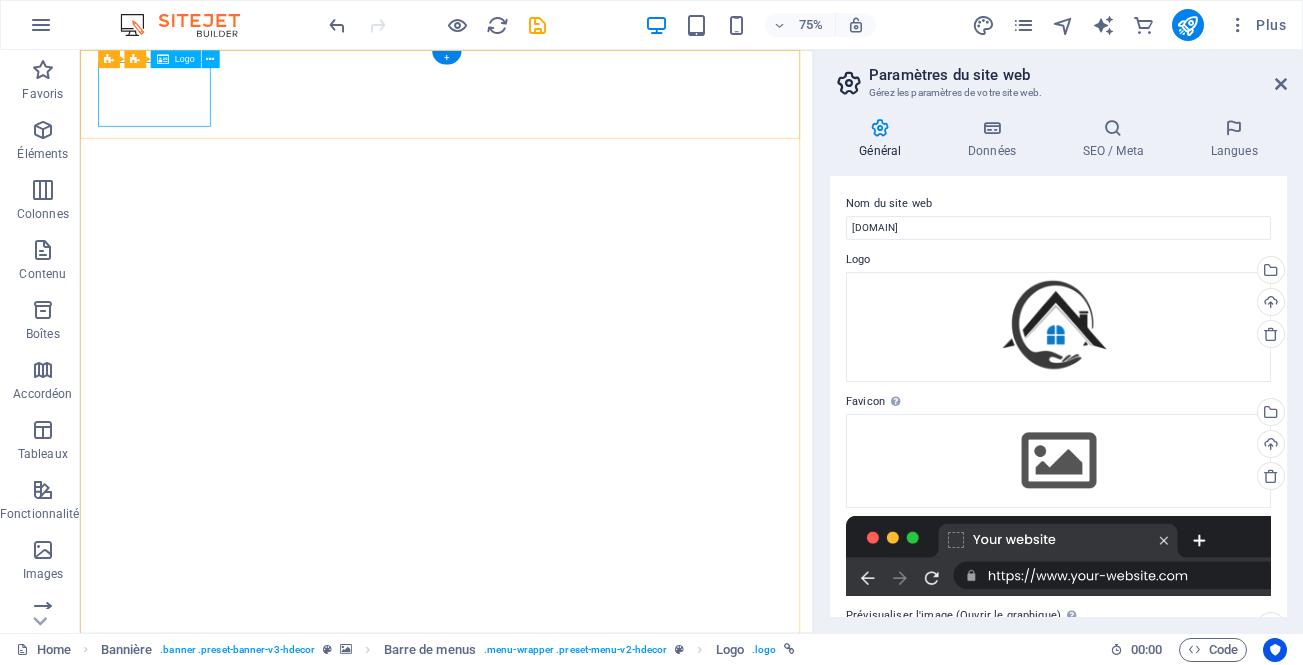 select on "px" 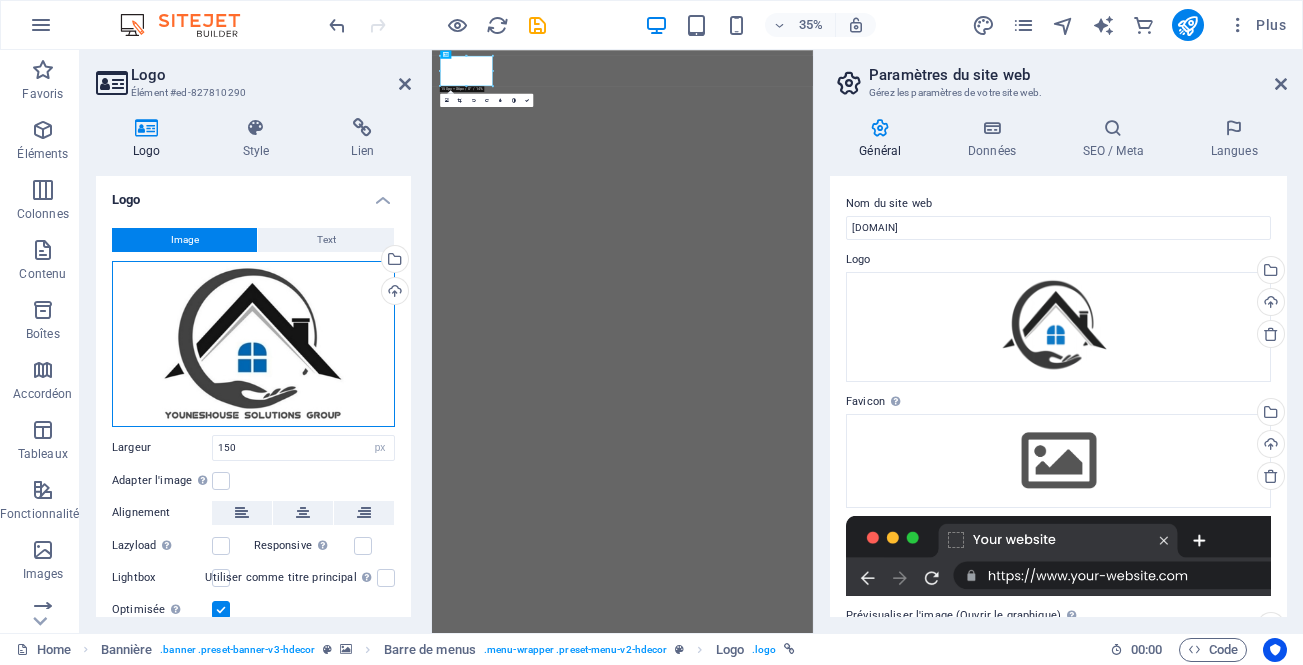 click on "Glissez les fichiers ici, cliquez pour choisir les fichiers ou  sélectionnez les fichiers depuis Fichiers ou depuis notre stock gratuit de photos et de vidéos" at bounding box center [253, 344] 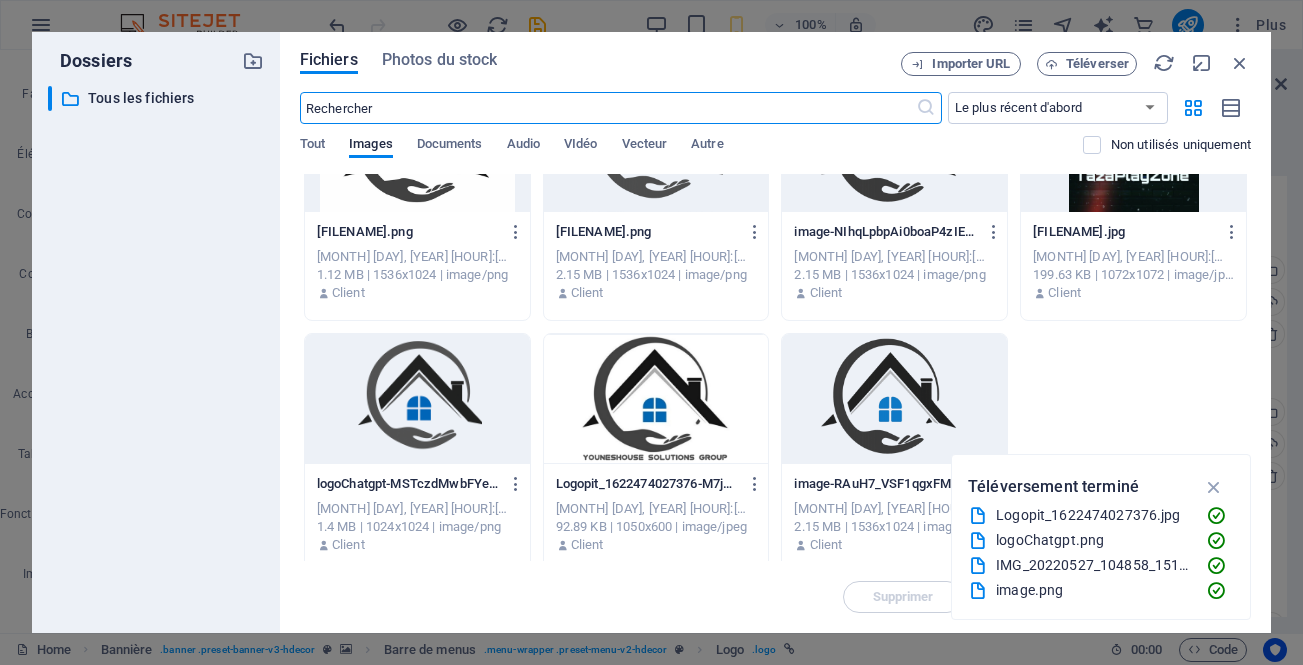 scroll, scrollTop: 105, scrollLeft: 0, axis: vertical 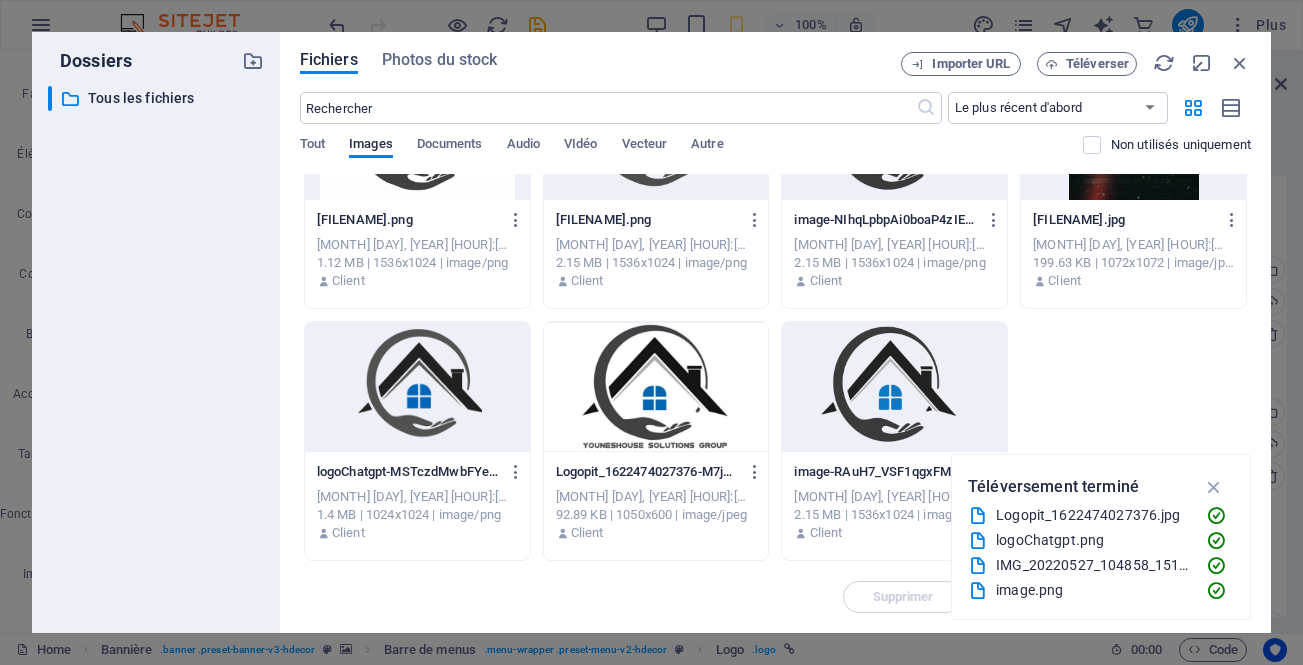 click at bounding box center (894, 387) 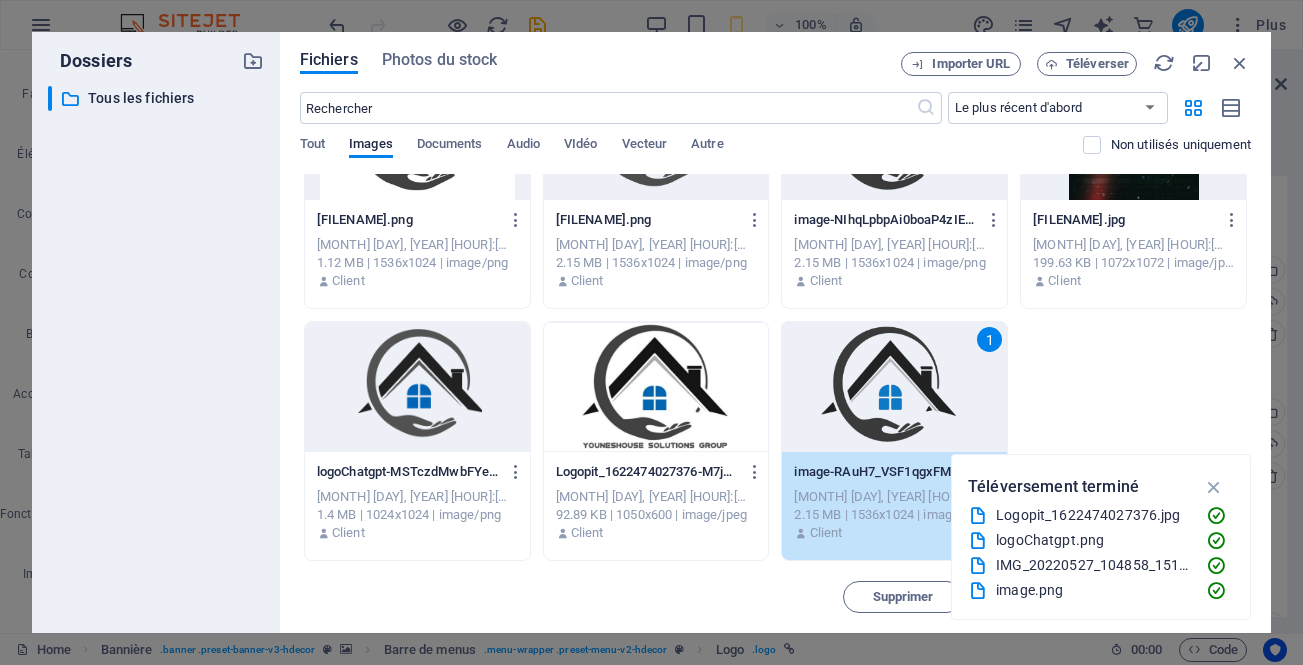 click on "1" at bounding box center (894, 387) 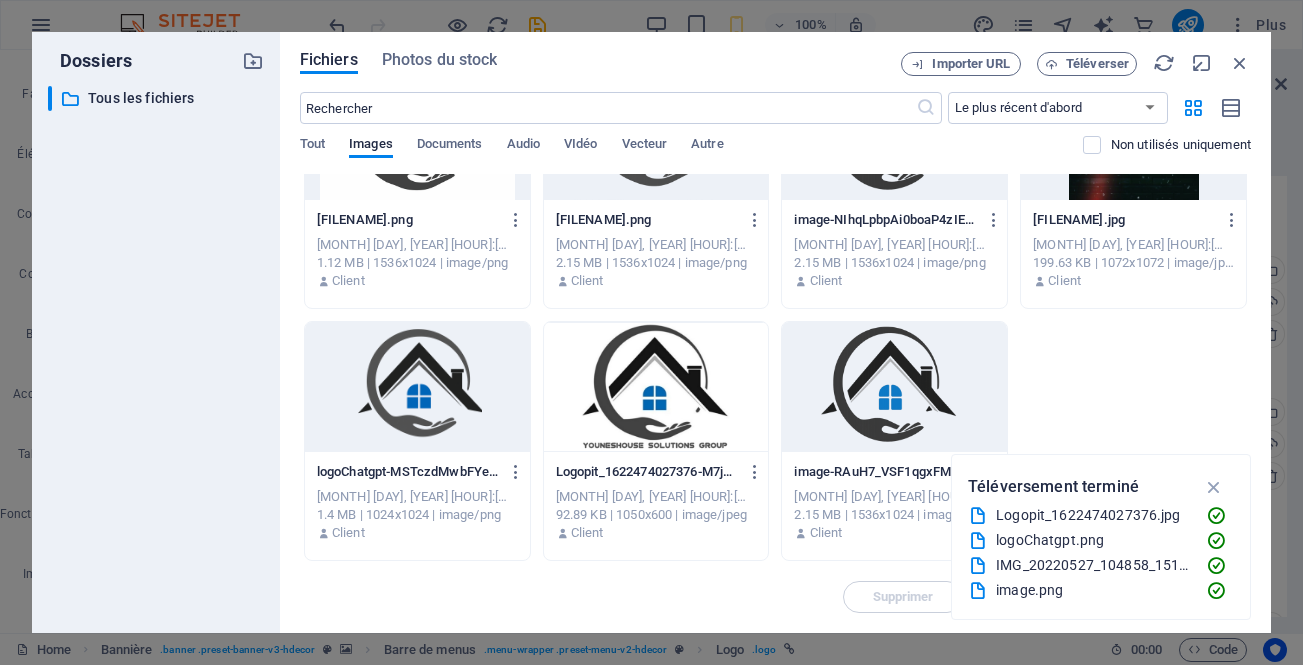 click at bounding box center [894, 387] 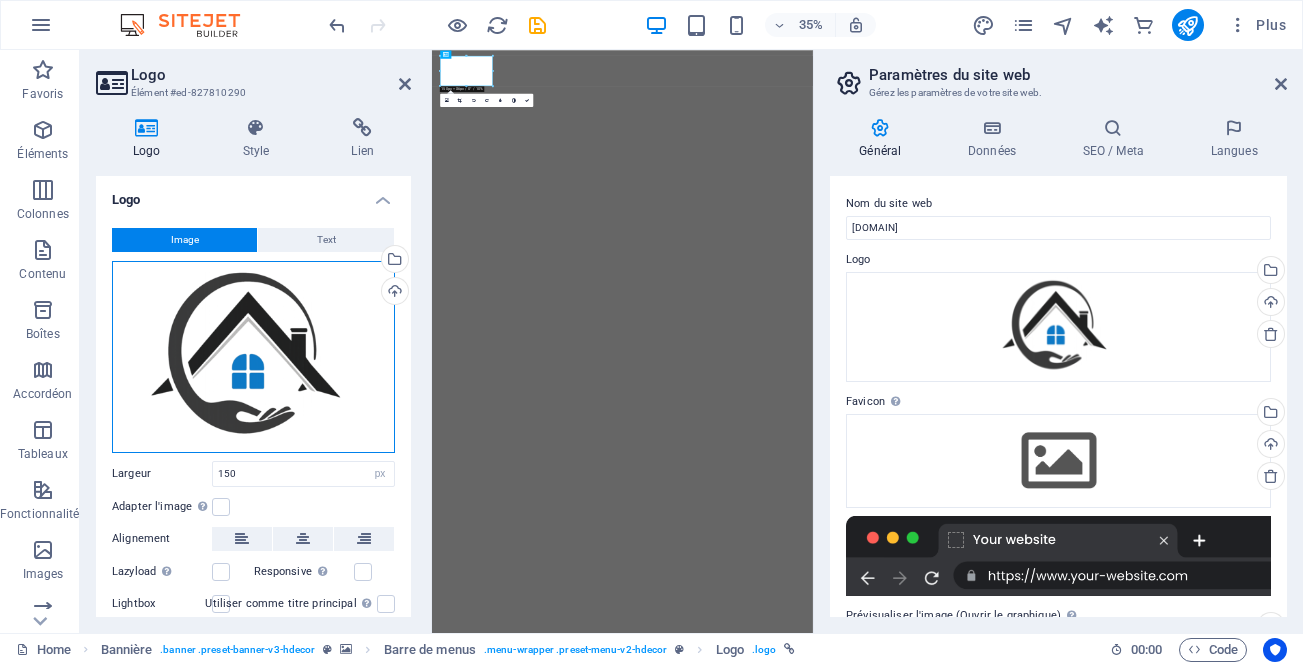 click on "Glissez les fichiers ici, cliquez pour choisir les fichiers ou  sélectionnez les fichiers depuis Fichiers ou depuis notre stock gratuit de photos et de vidéos" at bounding box center (253, 357) 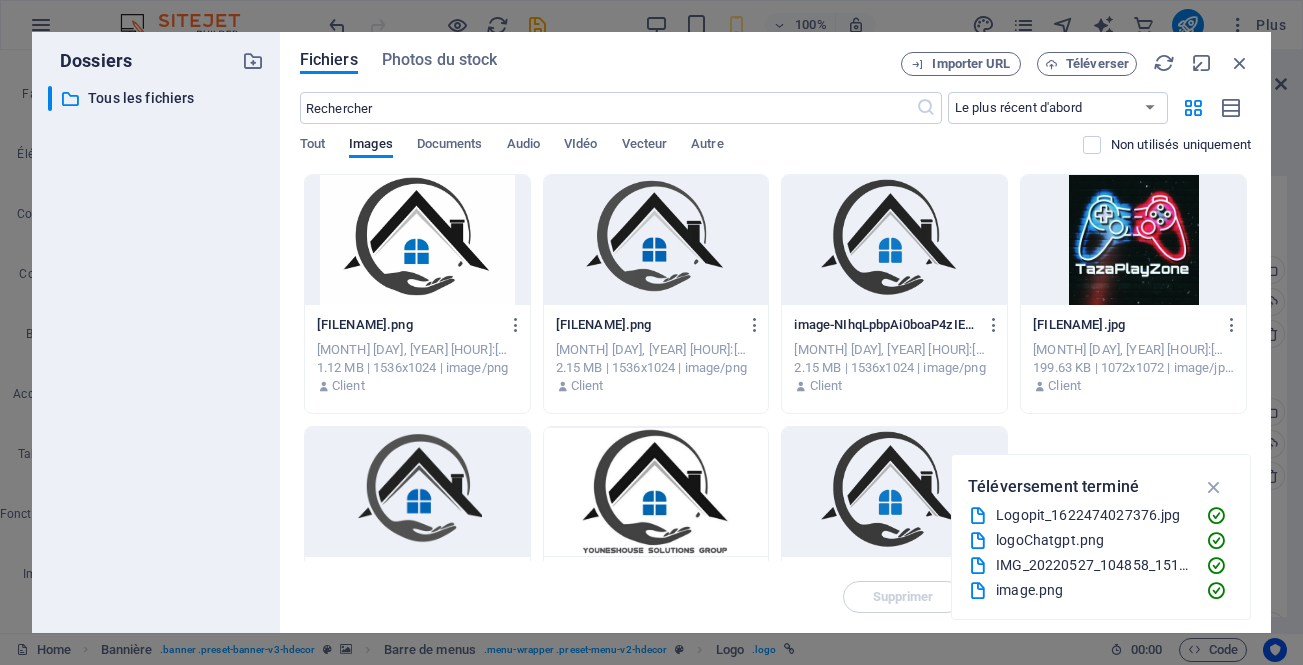 click at bounding box center (894, 492) 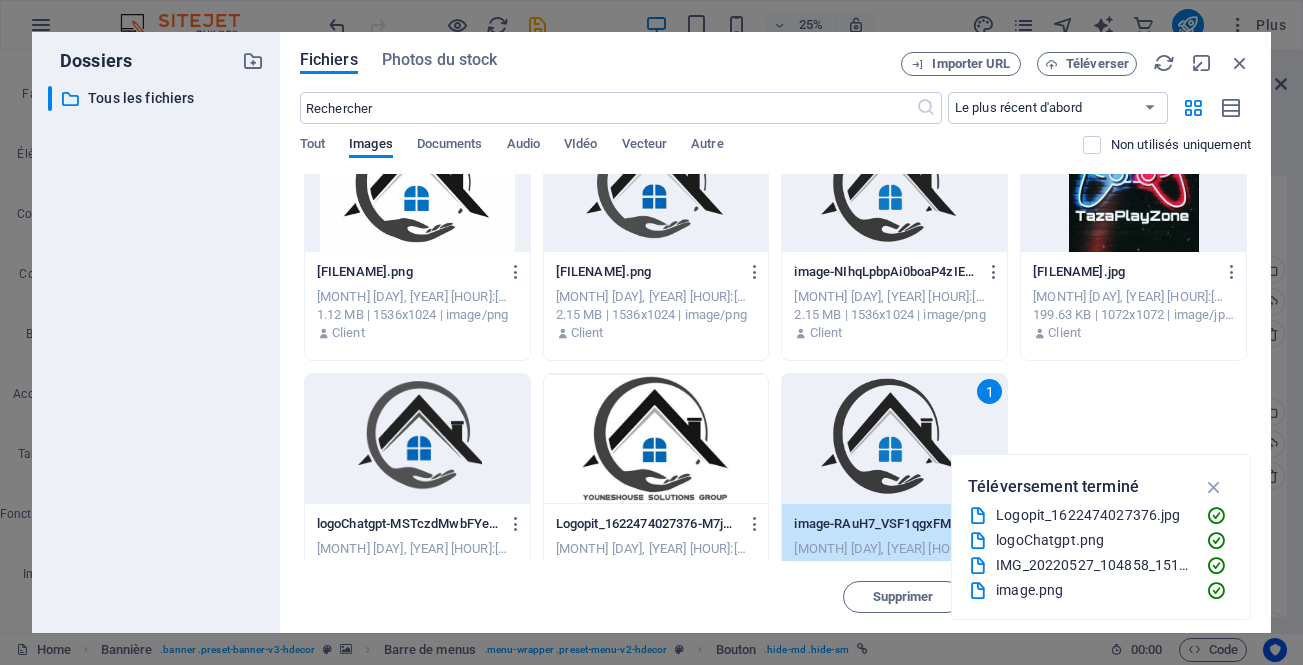 scroll, scrollTop: 105, scrollLeft: 0, axis: vertical 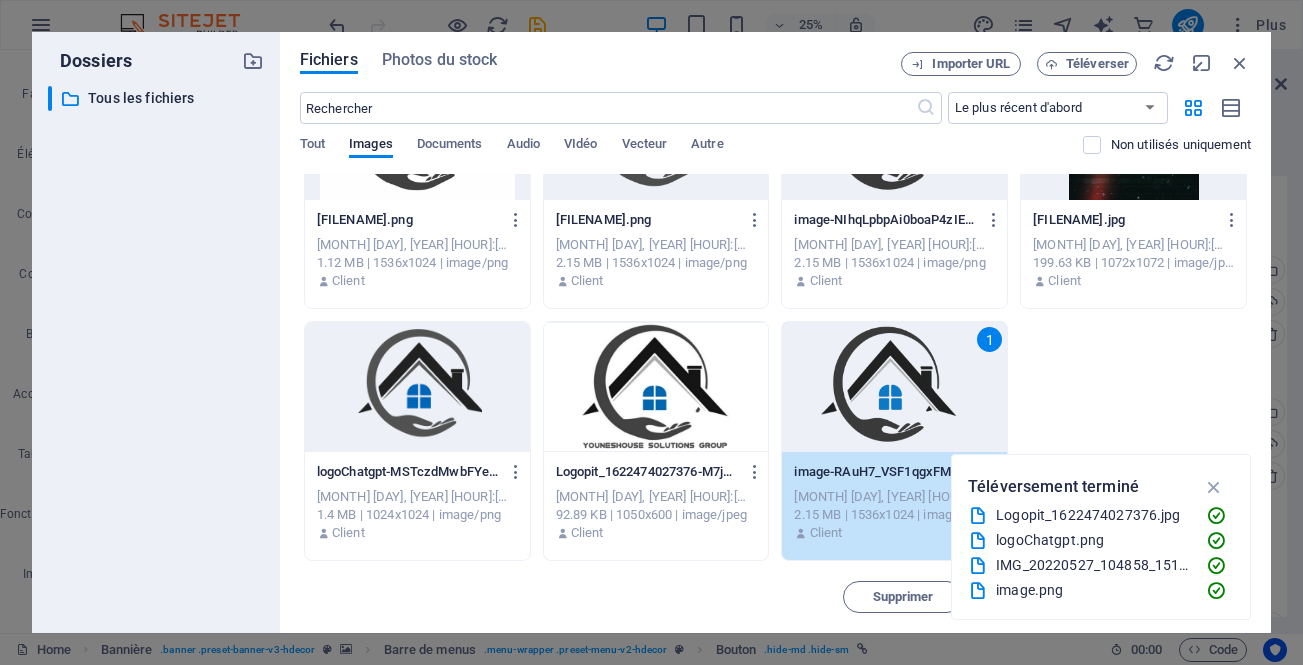 click at bounding box center [417, 387] 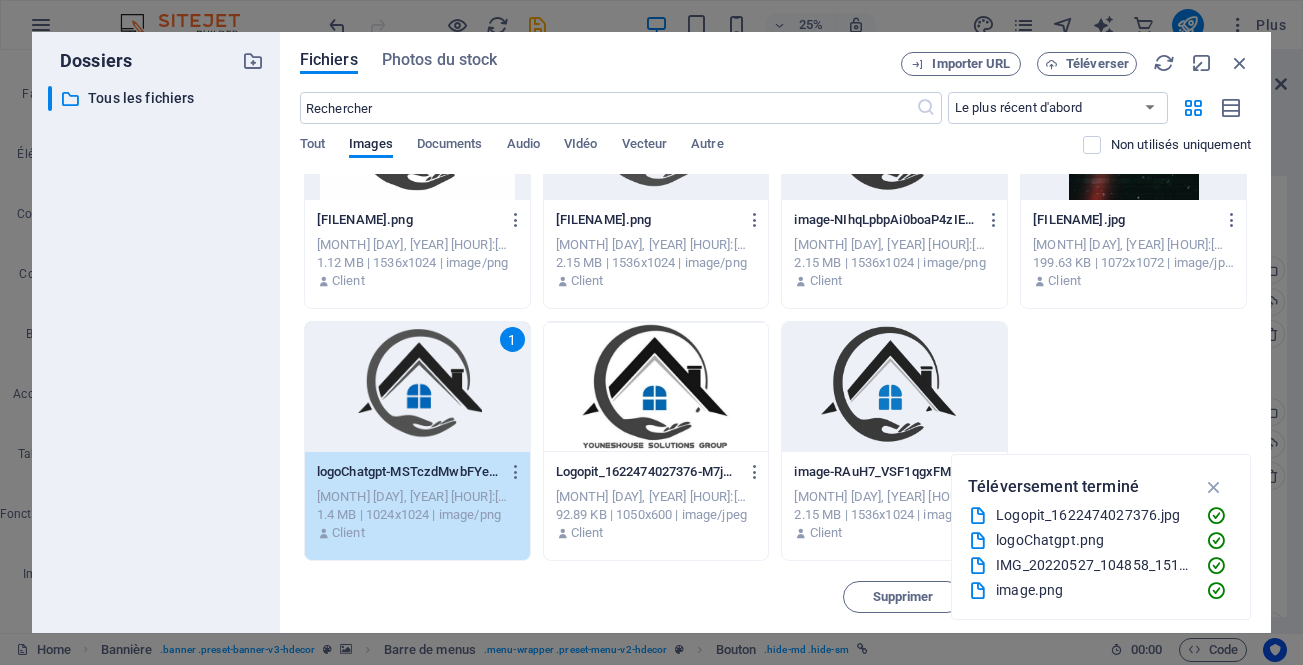click on "1" at bounding box center (417, 387) 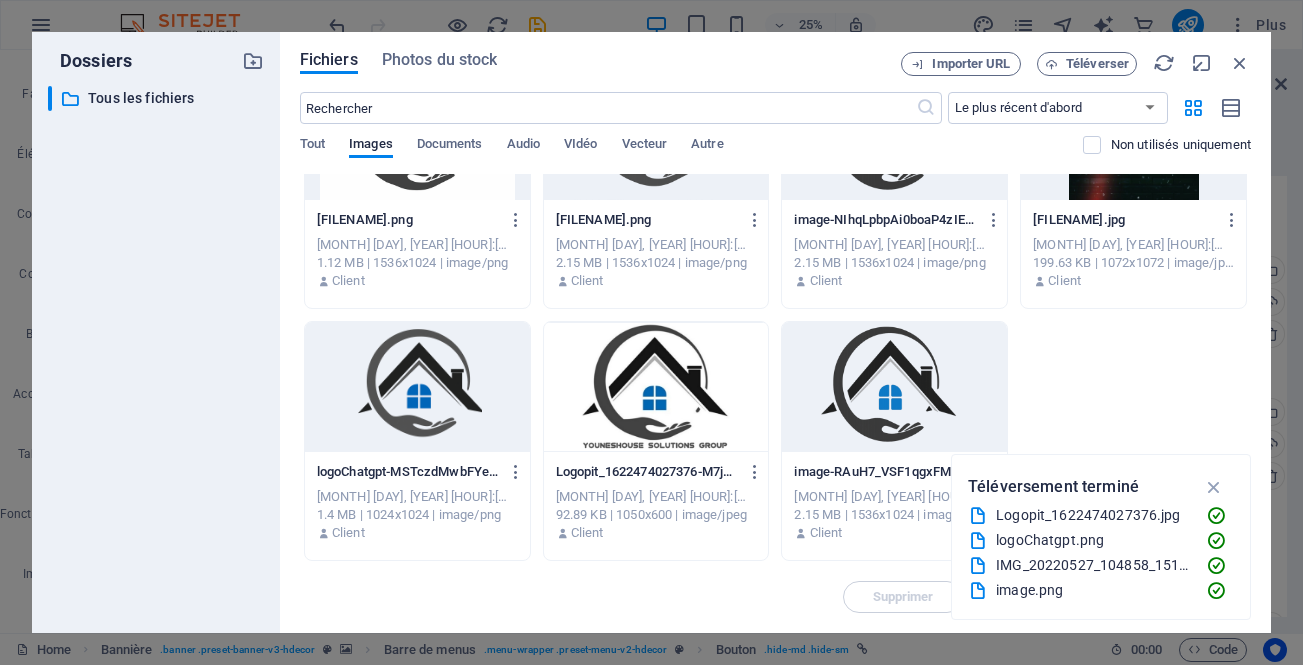 click at bounding box center [417, 387] 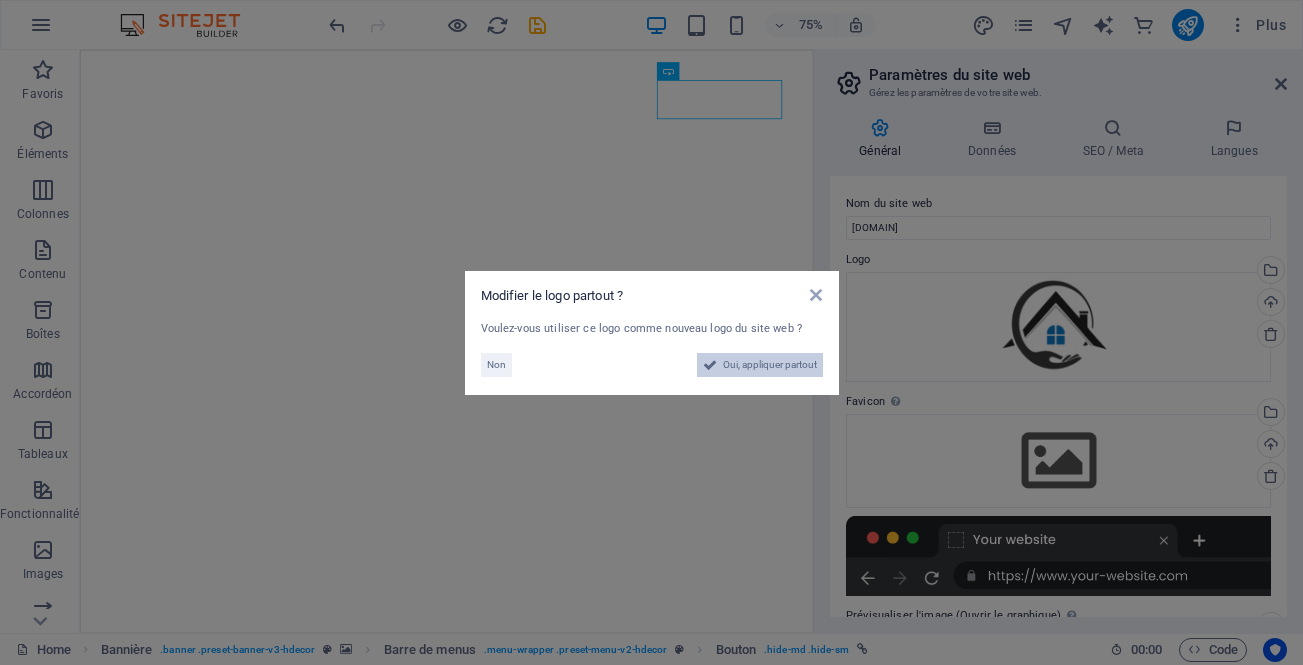 click on "Oui, appliquer partout" at bounding box center (770, 365) 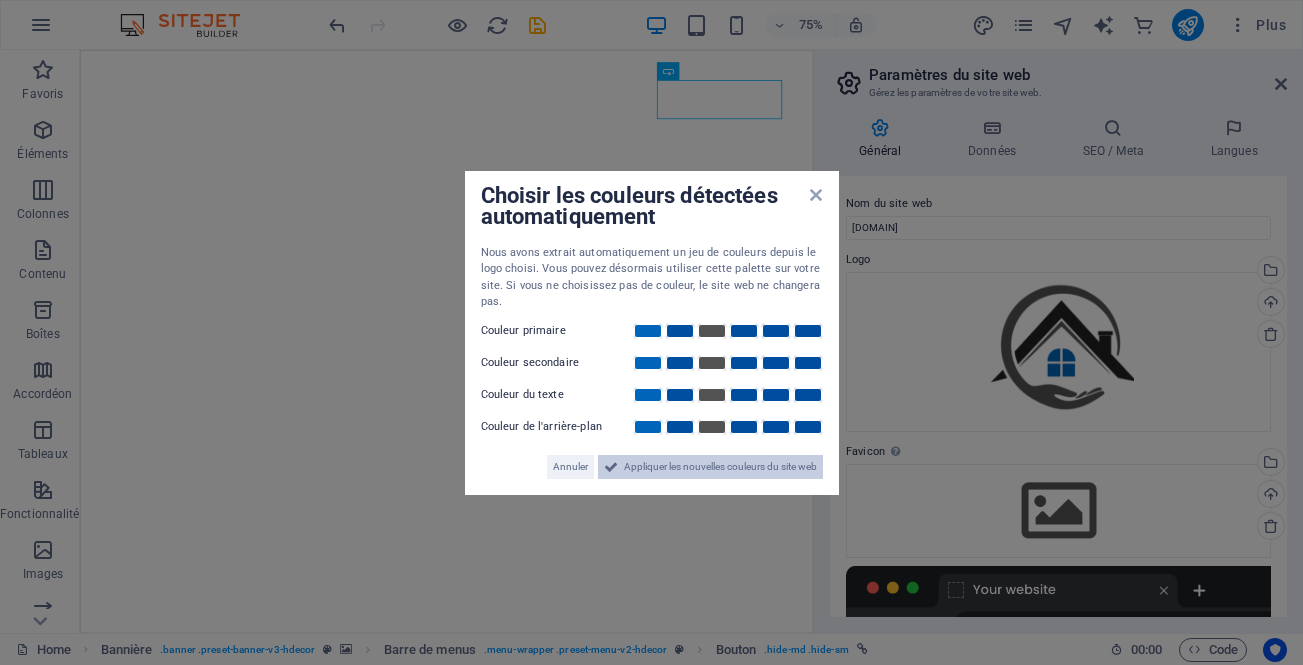 click on "Appliquer les nouvelles couleurs du site web" at bounding box center [720, 467] 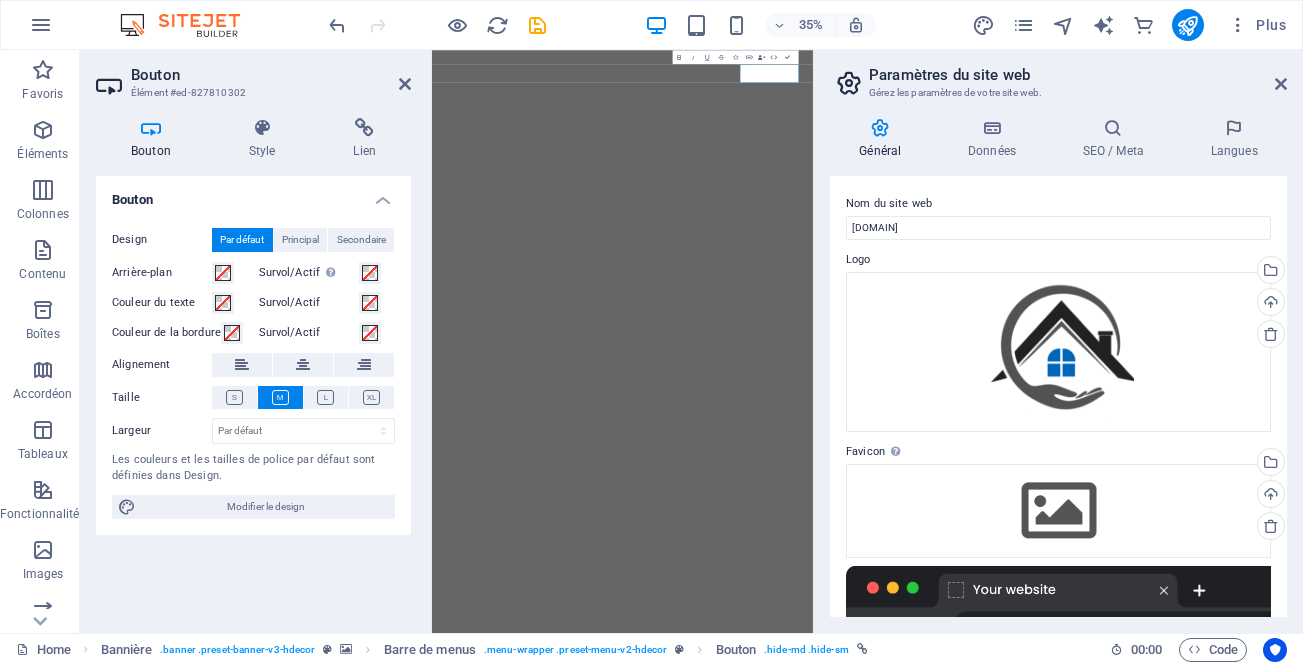 click on "Bouton Style Lien Bouton Design  Par défaut Principal Secondaire Arrière-plan Survol/Actif Passer en mode Aperçu pour tester le statut du bouton Survol/Actif Couleur du texte Survol/Actif Couleur de la bordure Survol/Actif Alignement Taille Largeur Par défaut px rem % em vh vw Les couleurs et les tailles de police par défaut sont définies dans Design. Modifier le design Barre de menus Element Mise en page Définit comment cet élément s'étend dans la mise en page (Flexbox). Taille Par défaut auto px % 1/1 1/2 1/3 1/4 1/5 1/6 1/7 1/8 1/9 1/10 Agrandir Réduire Commander Mise en page du conteneur Visible Visible Opacité 100 % Débordement Espacement Marge Par défaut auto px % rem vw vh Personnalisé Personnalisé auto px % rem vw vh auto px % rem vw vh auto px % rem vw vh auto px % rem vw vh Marge intérieure Par défaut px rem % vh vw Personnalisé Personnalisé px rem % vh vw px rem % vh vw px rem % vh vw px rem % vh vw Bordure Style              - Largeur 1 auto px rem % vh vw 1 auto px" at bounding box center (253, 367) 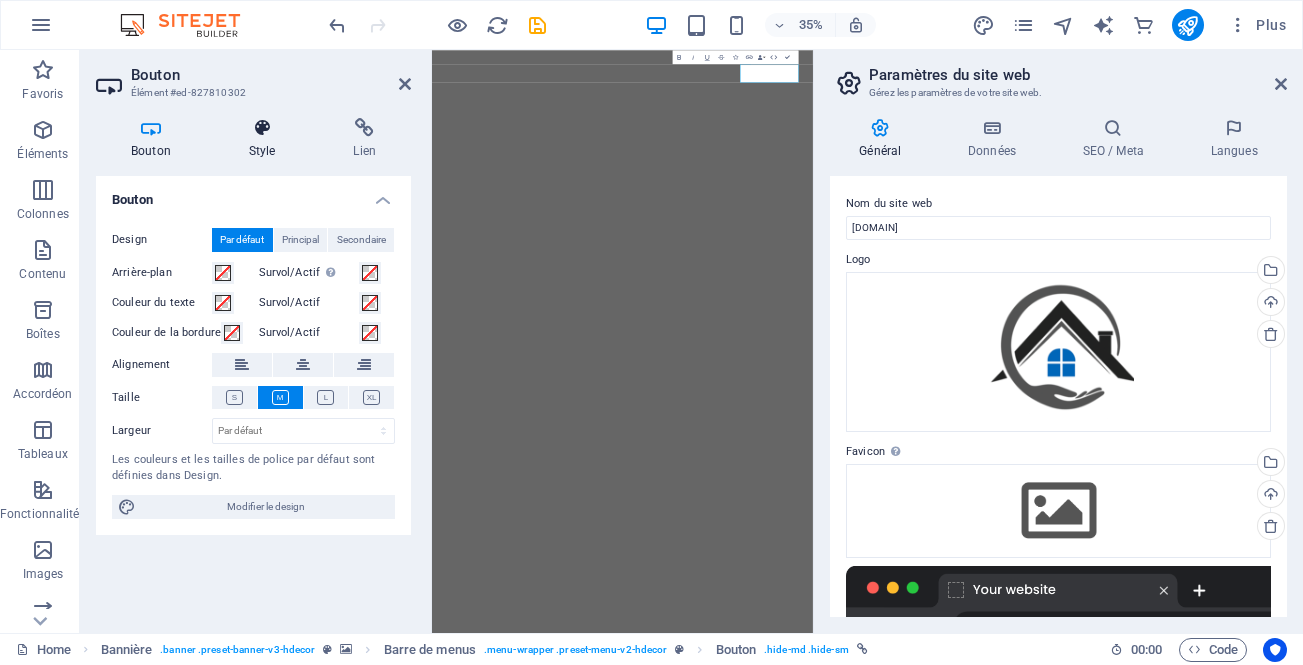 click on "Style" at bounding box center (266, 139) 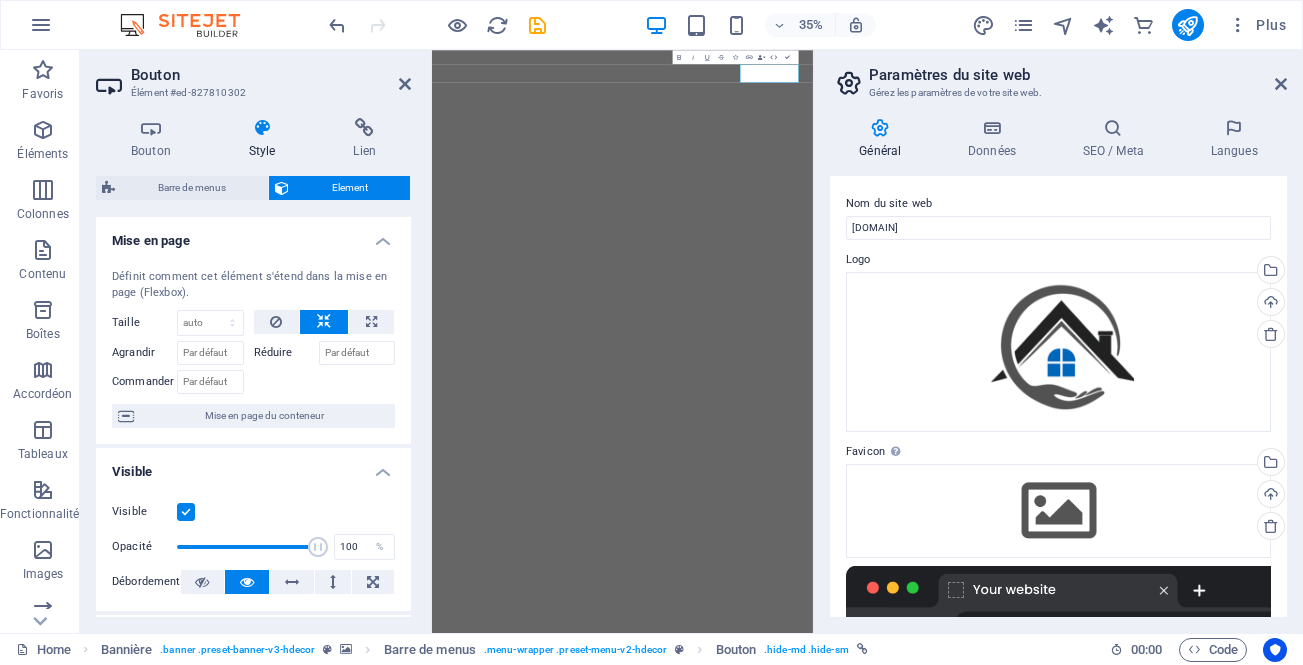 drag, startPoint x: 406, startPoint y: 367, endPoint x: 403, endPoint y: 448, distance: 81.055534 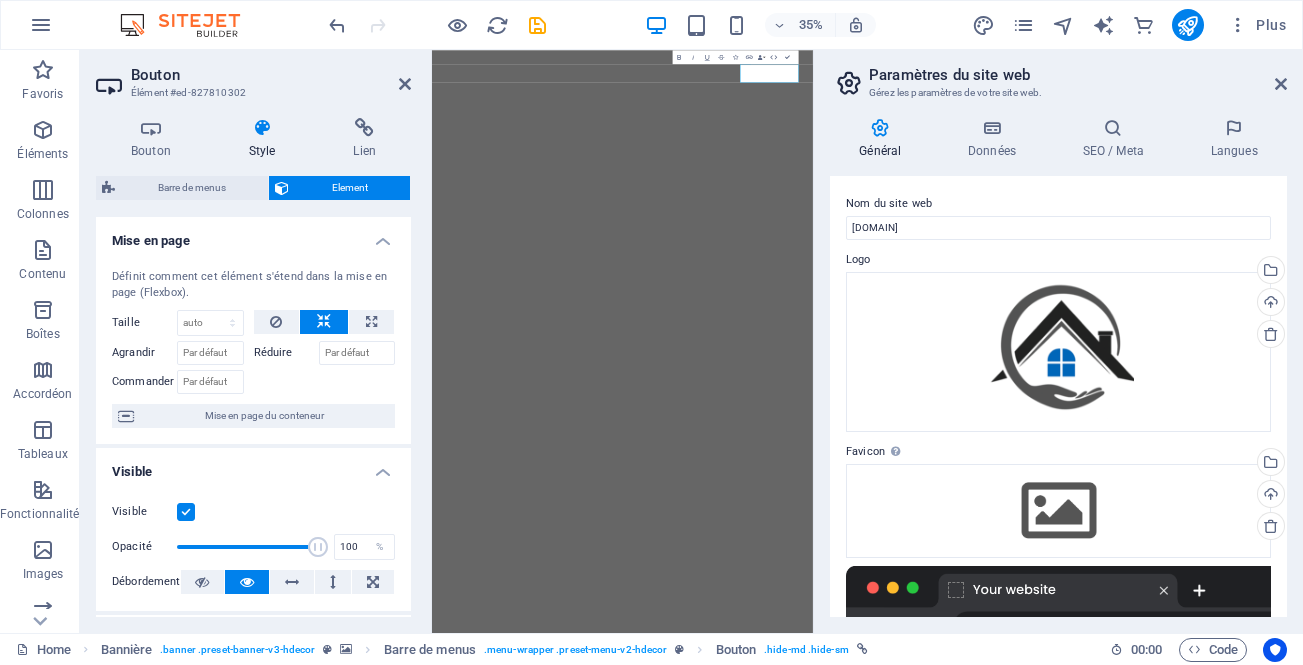 click on "Mise en page Définit comment cet élément s'étend dans la mise en page (Flexbox). Taille Par défaut auto px % 1/1 1/2 1/3 1/4 1/5 1/6 1/7 1/8 1/9 1/10 Agrandir Réduire Commander Mise en page du conteneur Visible Visible Opacité 100 % Débordement Espacement Marge Par défaut auto px % rem vw vh Personnalisé Personnalisé auto px % rem vw vh auto px % rem vw vh auto px % rem vw vh auto px % rem vw vh Marge intérieure Par défaut px rem % vh vw Personnalisé Personnalisé px rem % vh vw px rem % vh vw px rem % vh vw px rem % vh vw Bordure Style              - Largeur 1 auto px rem % vh vw Personnalisé Personnalisé 1 auto px rem % vh vw 1 auto px rem % vh vw 1 auto px rem % vh vw 1 auto px rem % vh vw  - Couleur Coins arrondis Par défaut px rem % vh vw Personnalisé Personnalisé px rem % vh vw px rem % vh vw px rem % vh vw px rem % vh vw Ombre Par défaut Aucun Extérieur Intérieur Couleur Décalage X 0 px rem vh vw Décalage Y 0 px rem vh vw Flouter 0 px rem % vh vw Étendre 0 px rem vh 0" at bounding box center [253, 648] 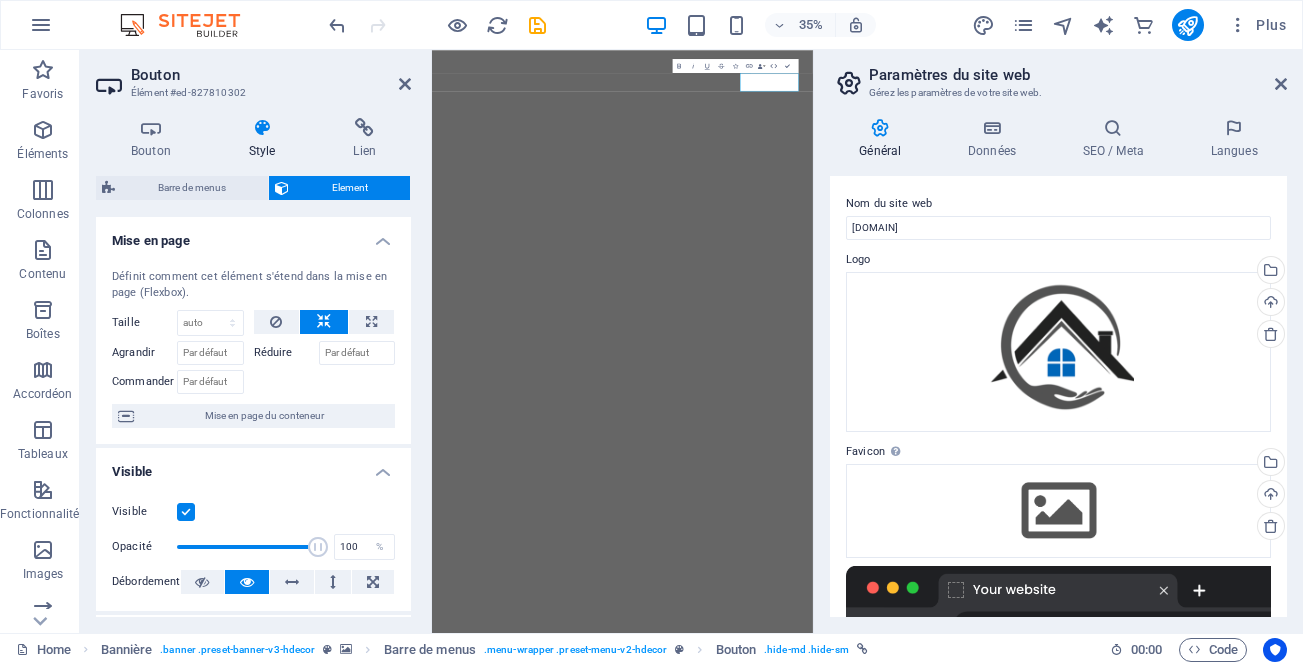 click on "Mise en page Définit comment cet élément s'étend dans la mise en page (Flexbox). Taille Par défaut auto px % 1/1 1/2 1/3 1/4 1/5 1/6 1/7 1/8 1/9 1/10 Agrandir Réduire Commander Mise en page du conteneur Visible Visible Opacité 100 % Débordement Espacement Marge Par défaut auto px % rem vw vh Personnalisé Personnalisé auto px % rem vw vh auto px % rem vw vh auto px % rem vw vh auto px % rem vw vh Marge intérieure Par défaut px rem % vh vw Personnalisé Personnalisé px rem % vh vw px rem % vh vw px rem % vh vw px rem % vh vw Bordure Style              - Largeur 1 auto px rem % vh vw Personnalisé Personnalisé 1 auto px rem % vh vw 1 auto px rem % vh vw 1 auto px rem % vh vw 1 auto px rem % vh vw  - Couleur Coins arrondis Par défaut px rem % vh vw Personnalisé Personnalisé px rem % vh vw px rem % vh vw px rem % vh vw px rem % vh vw Ombre Par défaut Aucun Extérieur Intérieur Couleur Décalage X 0 px rem vh vw Décalage Y 0 px rem vh vw Flouter 0 px rem % vh vw Étendre 0 px rem vh 0" at bounding box center (253, 648) 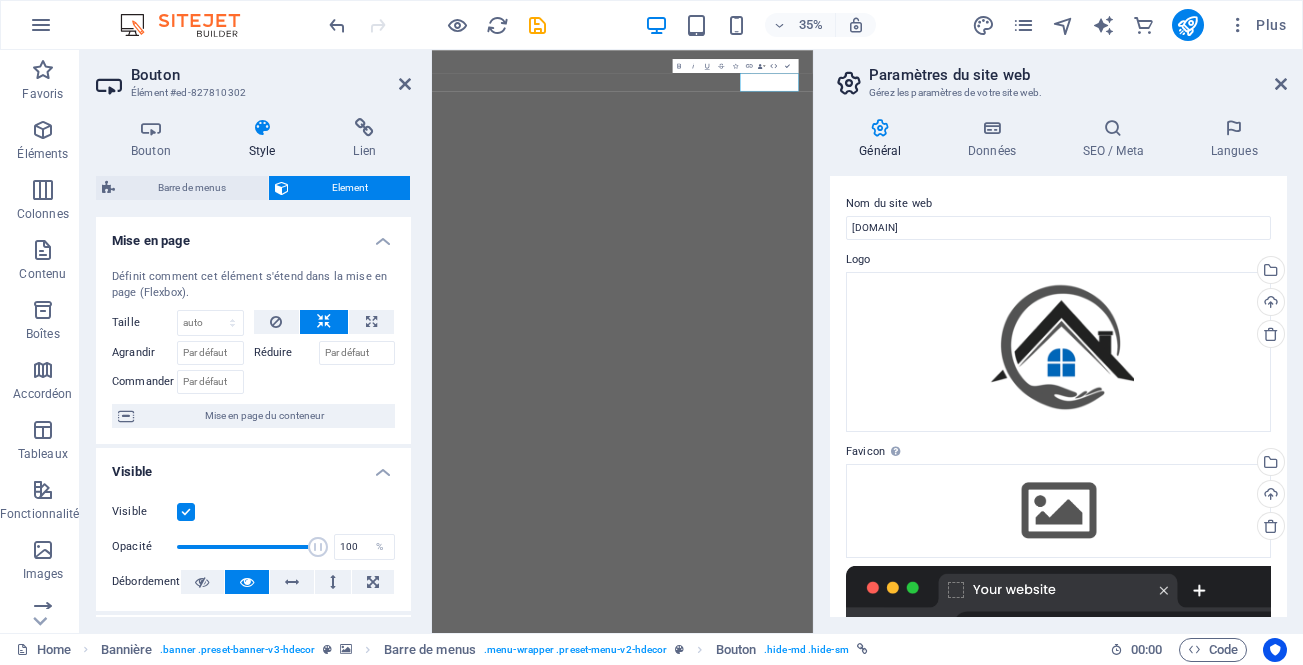 click on "Mise en page" at bounding box center [253, 235] 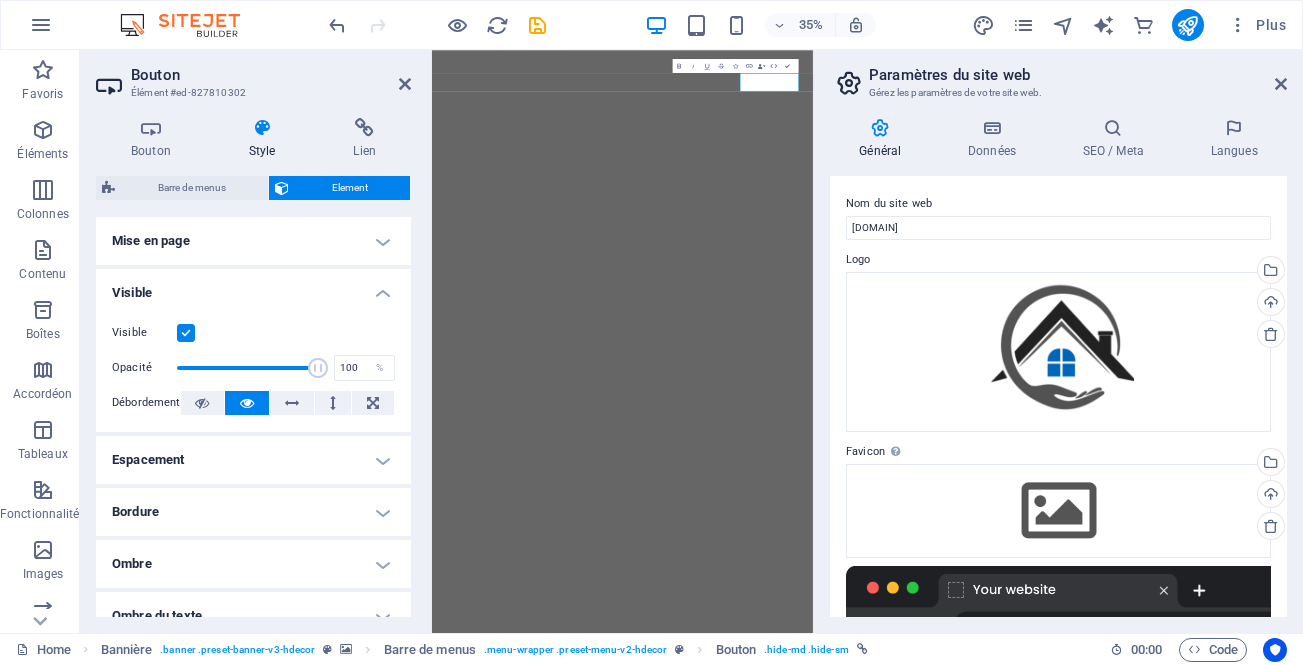 click on "Visible" at bounding box center (253, 287) 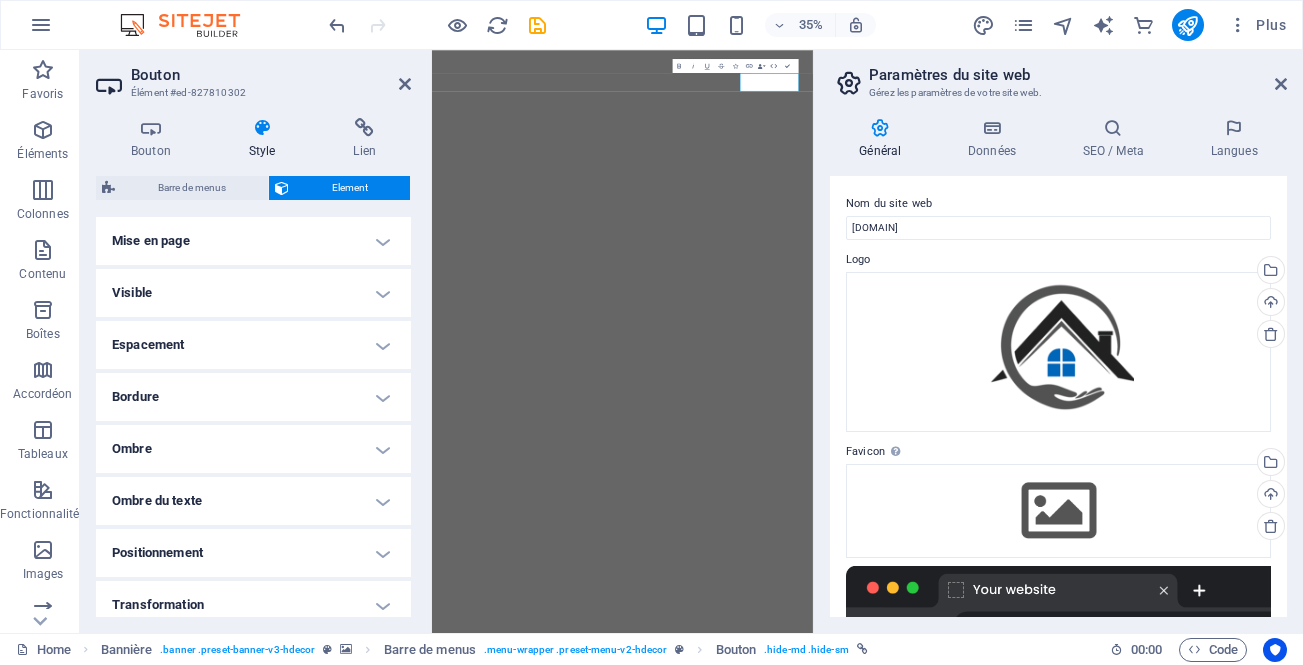click on "Ombre du texte" at bounding box center (253, 501) 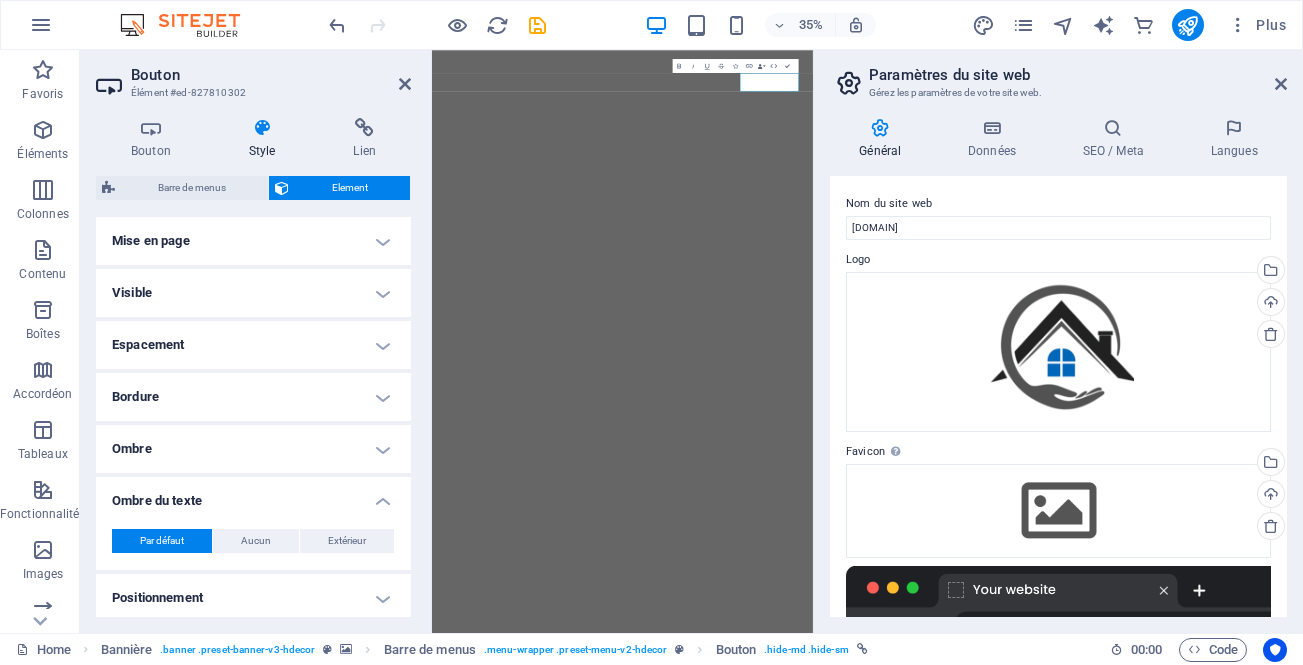 click on "Ombre du texte" at bounding box center [253, 495] 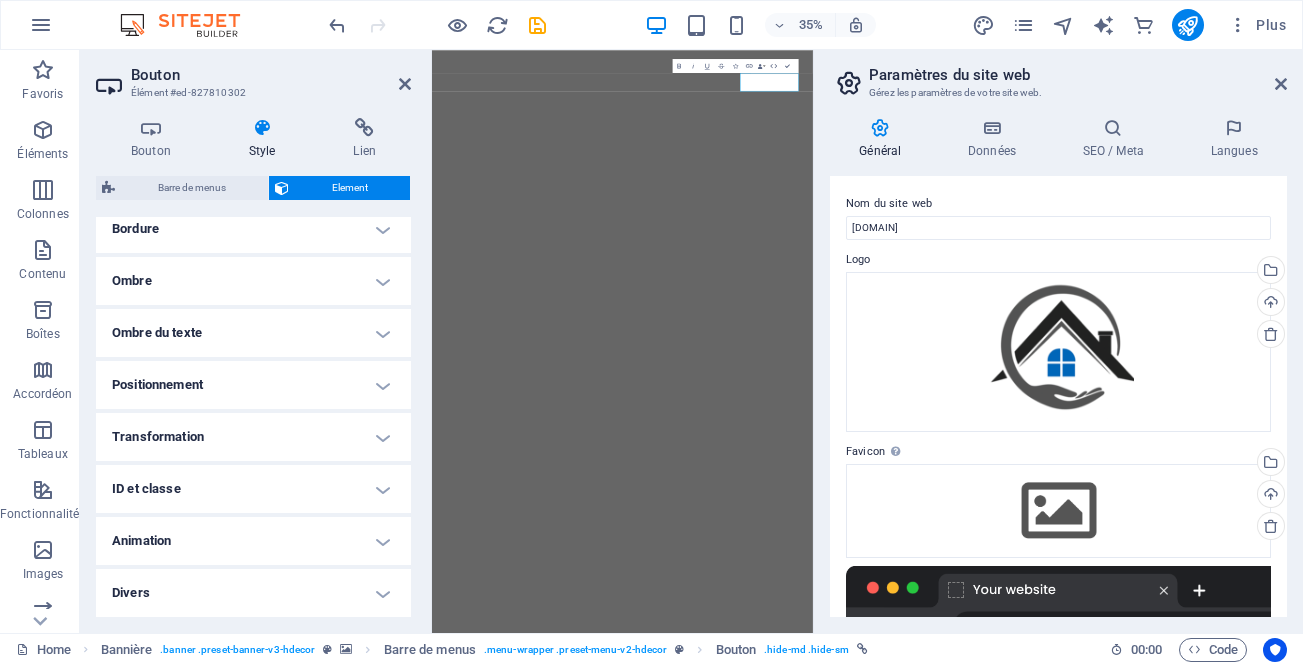 scroll, scrollTop: 0, scrollLeft: 0, axis: both 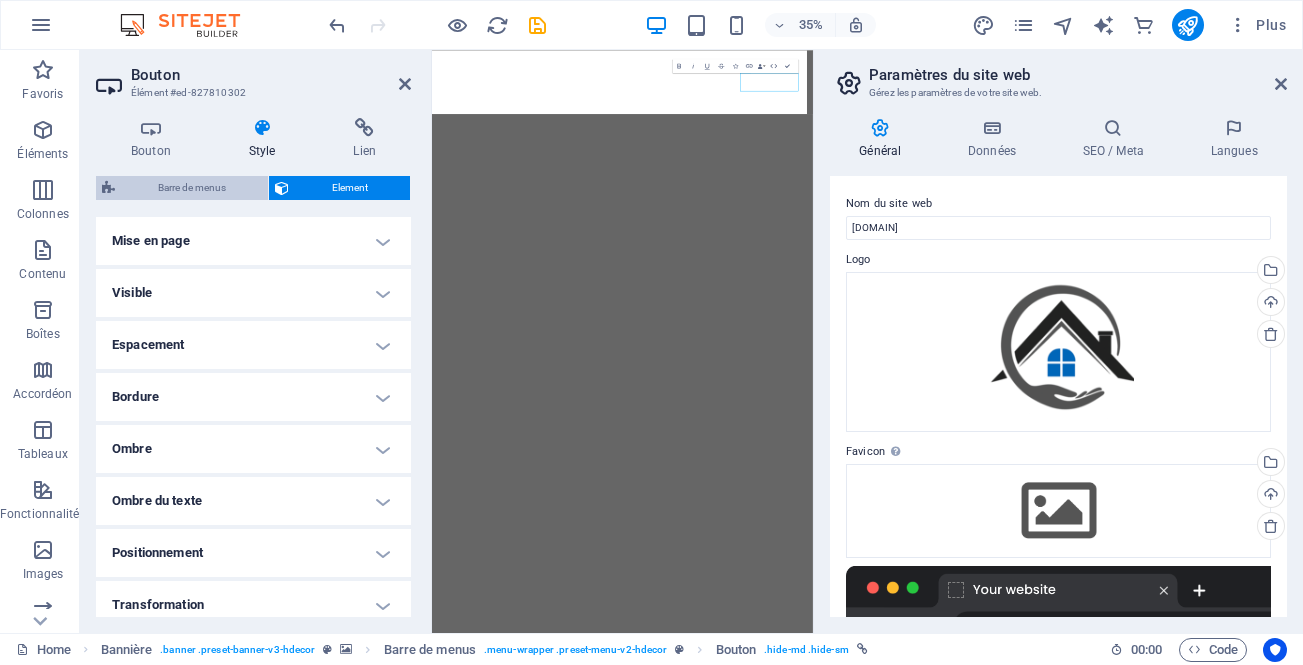 click on "Barre de menus" at bounding box center [191, 188] 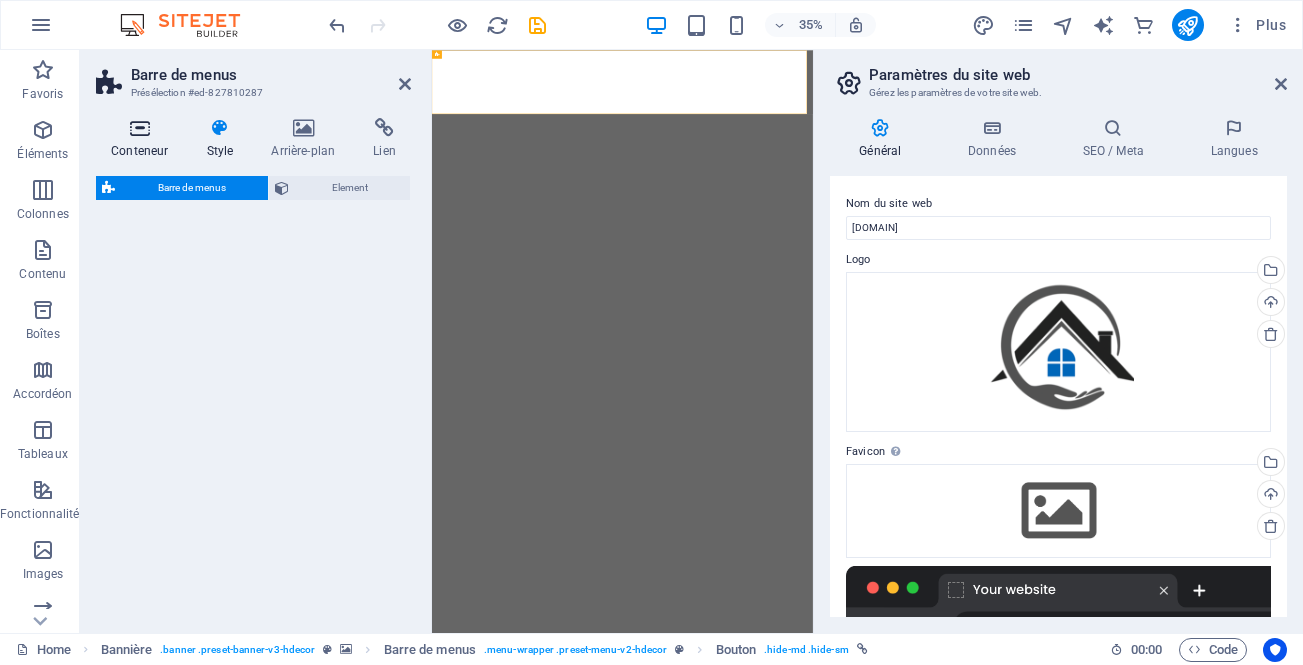 select on "rem" 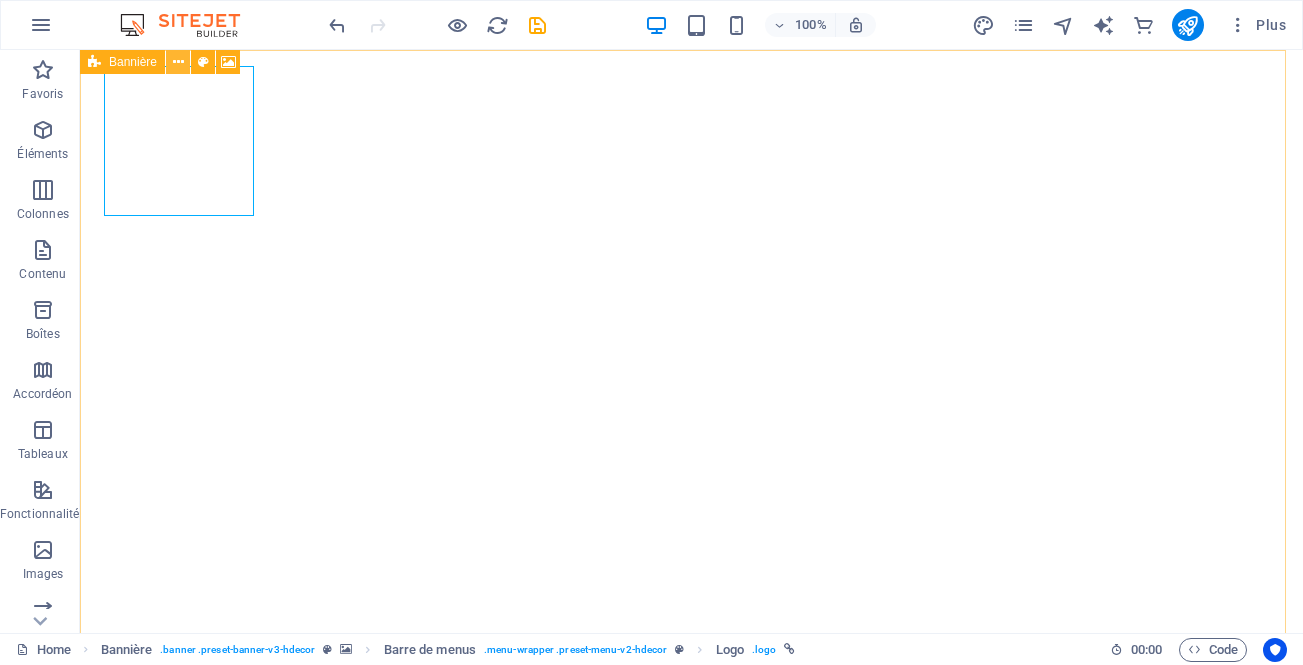 click at bounding box center [178, 62] 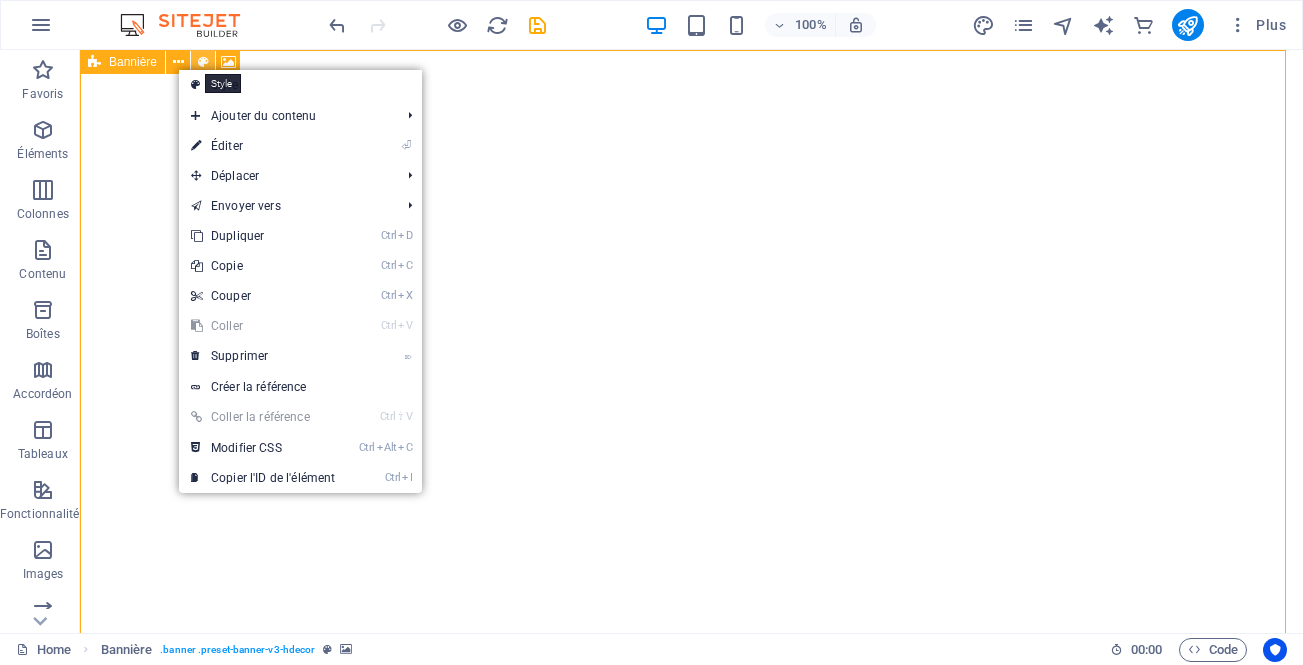 click at bounding box center (203, 62) 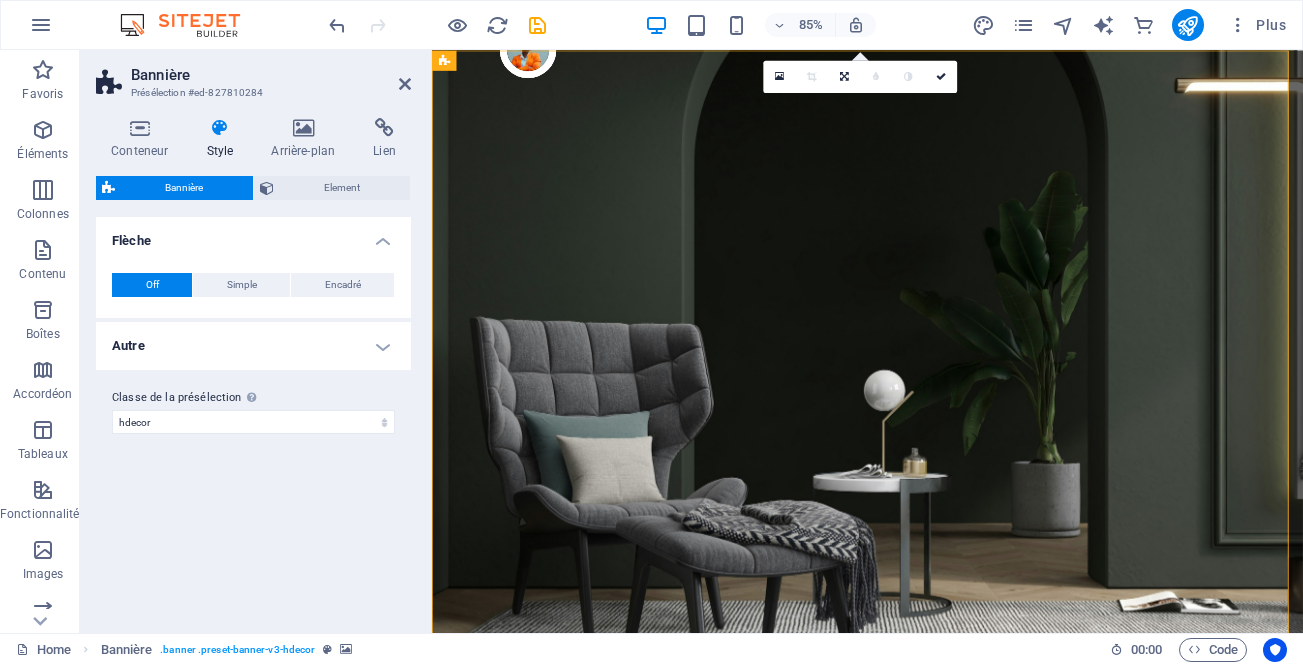 scroll, scrollTop: 0, scrollLeft: 0, axis: both 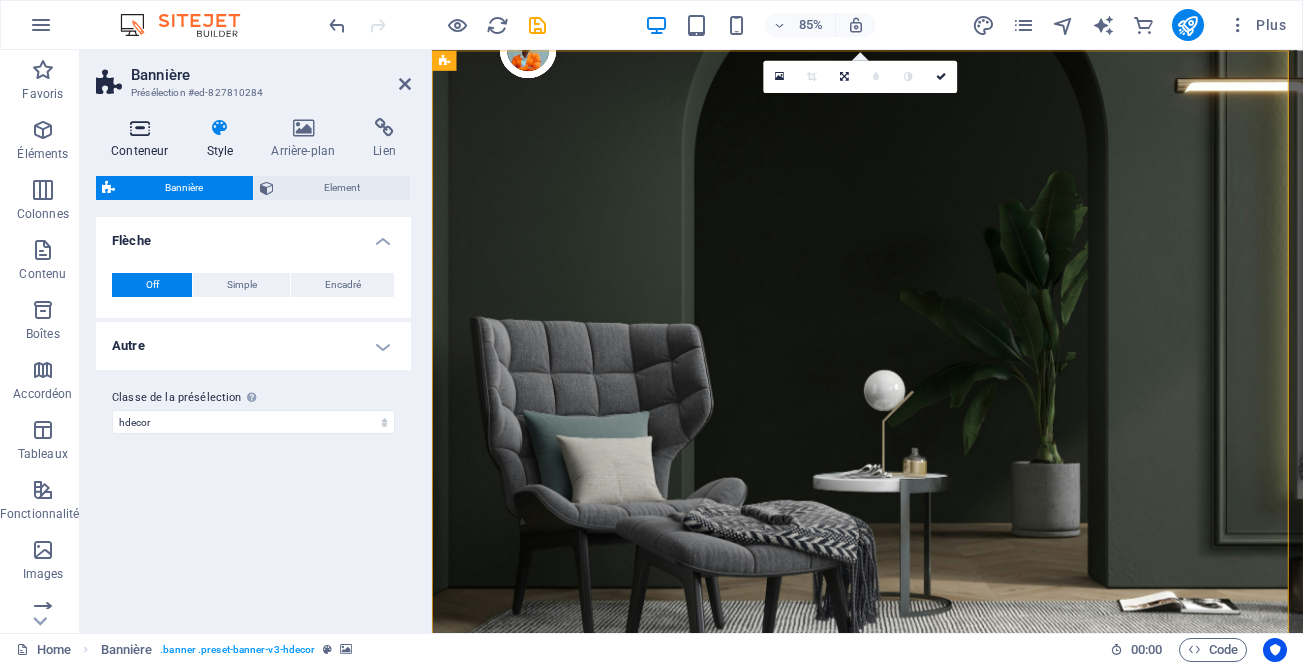 click on "Conteneur" at bounding box center [143, 139] 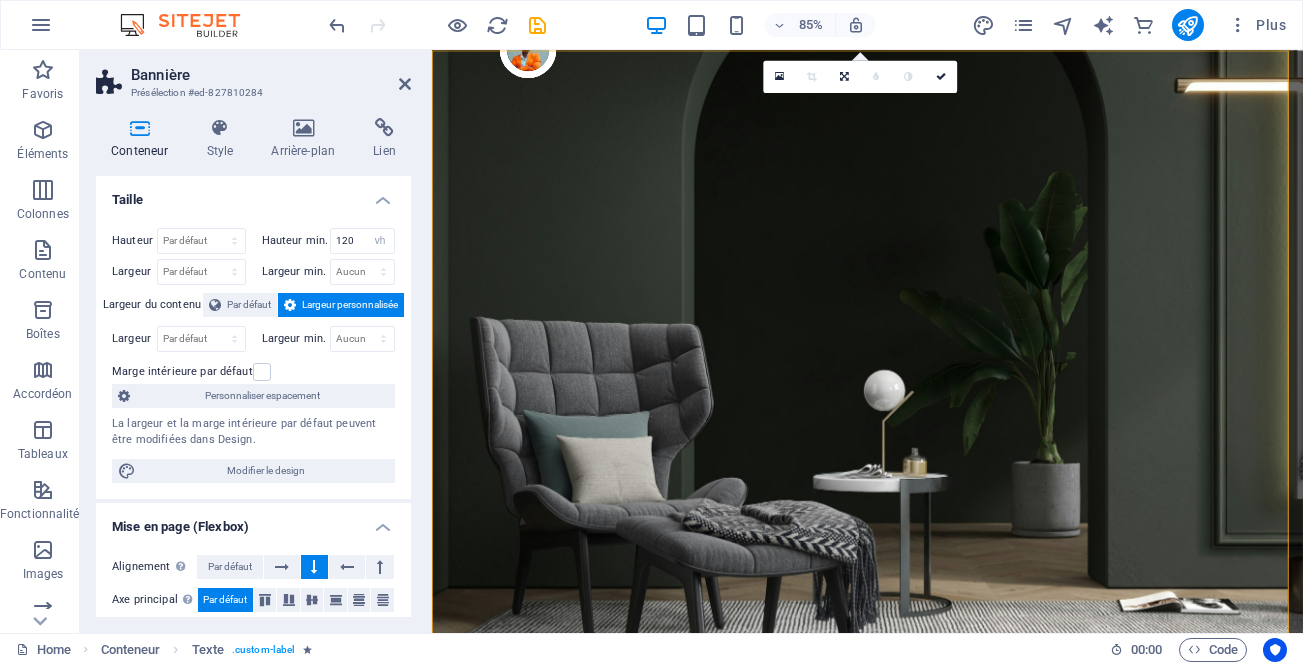 click at bounding box center [944, 3449] 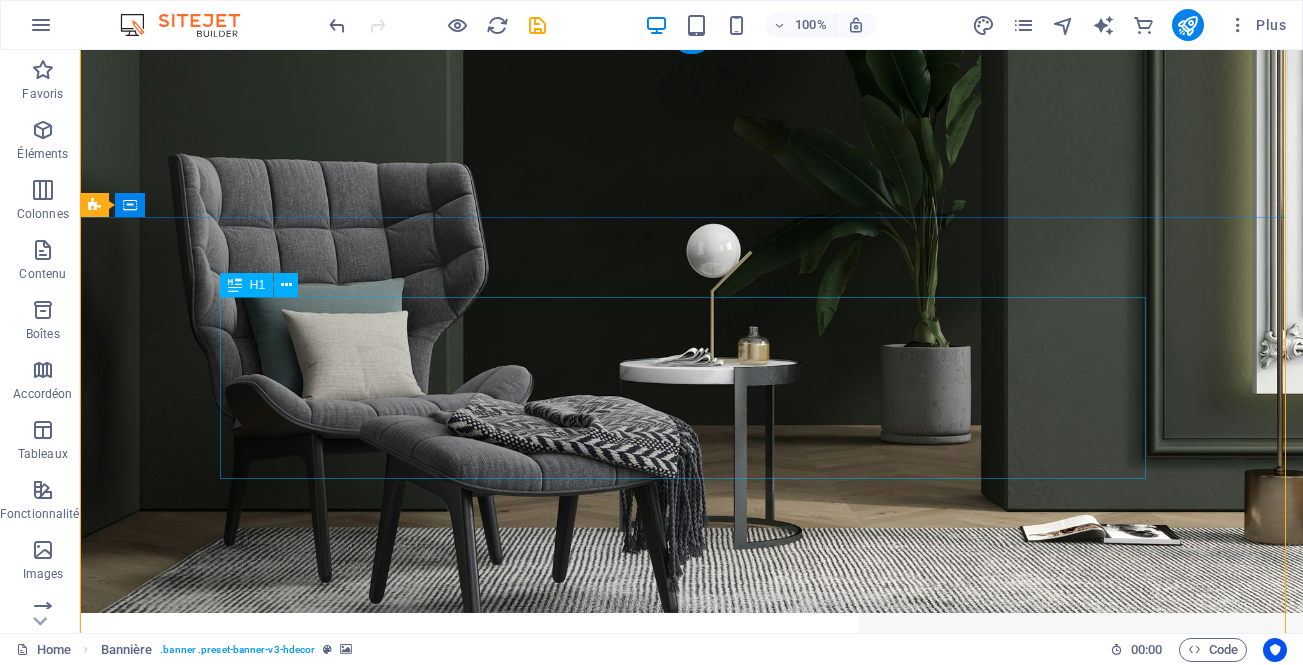 scroll, scrollTop: 0, scrollLeft: 0, axis: both 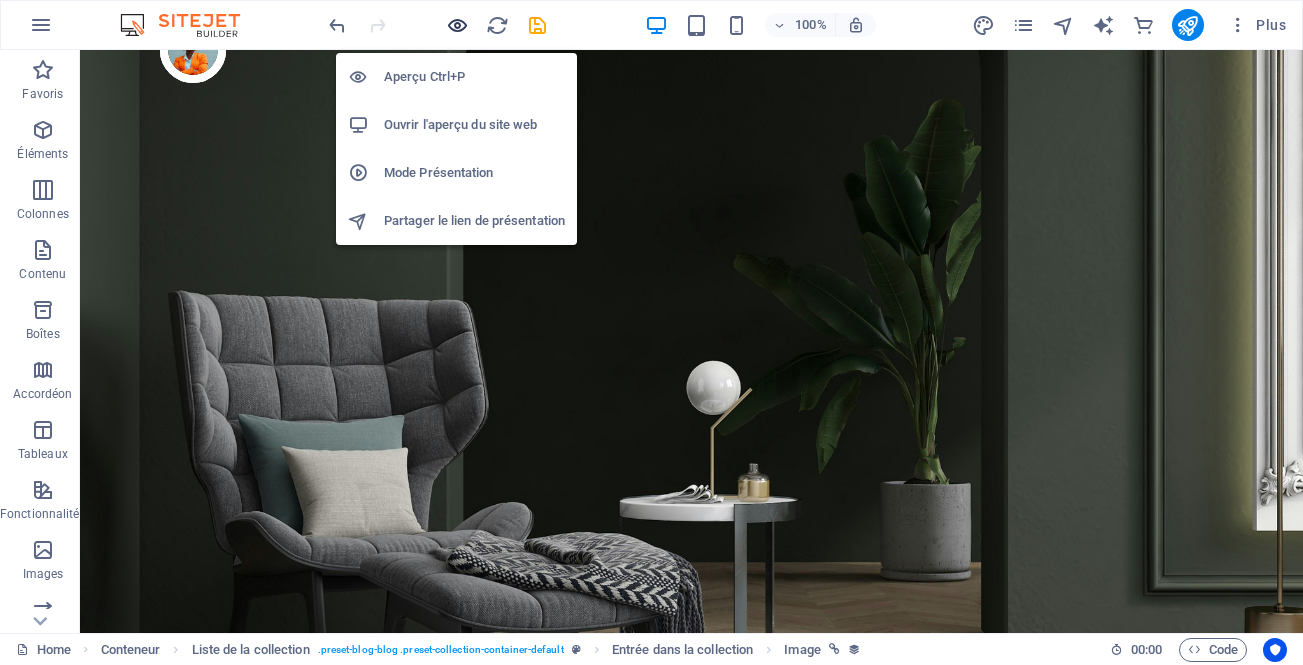 click at bounding box center (457, 25) 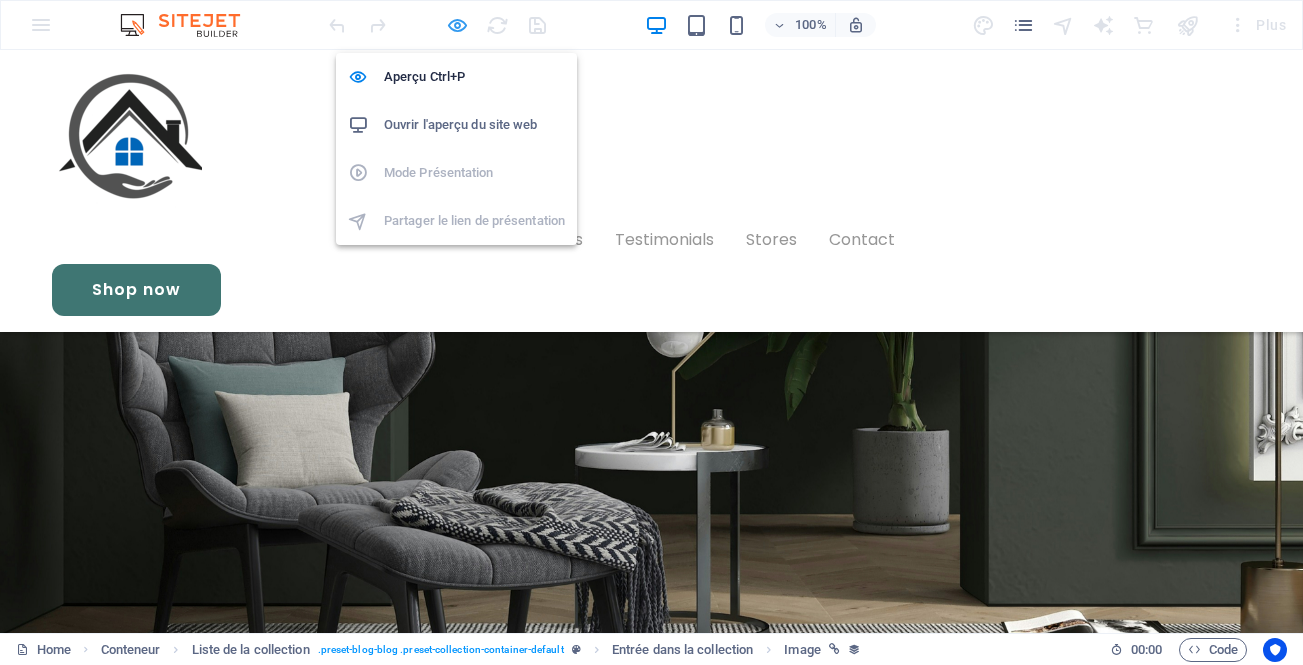 scroll, scrollTop: 1942, scrollLeft: 0, axis: vertical 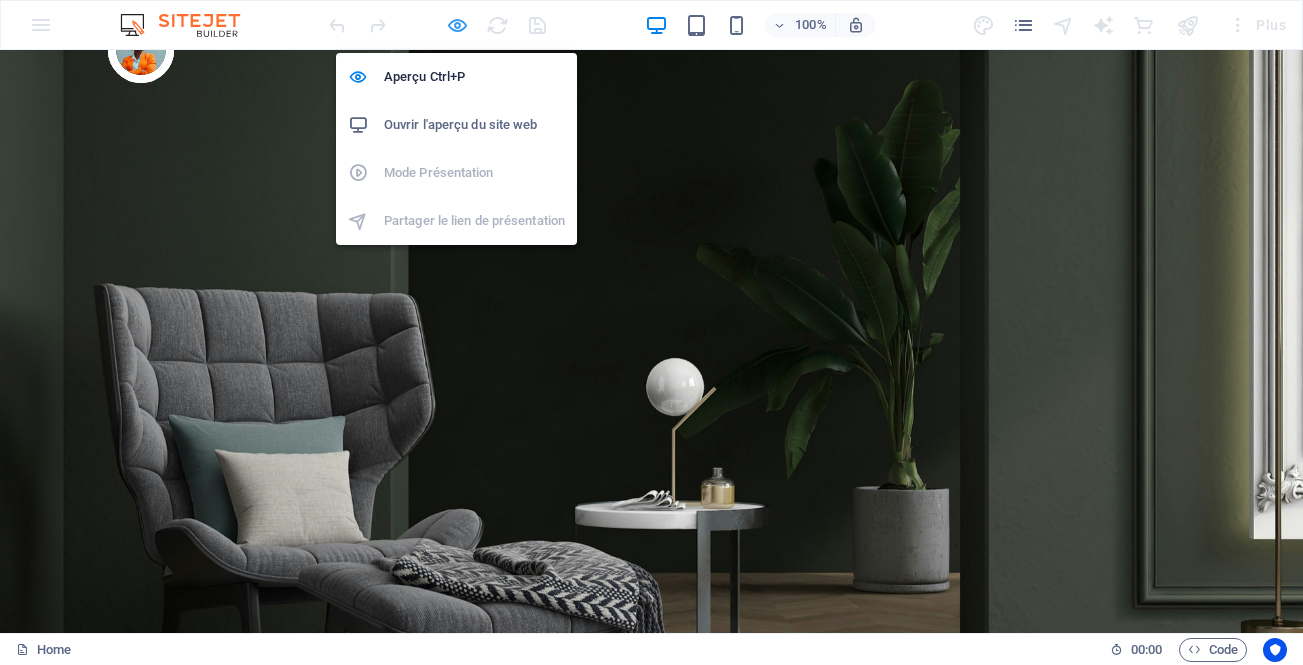 click at bounding box center [457, 25] 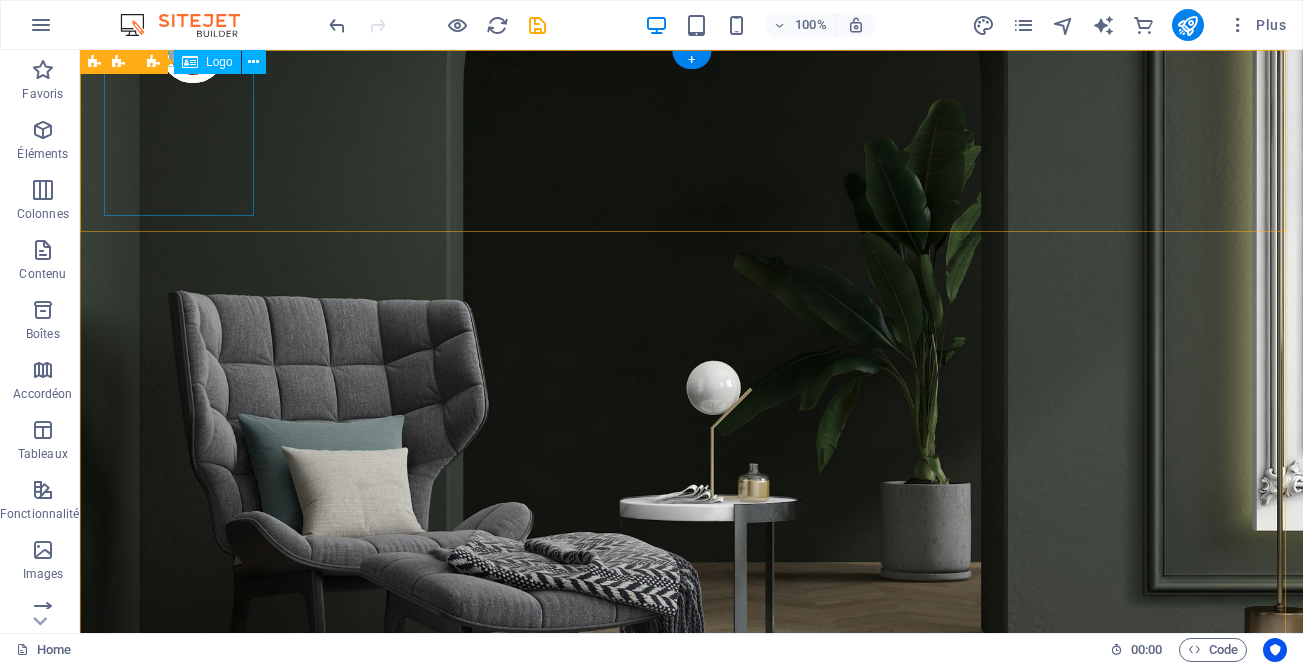 click at bounding box center (691, 841) 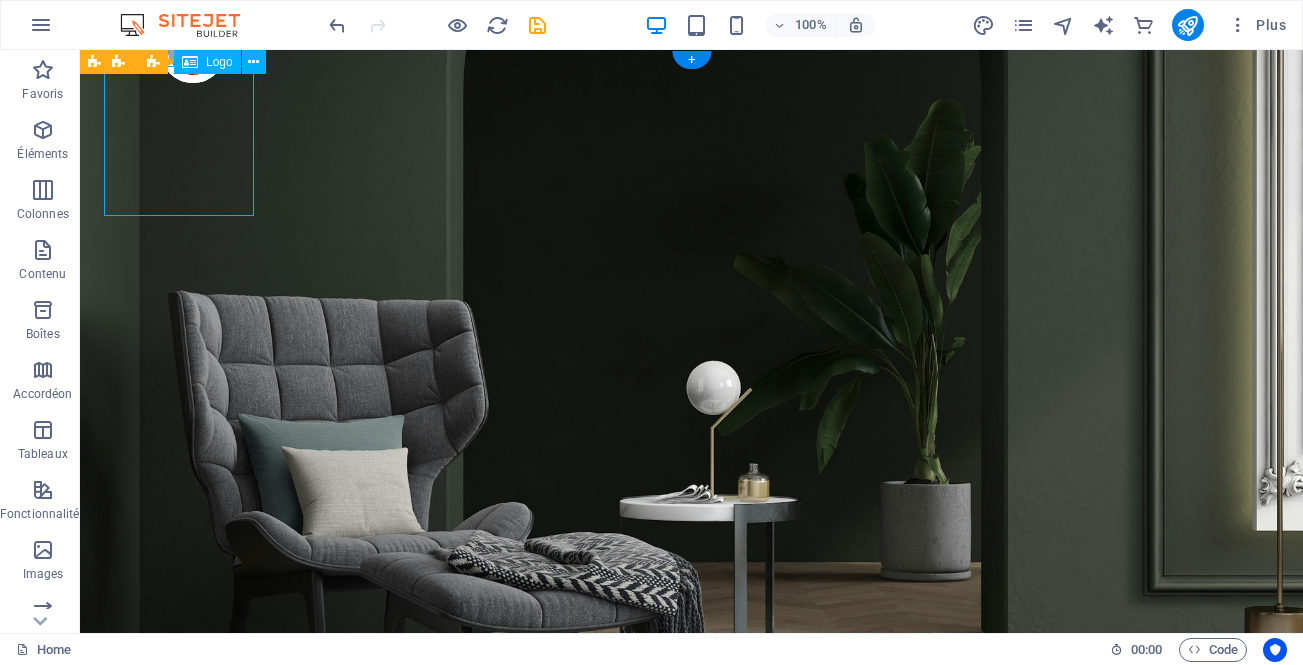 click at bounding box center [691, 841] 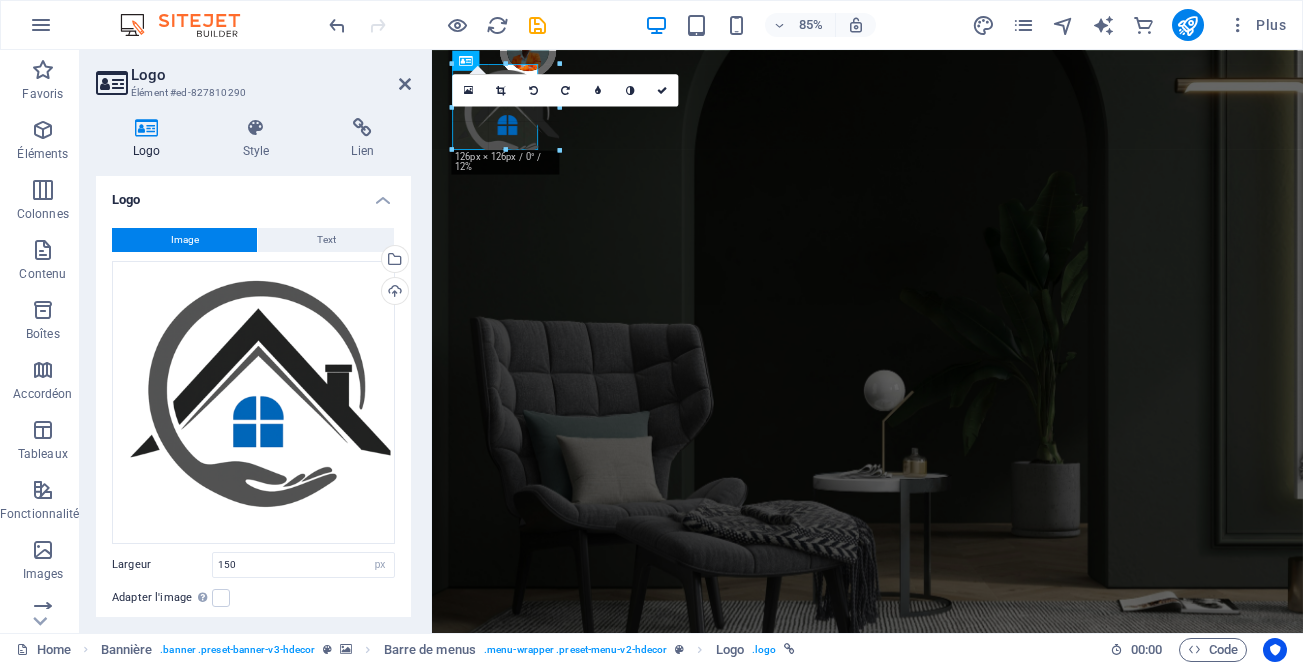 drag, startPoint x: 580, startPoint y: 189, endPoint x: 531, endPoint y: 115, distance: 88.752464 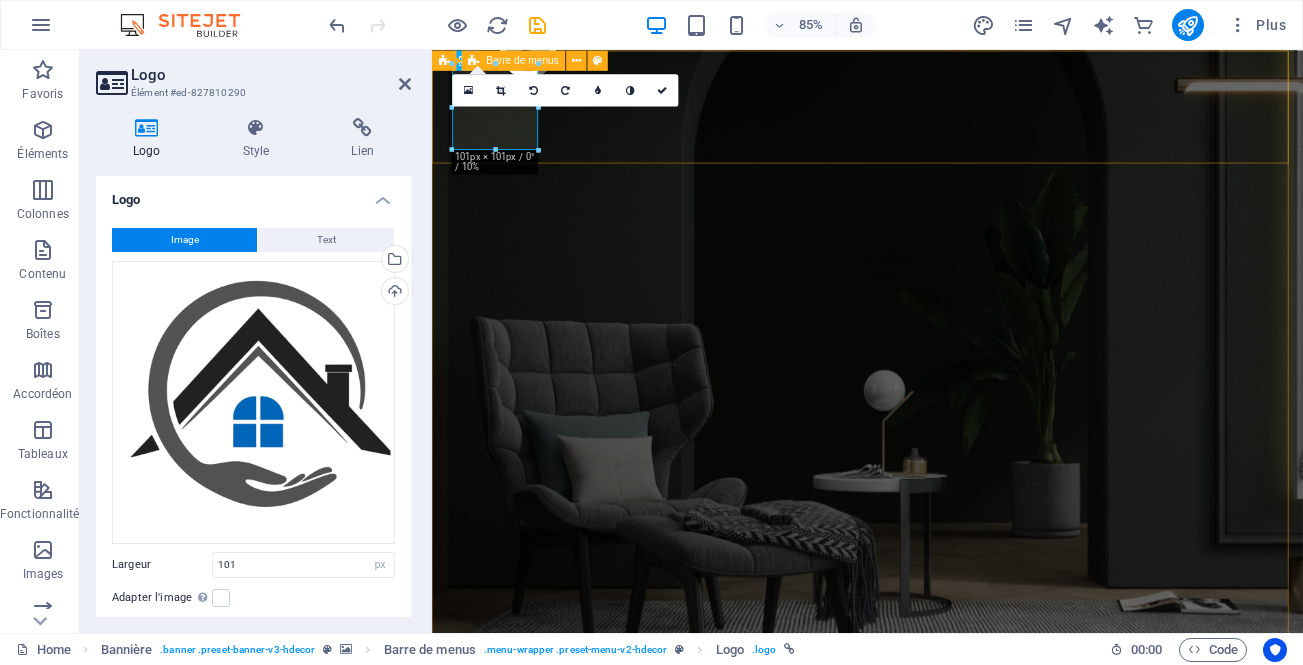 click on "Products About Us Testimonials Stores Contact Shop now" at bounding box center (944, 989) 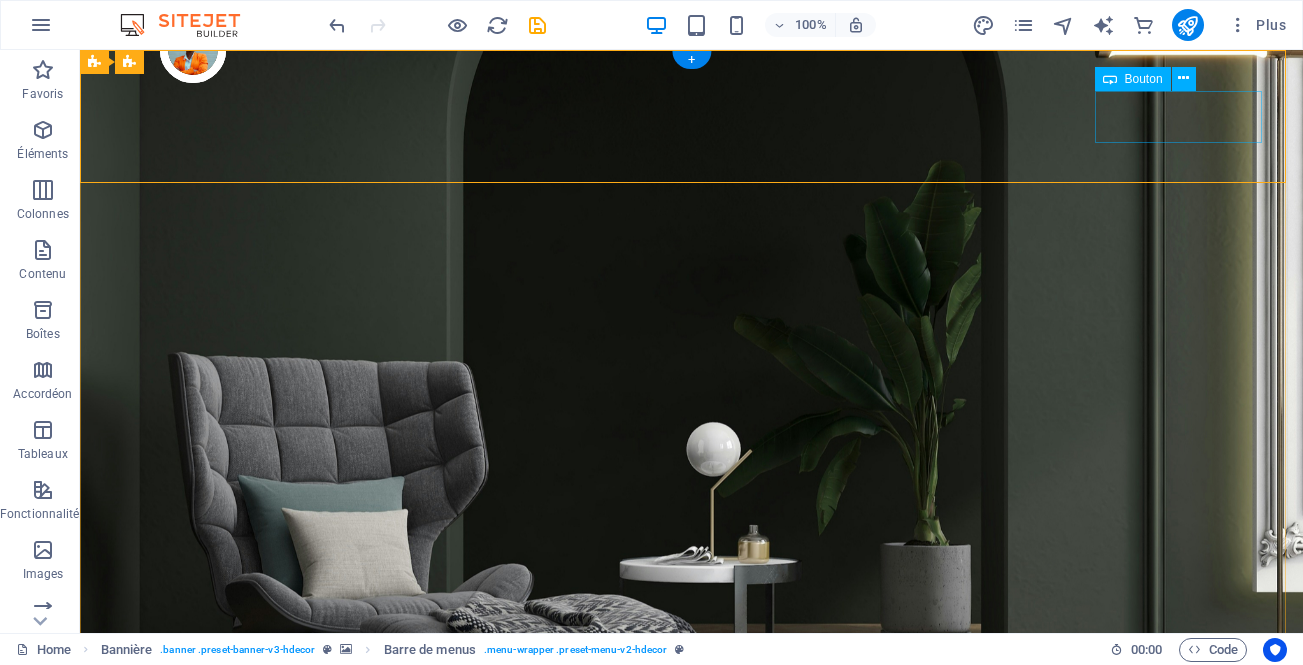 click on "Shop now" at bounding box center (691, 1064) 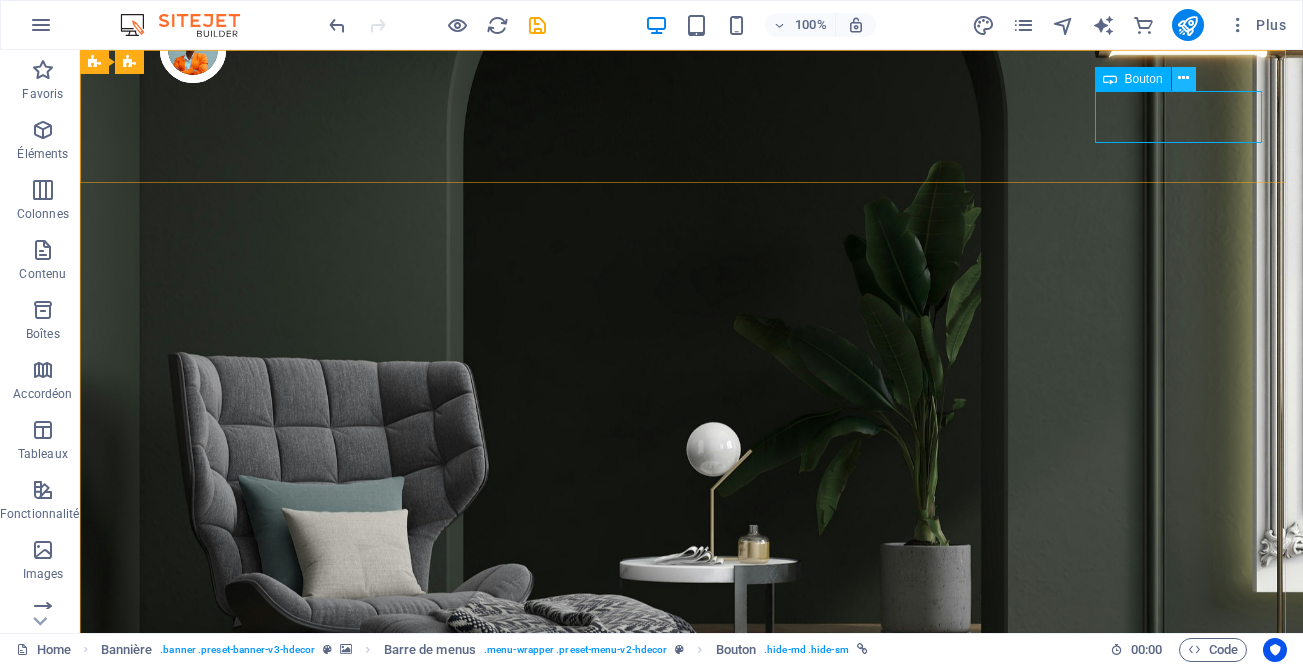 click at bounding box center [1183, 78] 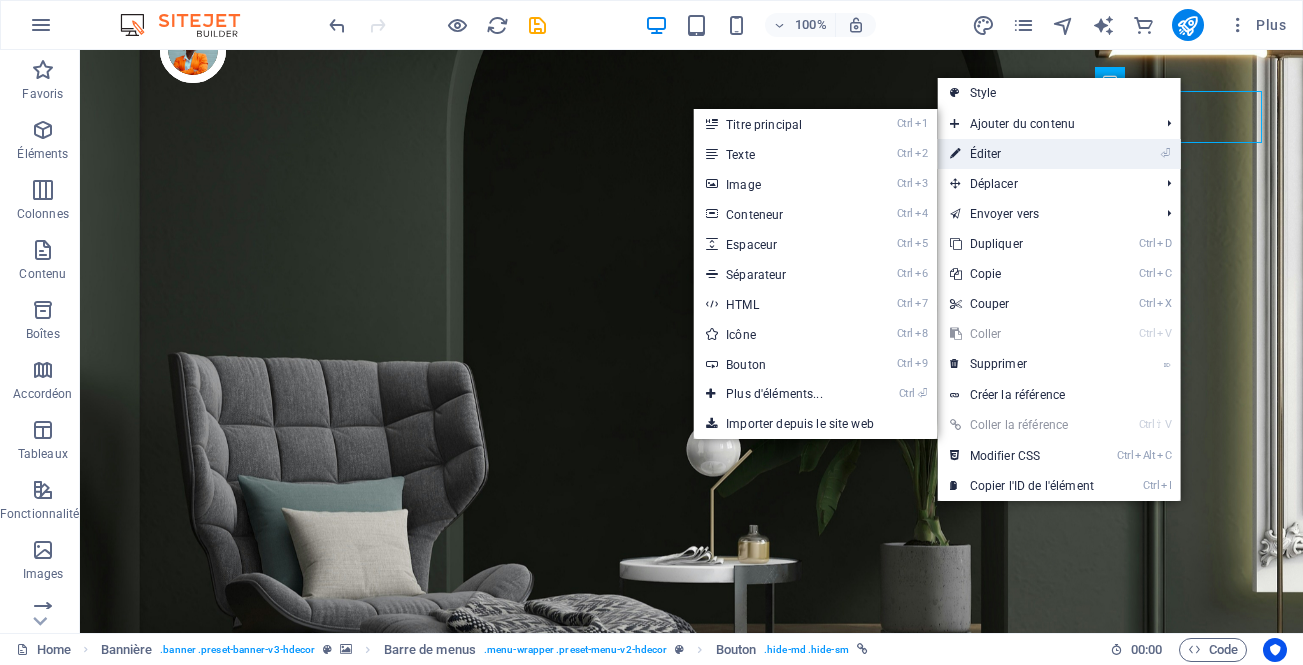 click on "⏎  Éditer" at bounding box center (1022, 154) 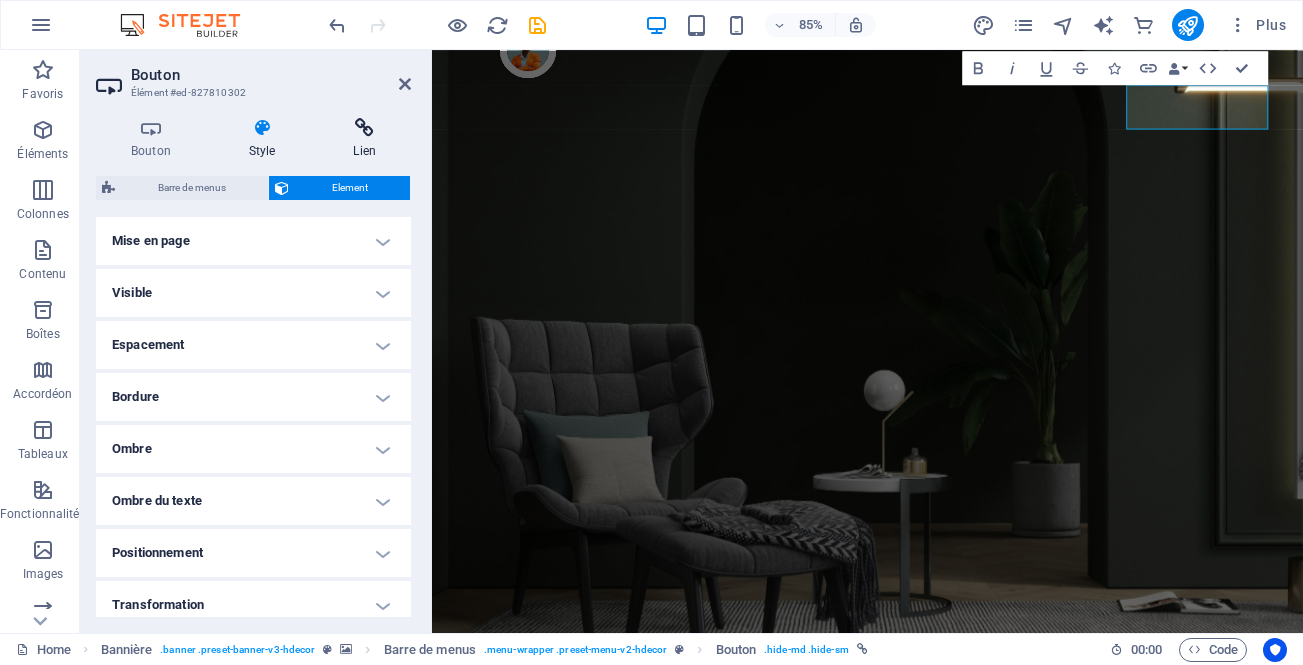 click on "Lien" at bounding box center [364, 139] 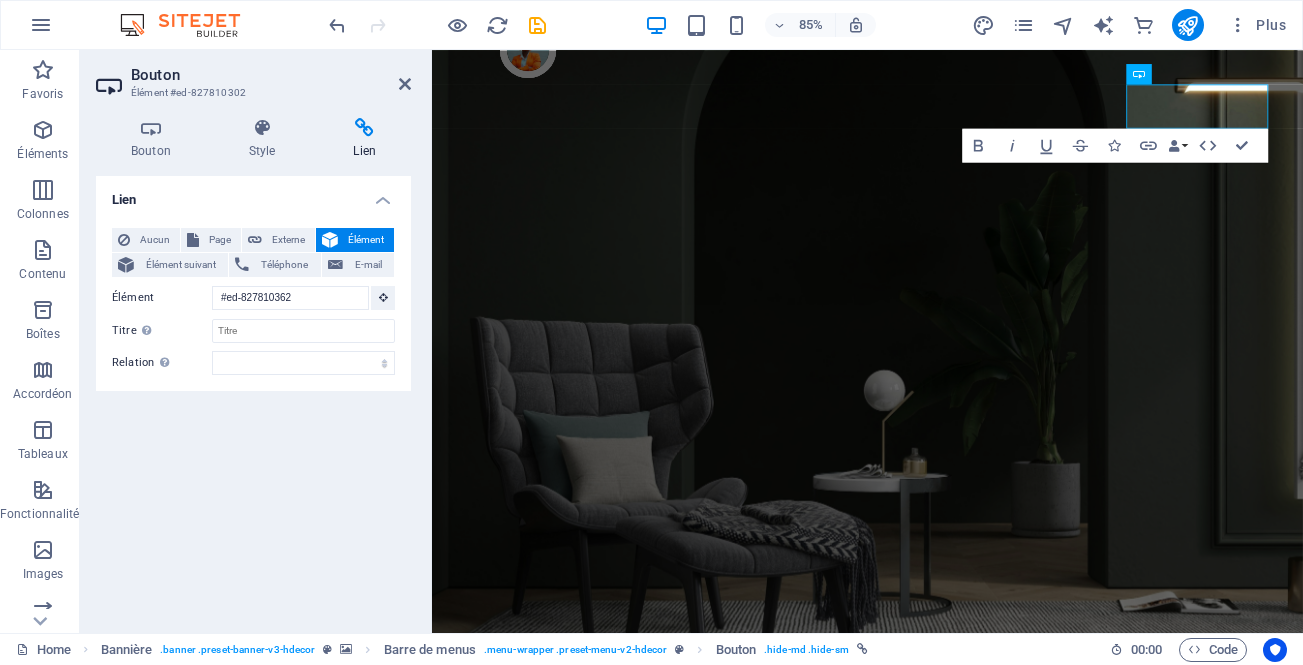 scroll, scrollTop: 0, scrollLeft: 0, axis: both 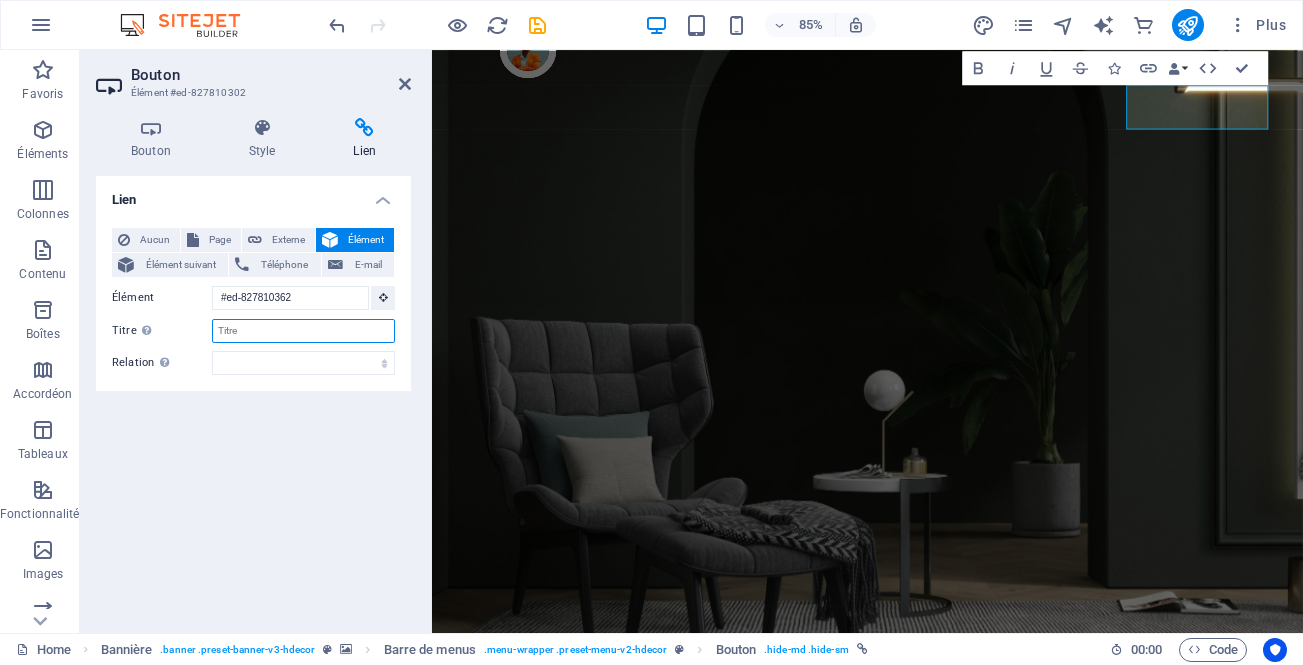 click on "Titre Description supplémentaire du lien. Celle-ci doit être différente du texte du lien. Le titre est souvent affiché comme Texte infobulle lorsque la souris passe sur l'élément. Laissez vide en cas de doute." at bounding box center (303, 331) 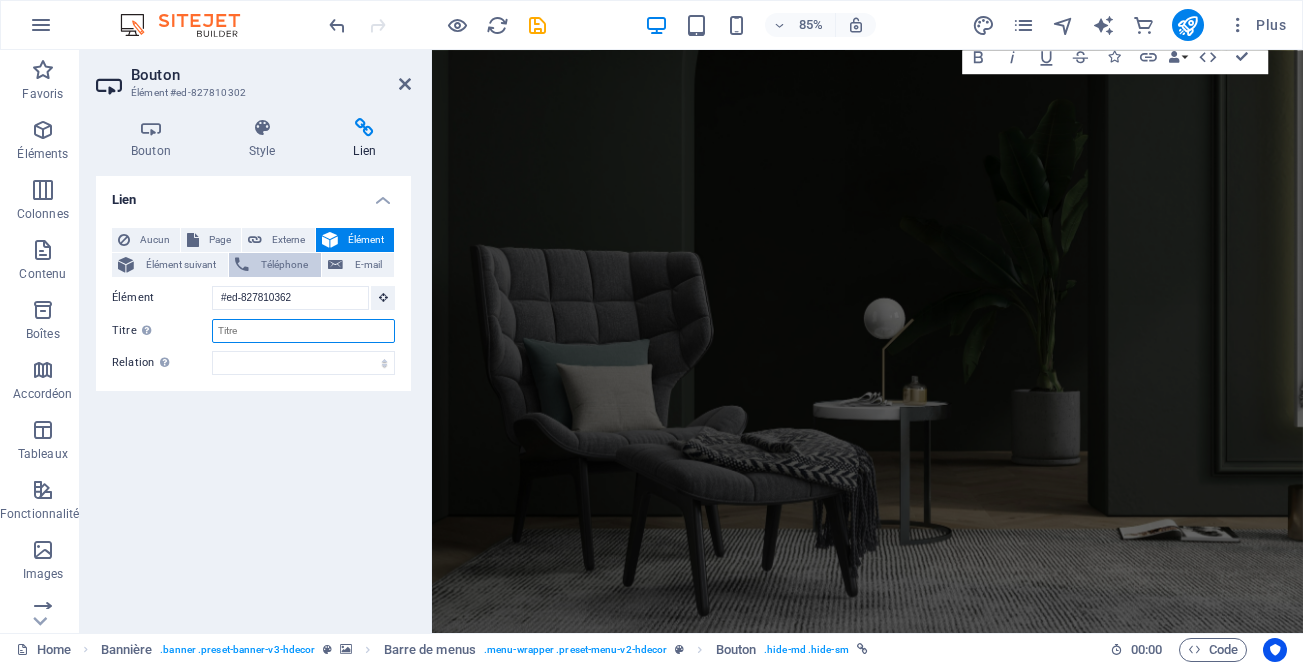 scroll, scrollTop: 0, scrollLeft: 0, axis: both 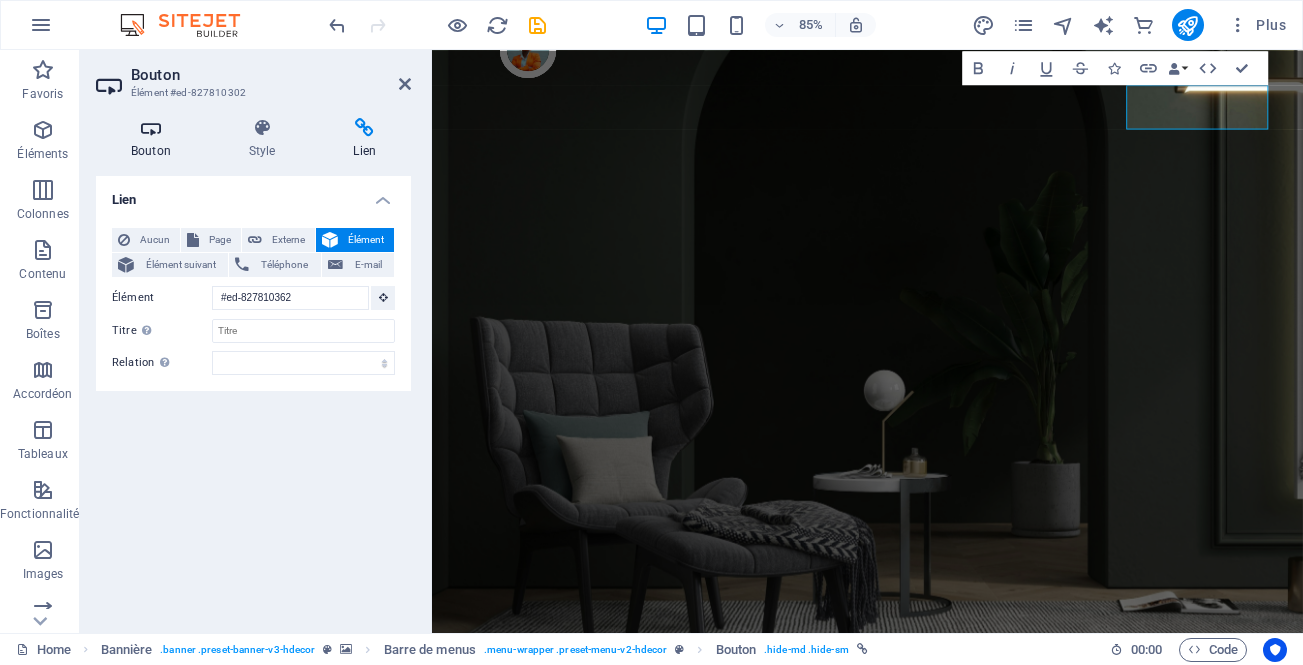 click on "Bouton" at bounding box center [155, 139] 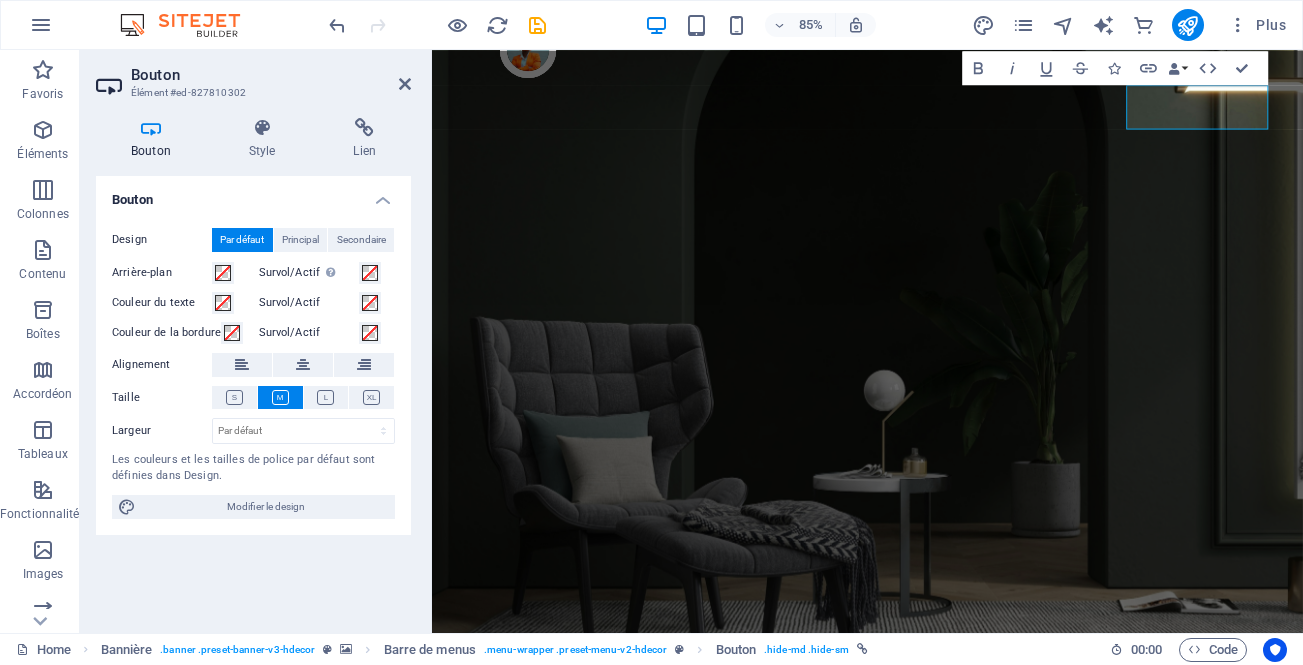 click on "Bouton" at bounding box center [253, 194] 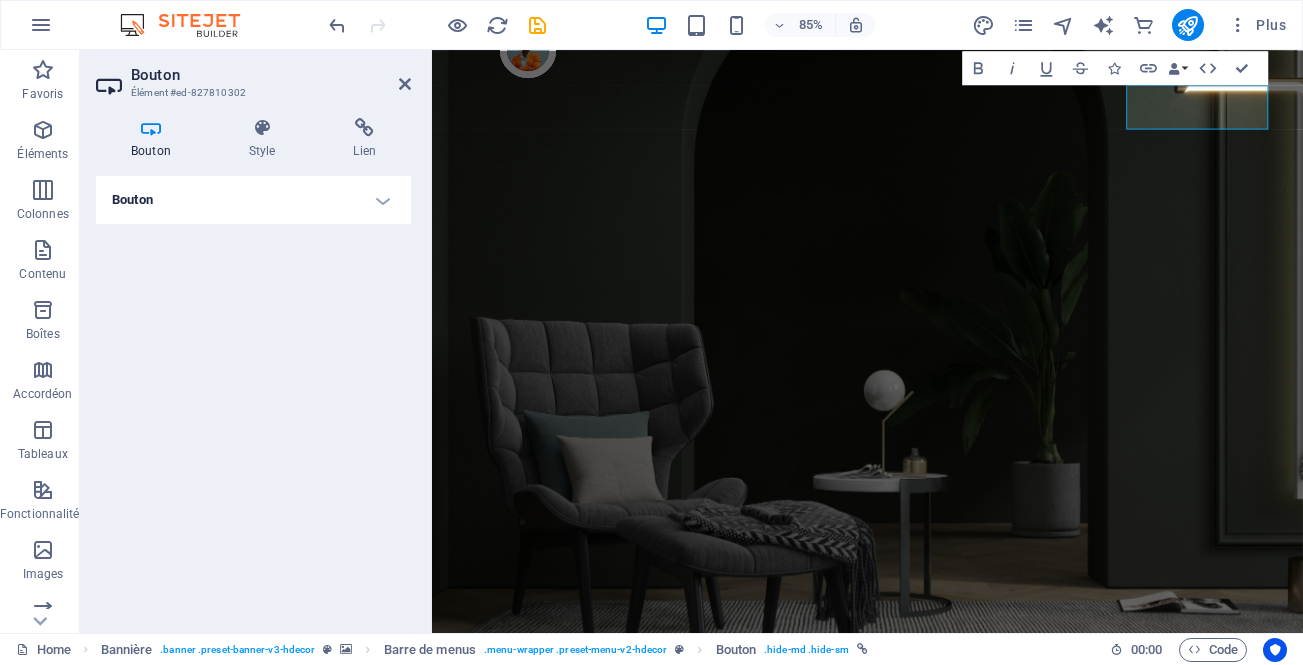 click on "Bouton" at bounding box center [253, 200] 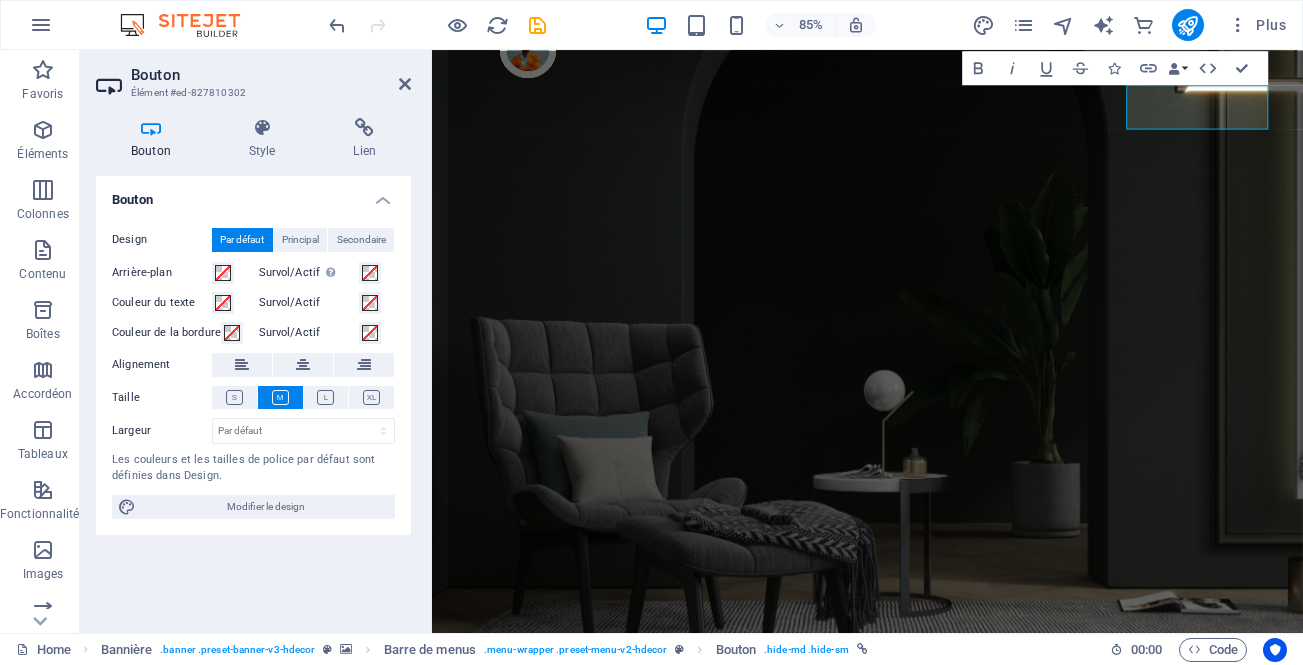 click on "Élément #ed-827810302" at bounding box center [251, 93] 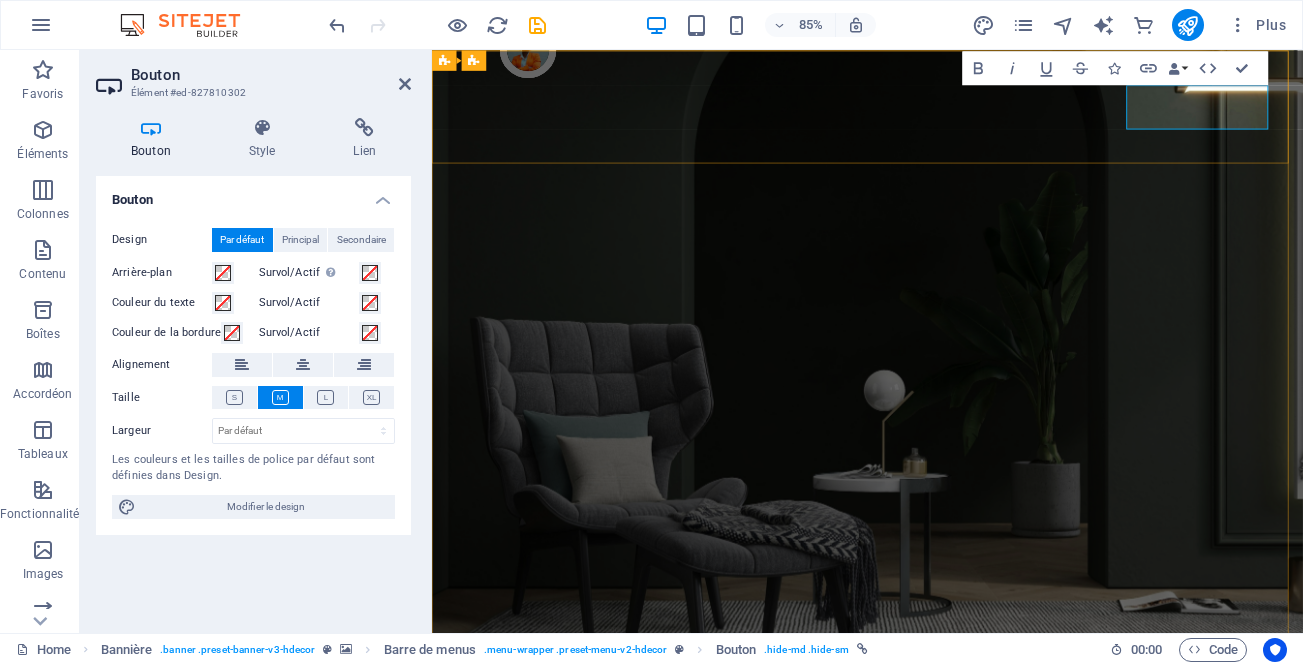 click on "Shop now" at bounding box center (540, 1064) 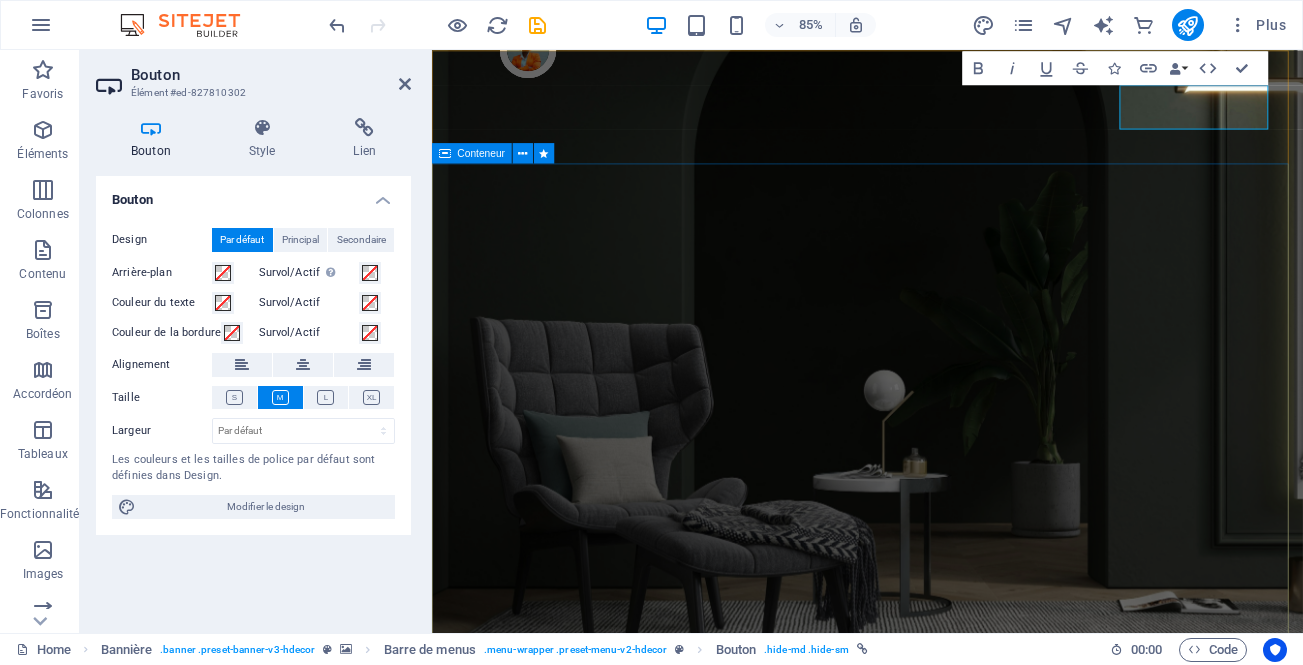 click on "Make Your Interior Minimalistic & Modern Turn your room with panto into a lot more minimalist and modern with ease and speed" at bounding box center (944, 1304) 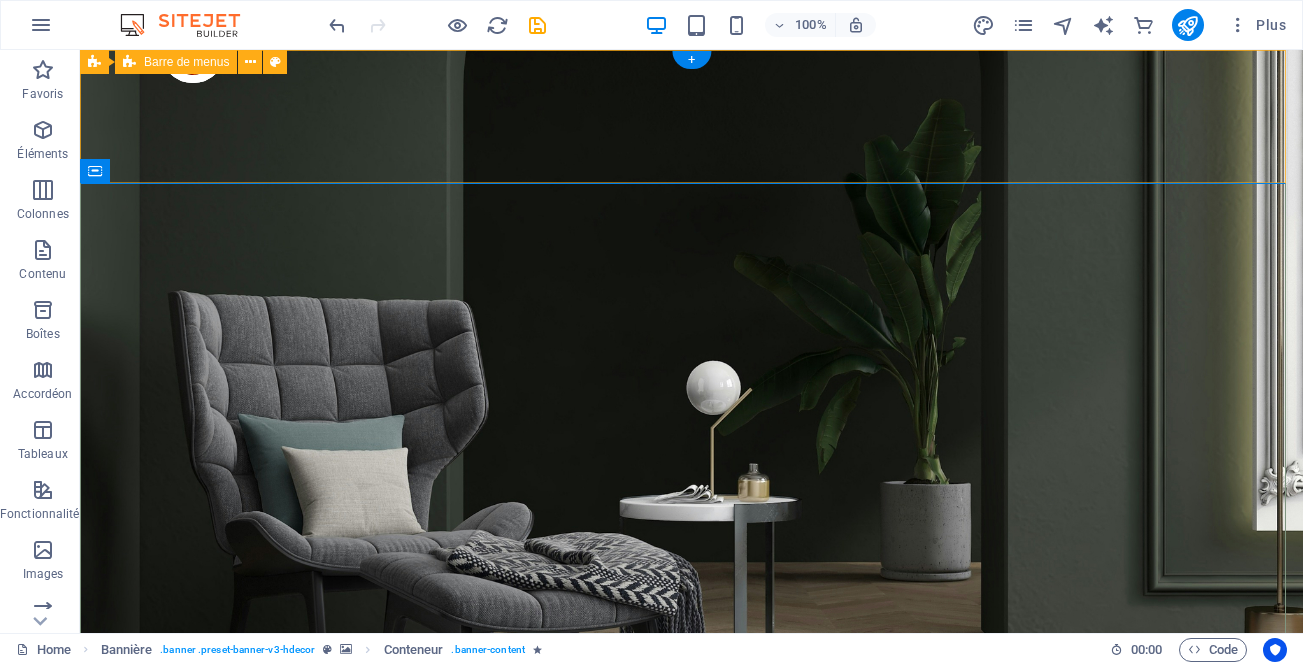 drag, startPoint x: 1267, startPoint y: 76, endPoint x: 1094, endPoint y: 82, distance: 173.10402 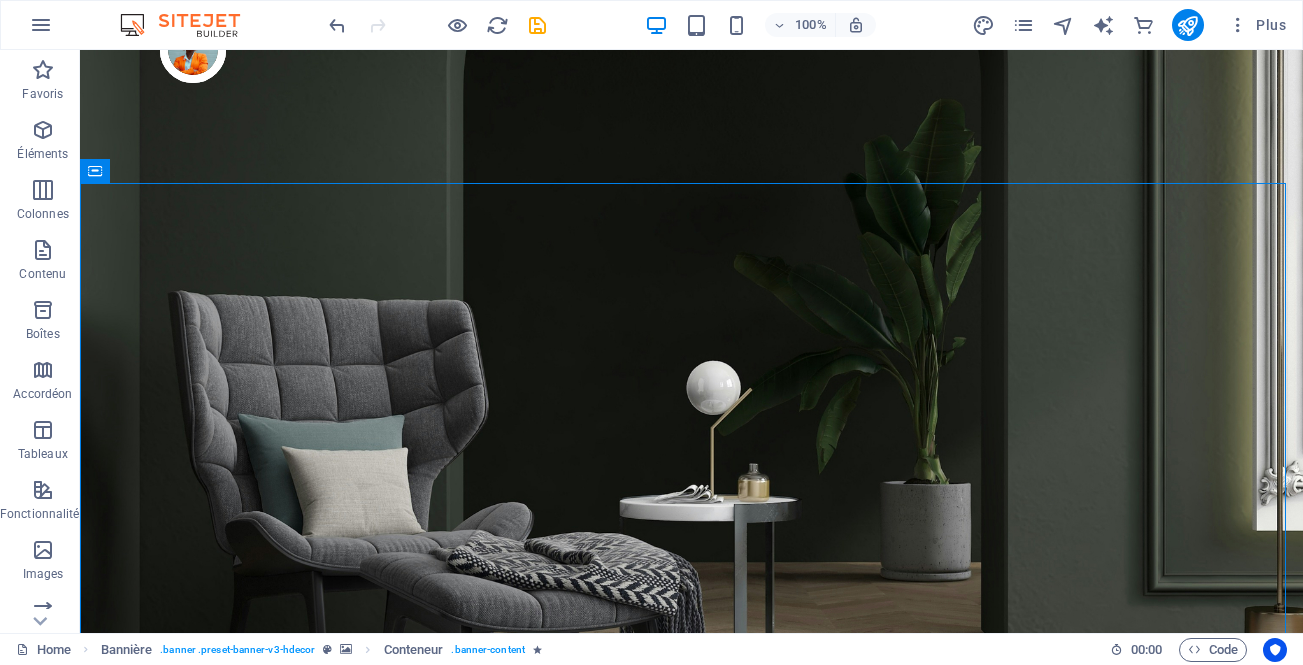 drag, startPoint x: 1294, startPoint y: 104, endPoint x: 1375, endPoint y: 96, distance: 81.394104 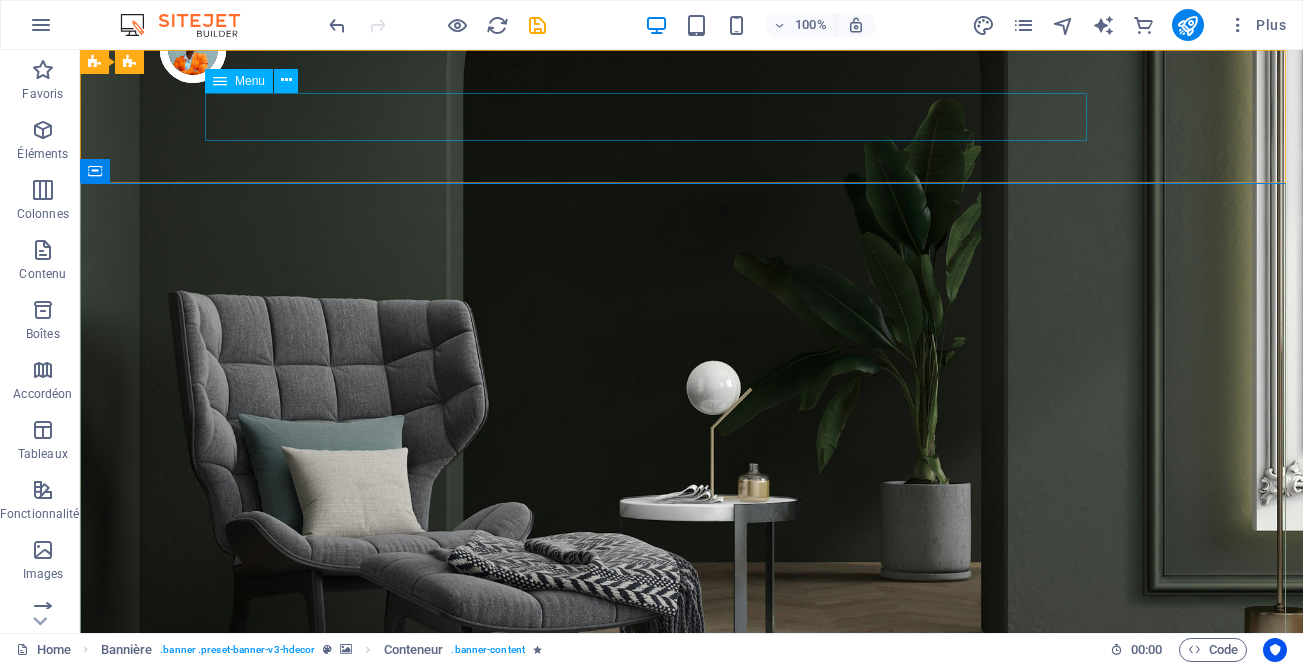 click on "Menu" at bounding box center [250, 81] 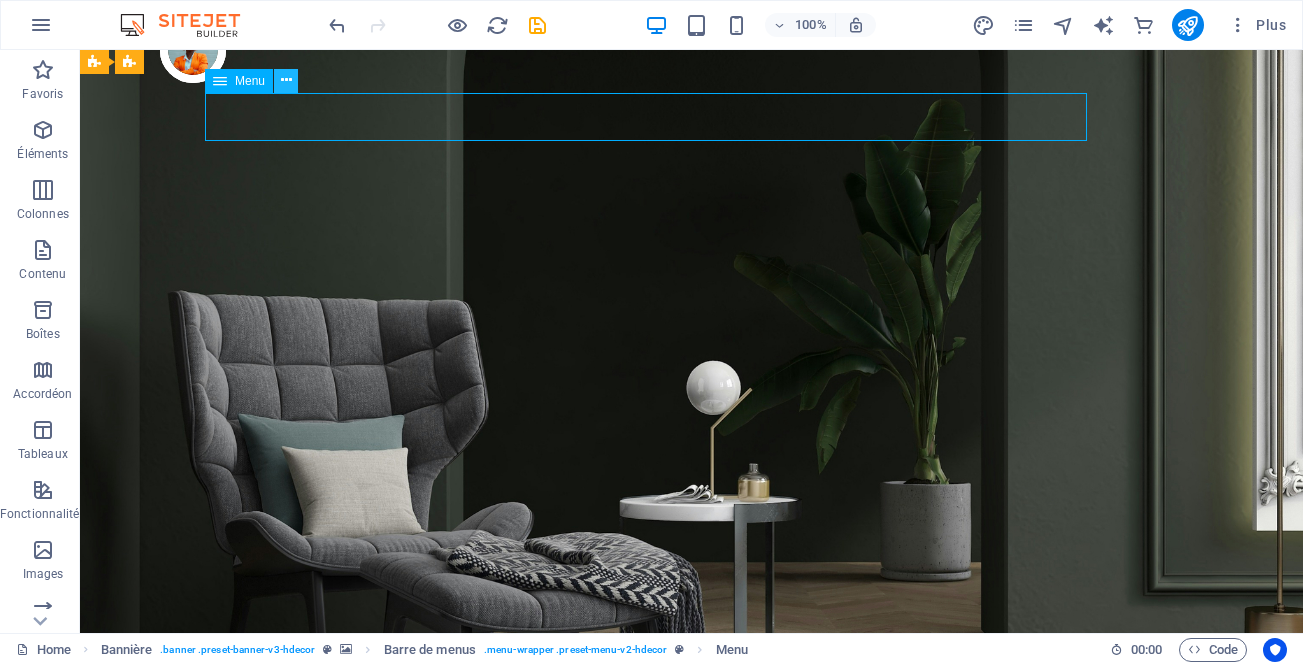 click at bounding box center (286, 80) 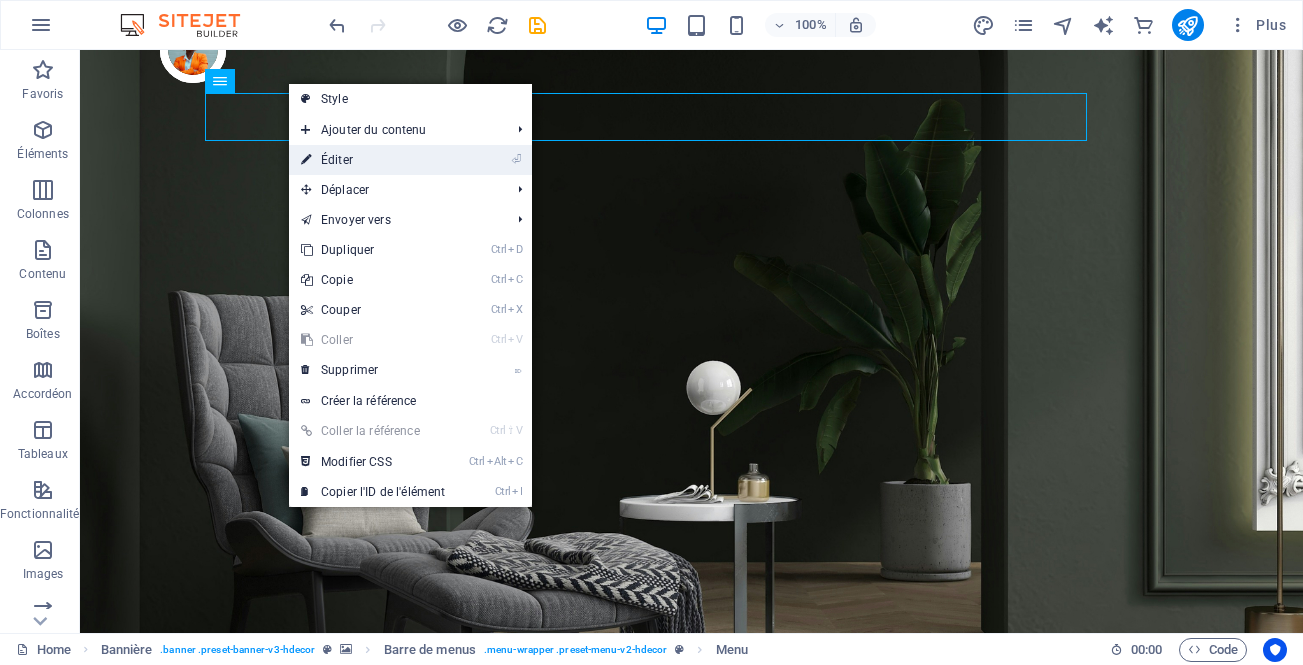 click on "⏎  Éditer" at bounding box center (373, 160) 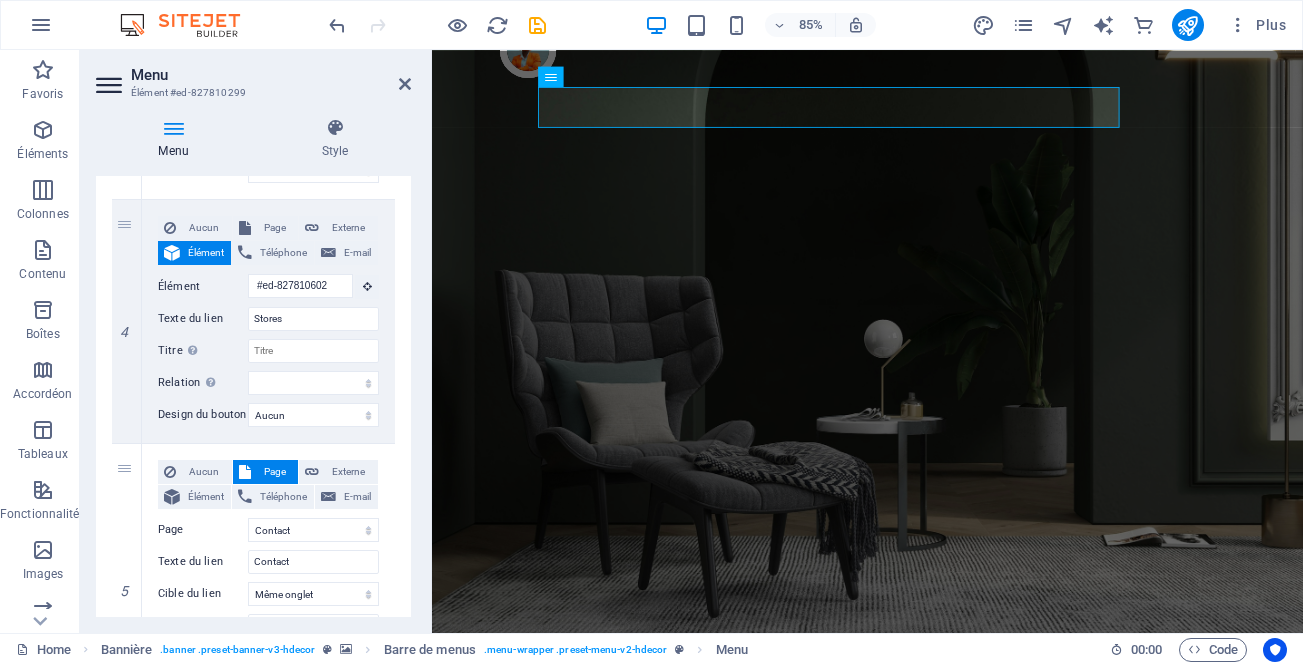 scroll, scrollTop: 911, scrollLeft: 0, axis: vertical 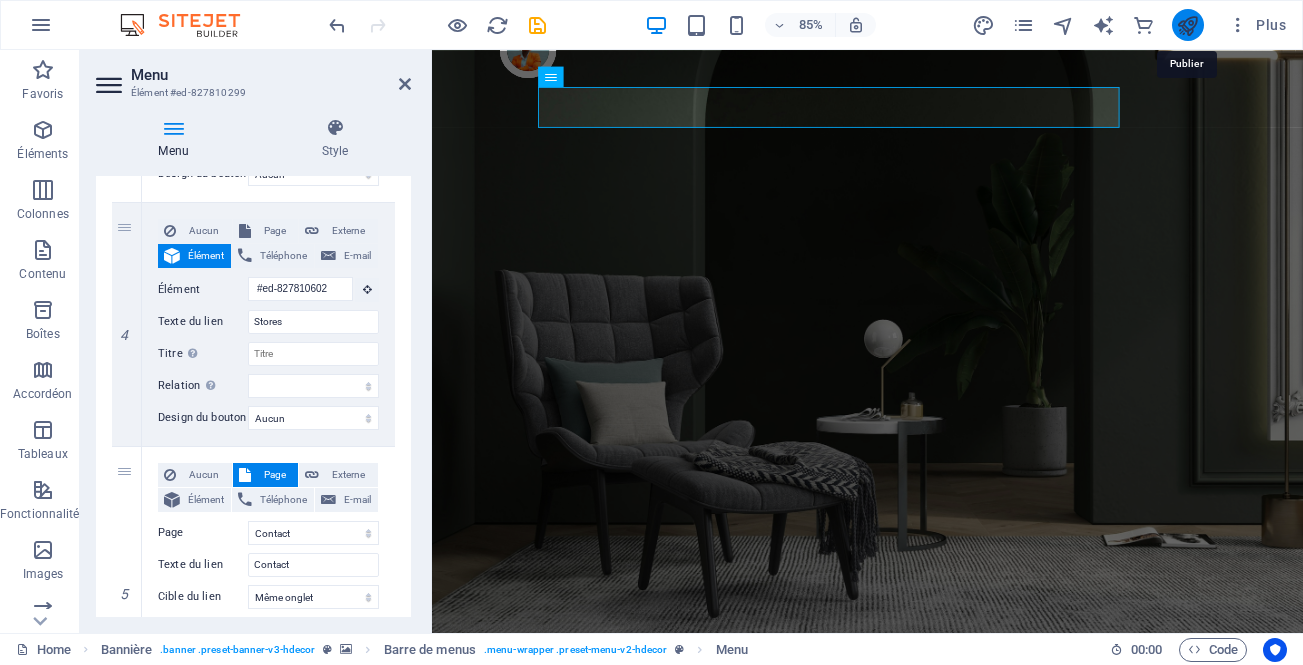 click at bounding box center (1187, 25) 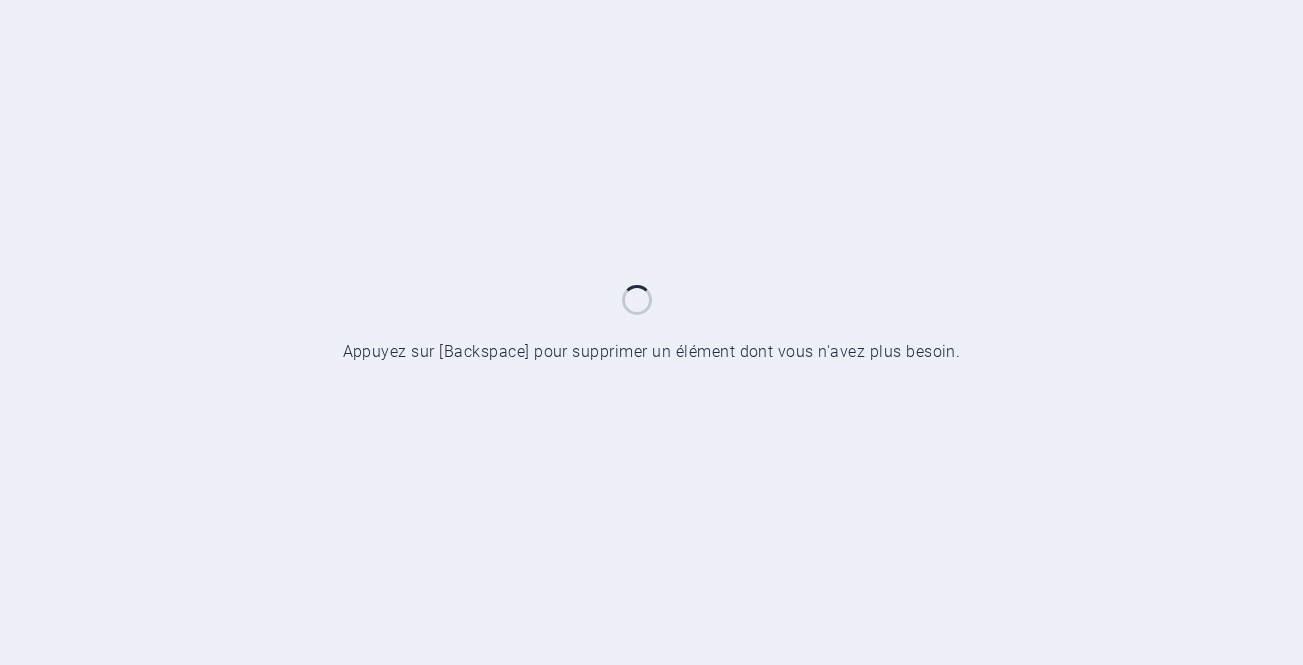 scroll, scrollTop: 0, scrollLeft: 0, axis: both 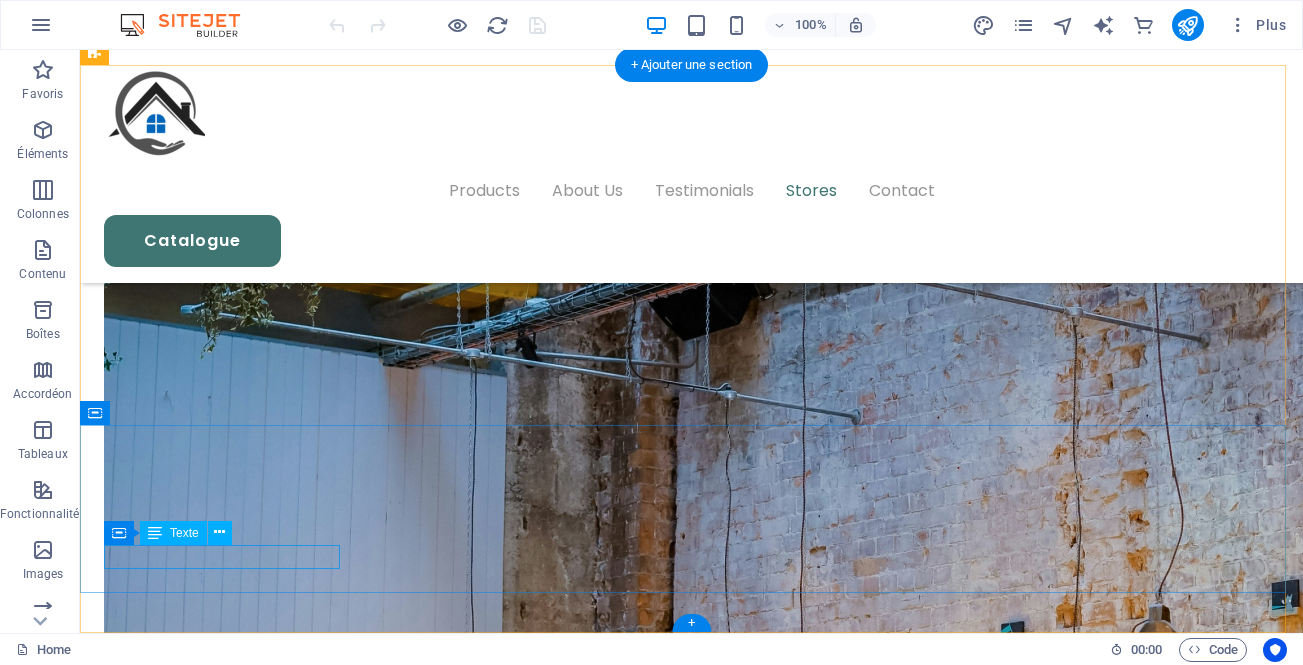 click on "youneshouse-sg.com  2024" at bounding box center (691, 13008) 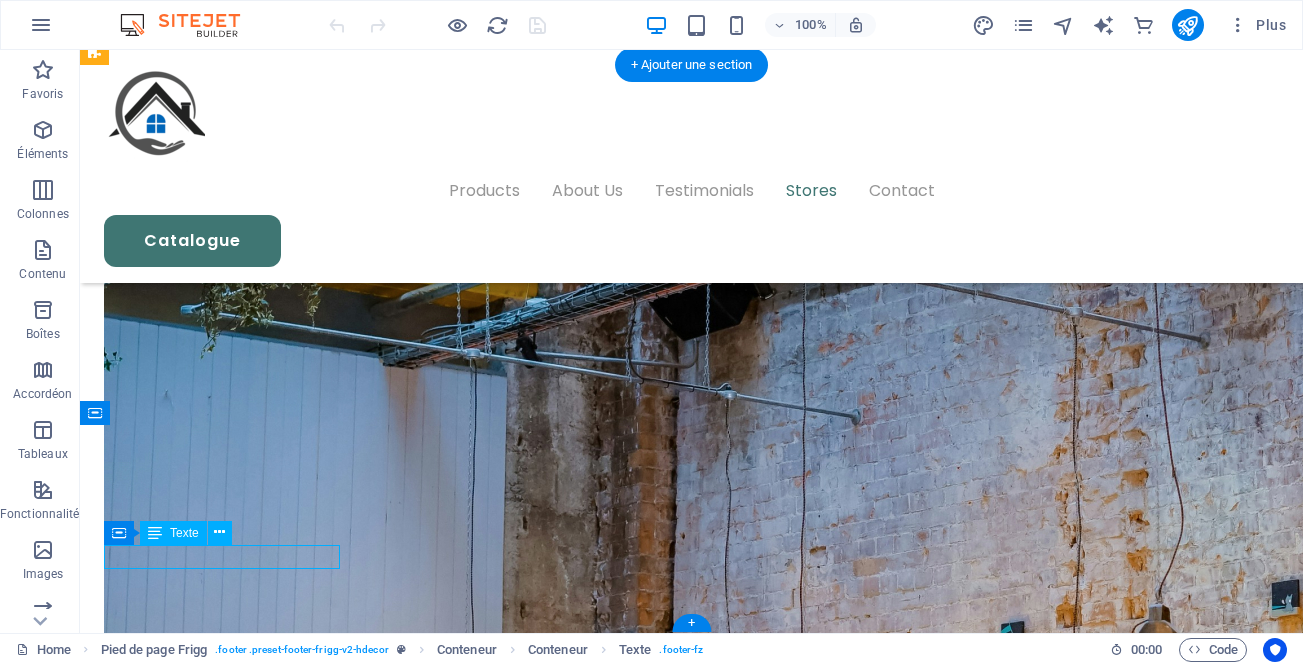 click on "youneshouse-sg.com  2024" at bounding box center (691, 13008) 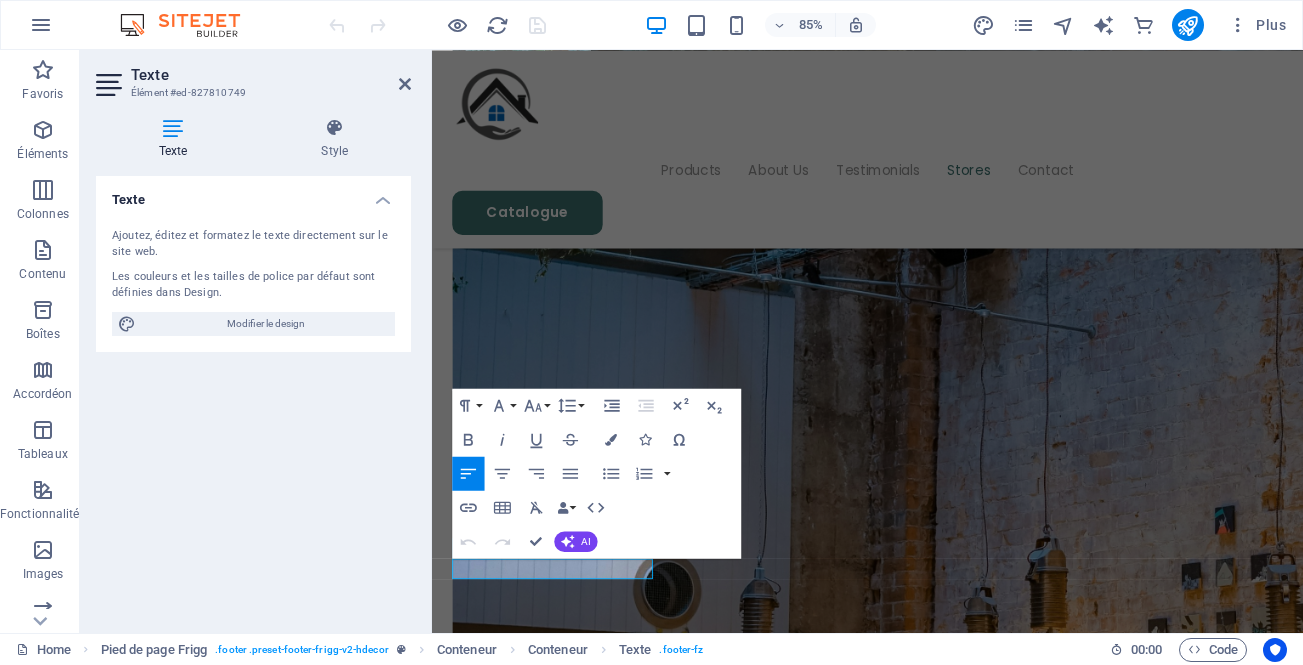 scroll, scrollTop: 5108, scrollLeft: 0, axis: vertical 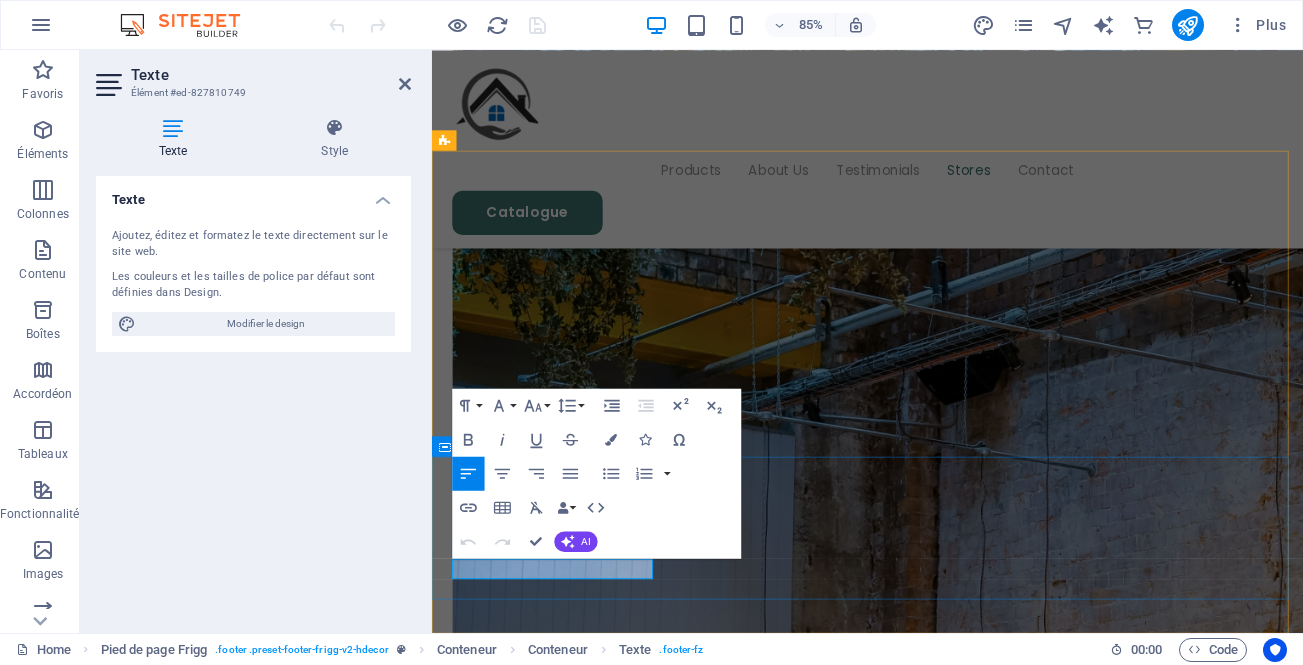 click on "youneshouse-sg.com  2024" at bounding box center (944, 12727) 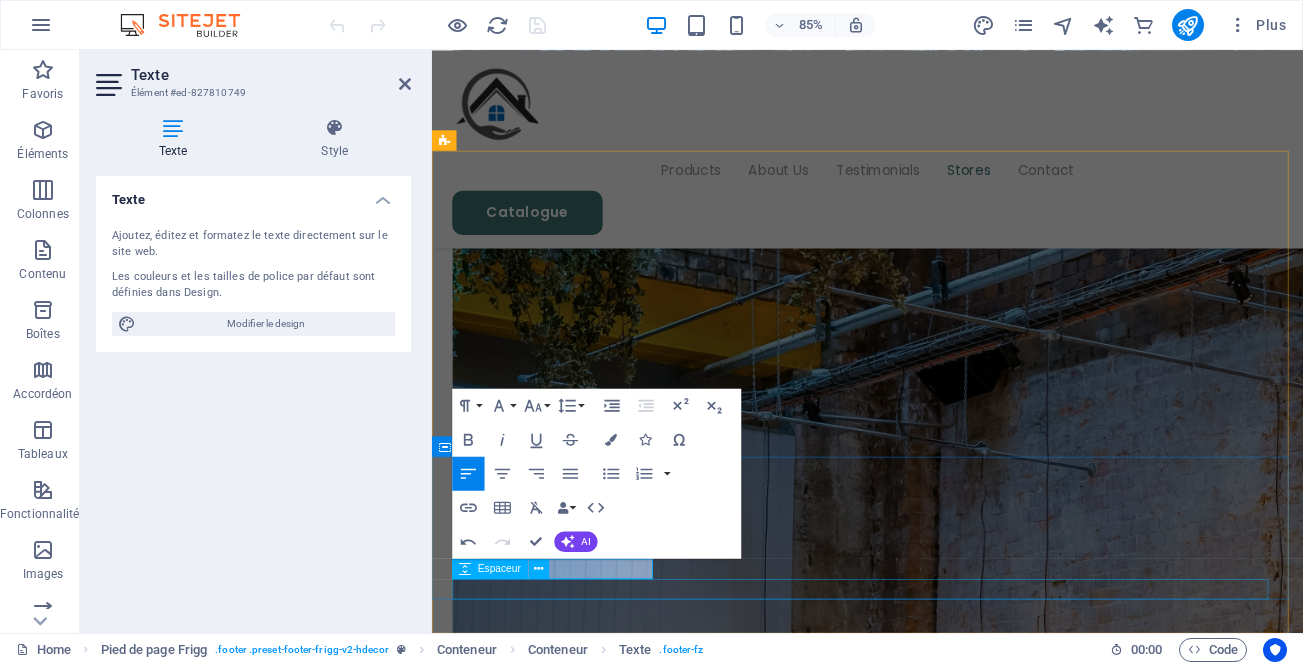 click at bounding box center [944, 12799] 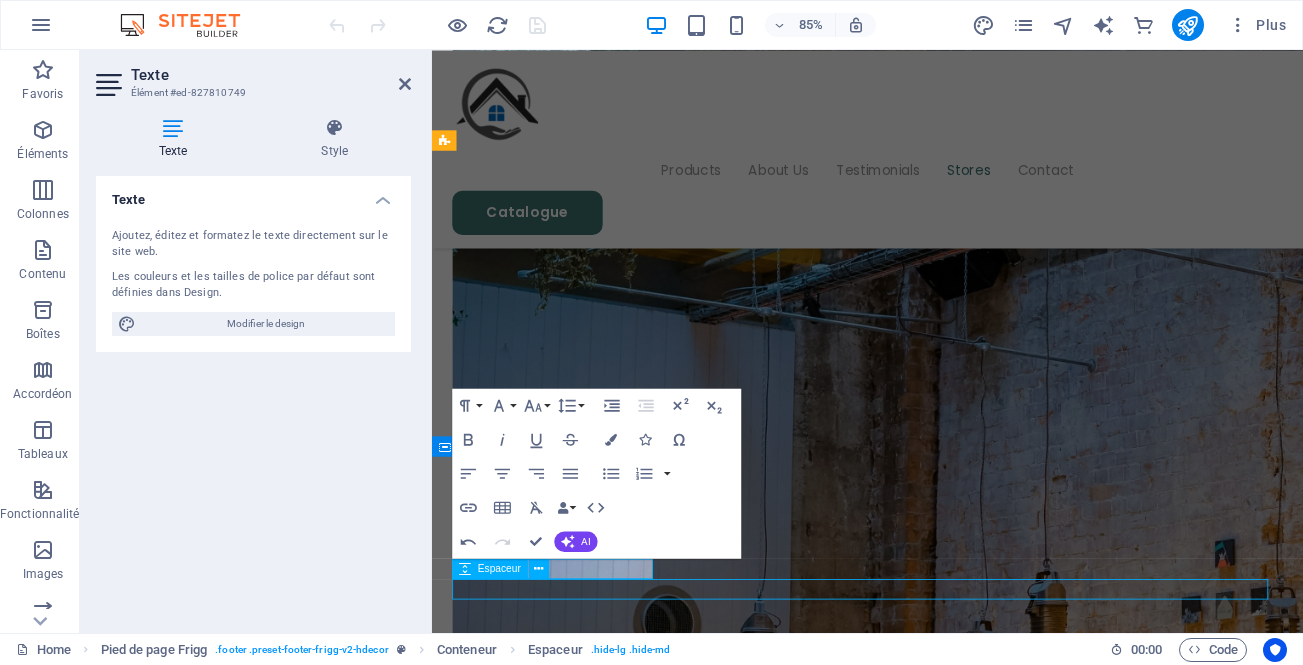 scroll, scrollTop: 5270, scrollLeft: 0, axis: vertical 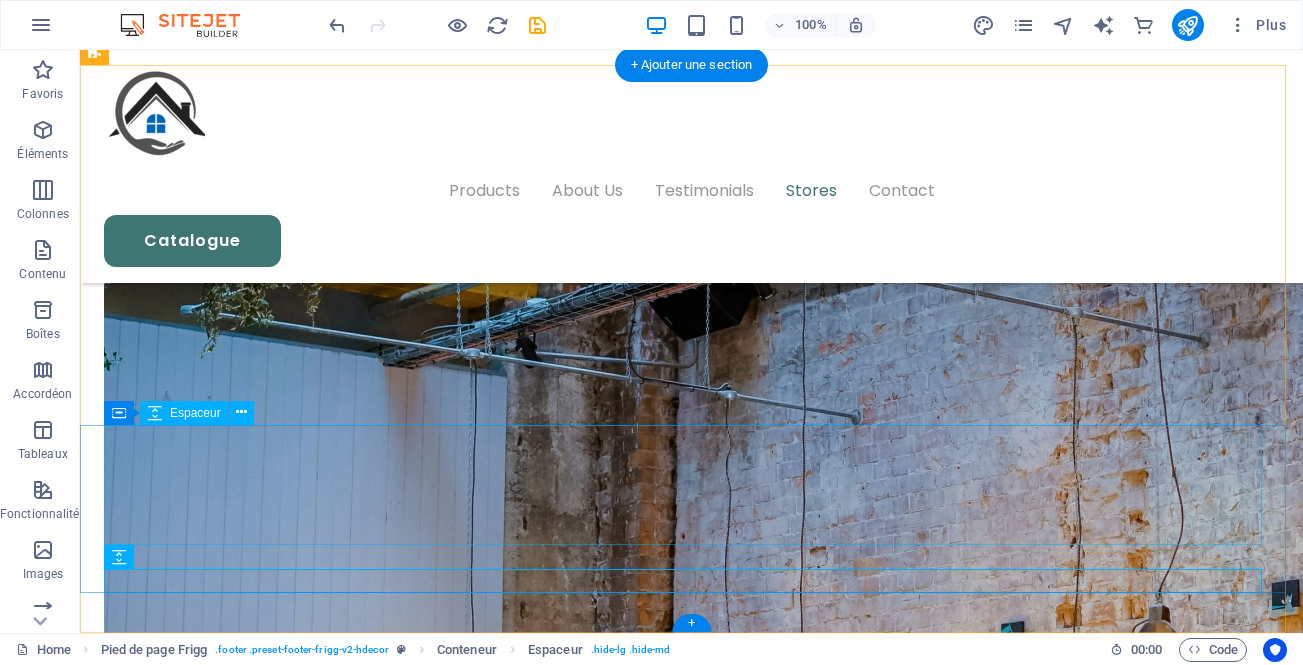click at bounding box center [691, 12936] 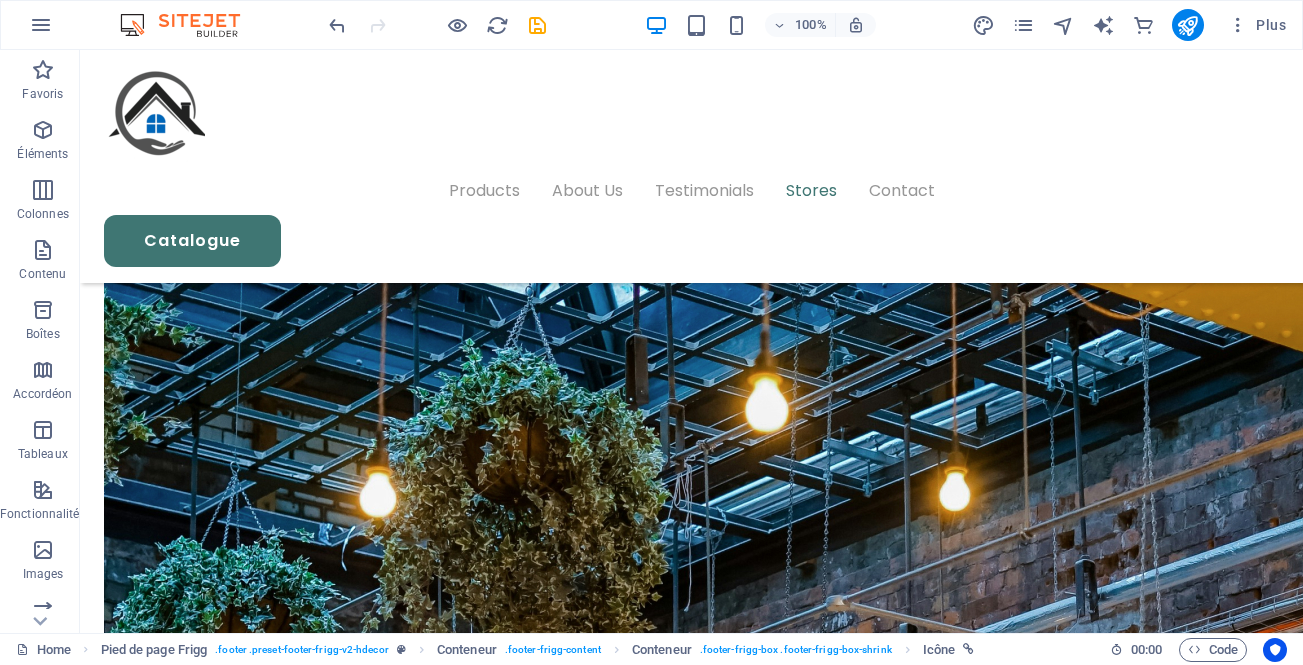 scroll, scrollTop: 4779, scrollLeft: 0, axis: vertical 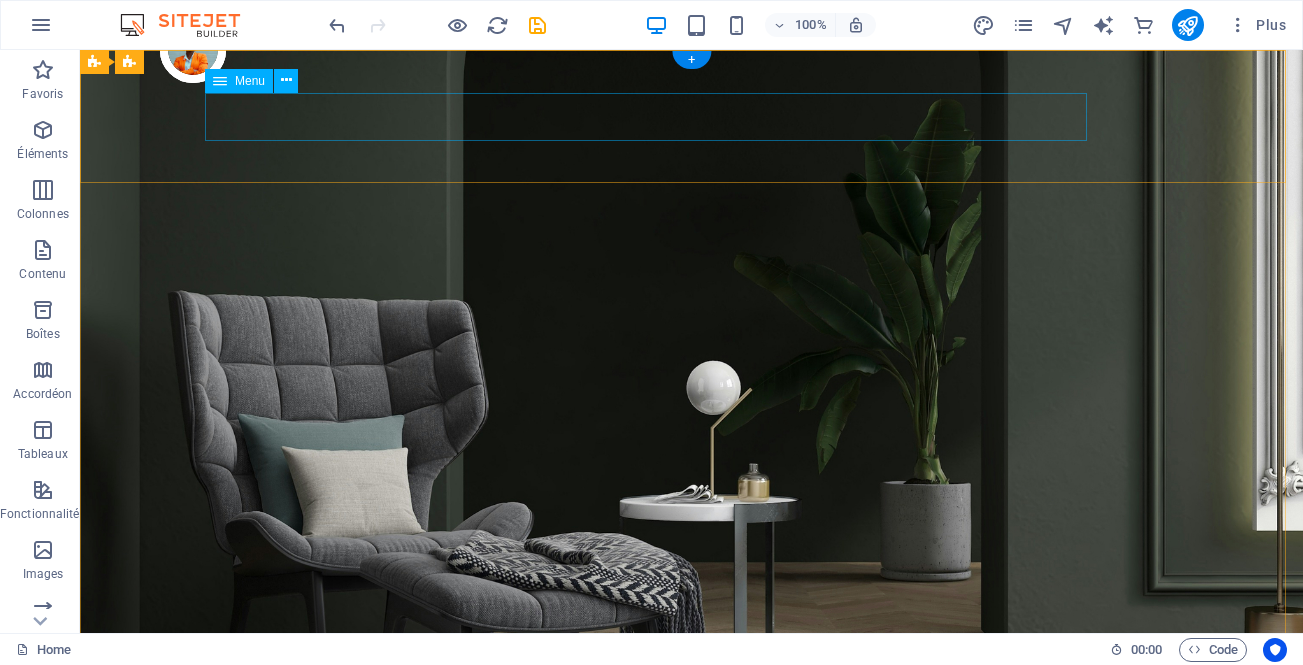click on "Products About Us Testimonials Stores Contact" at bounding box center [691, 891] 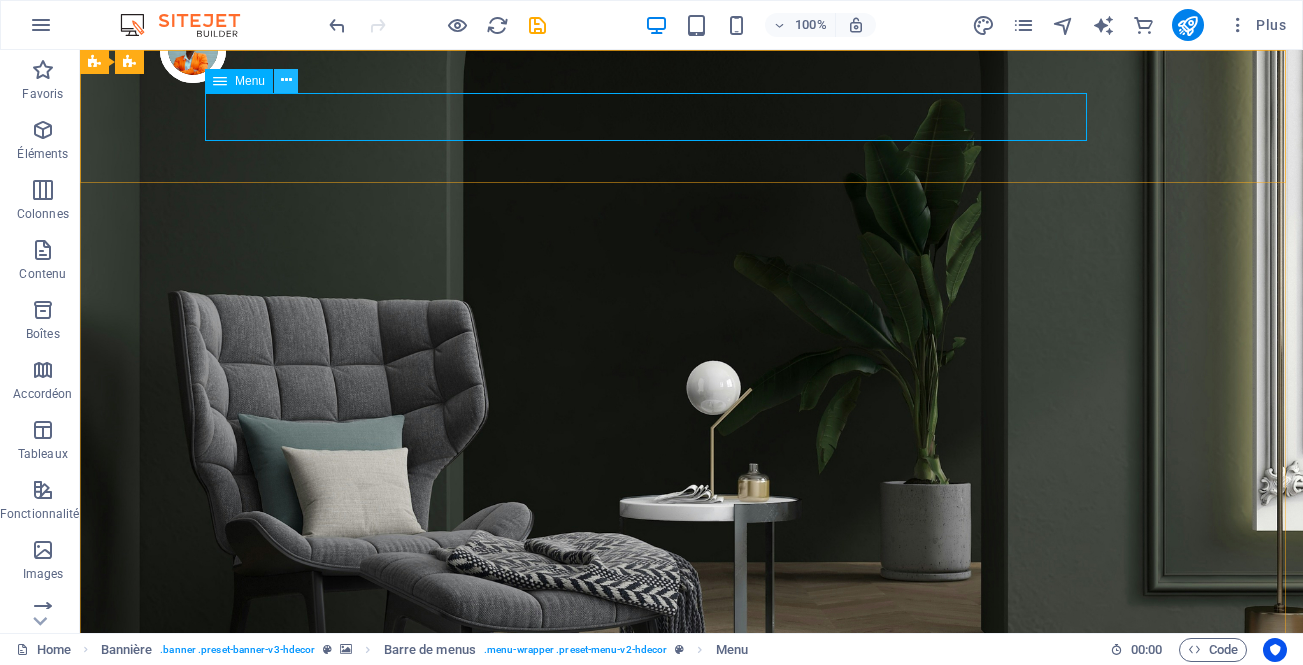 click at bounding box center [286, 80] 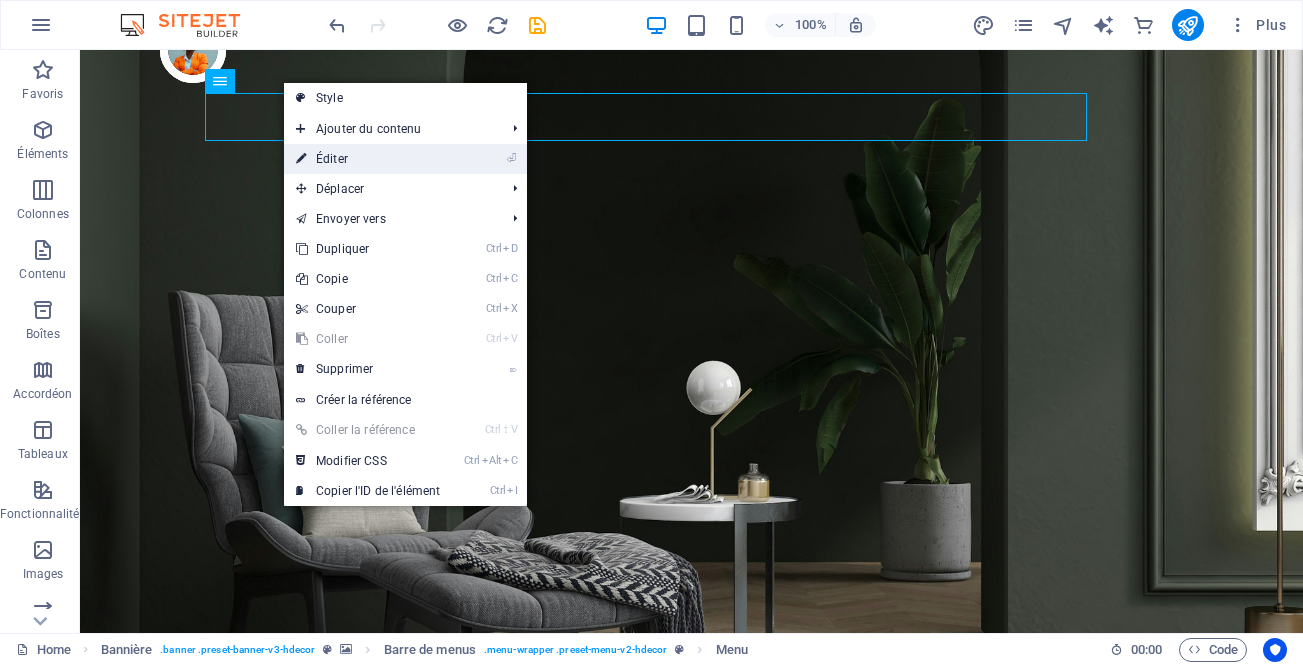 click on "⏎  Éditer" at bounding box center (368, 159) 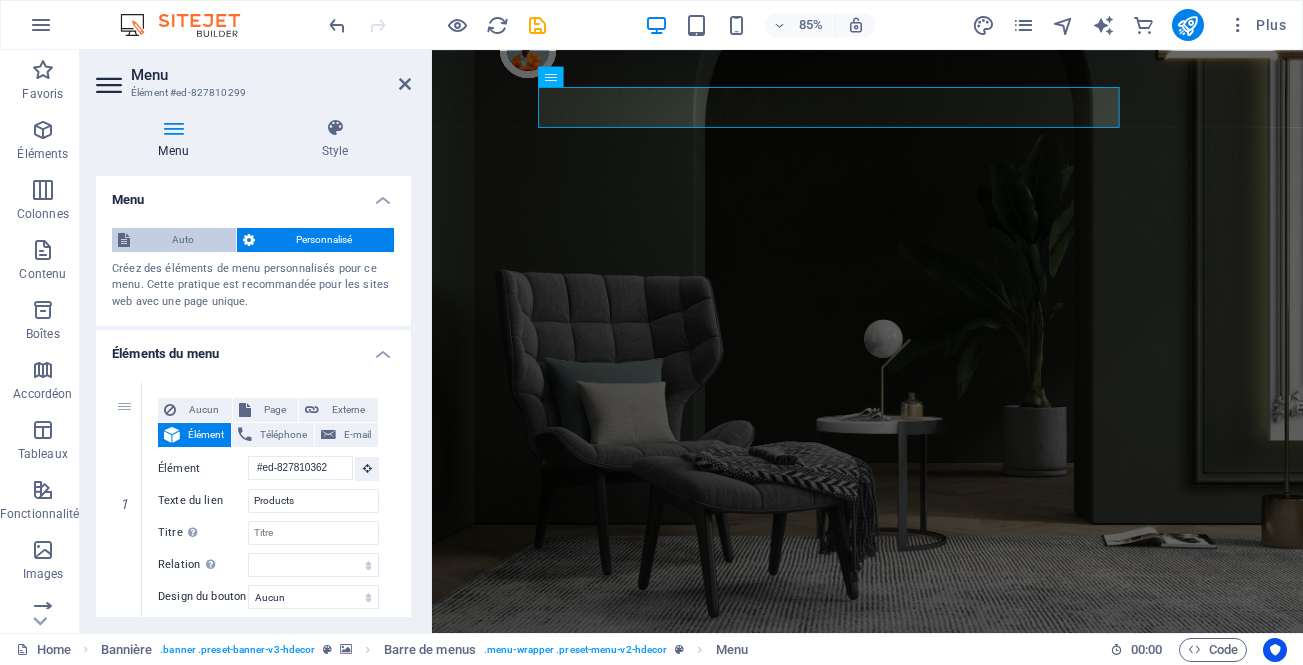 click on "Auto" at bounding box center (183, 240) 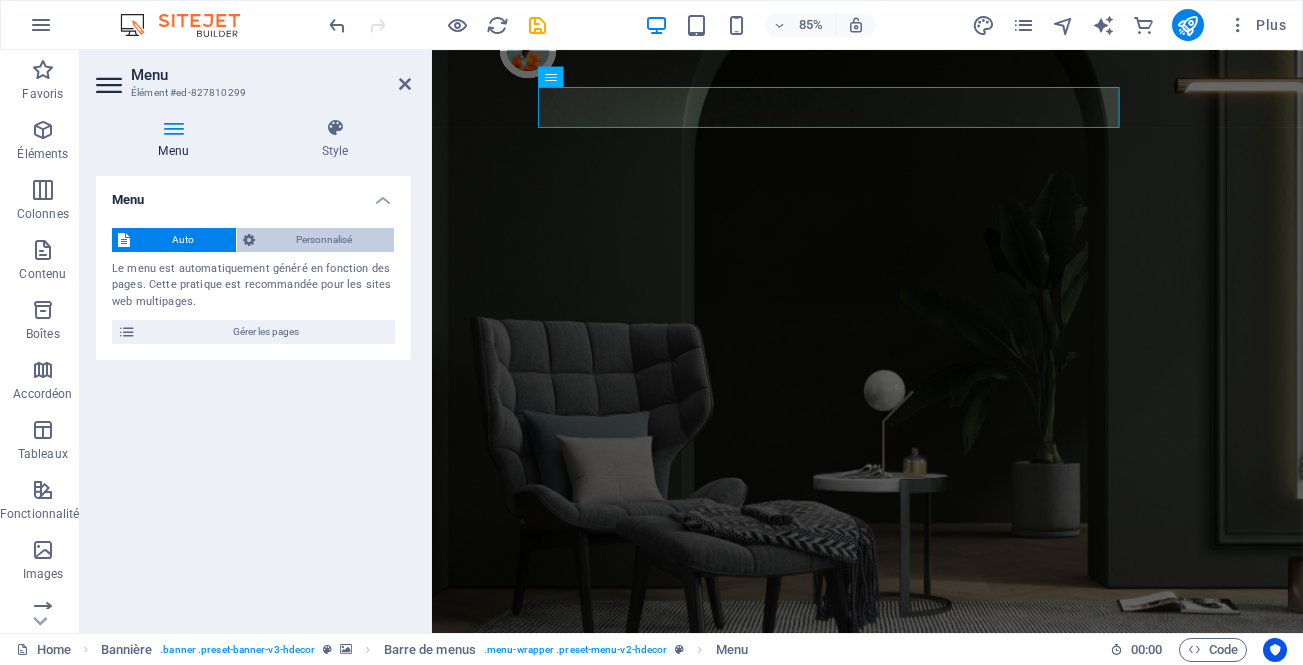 click on "Personnalisé" at bounding box center [325, 240] 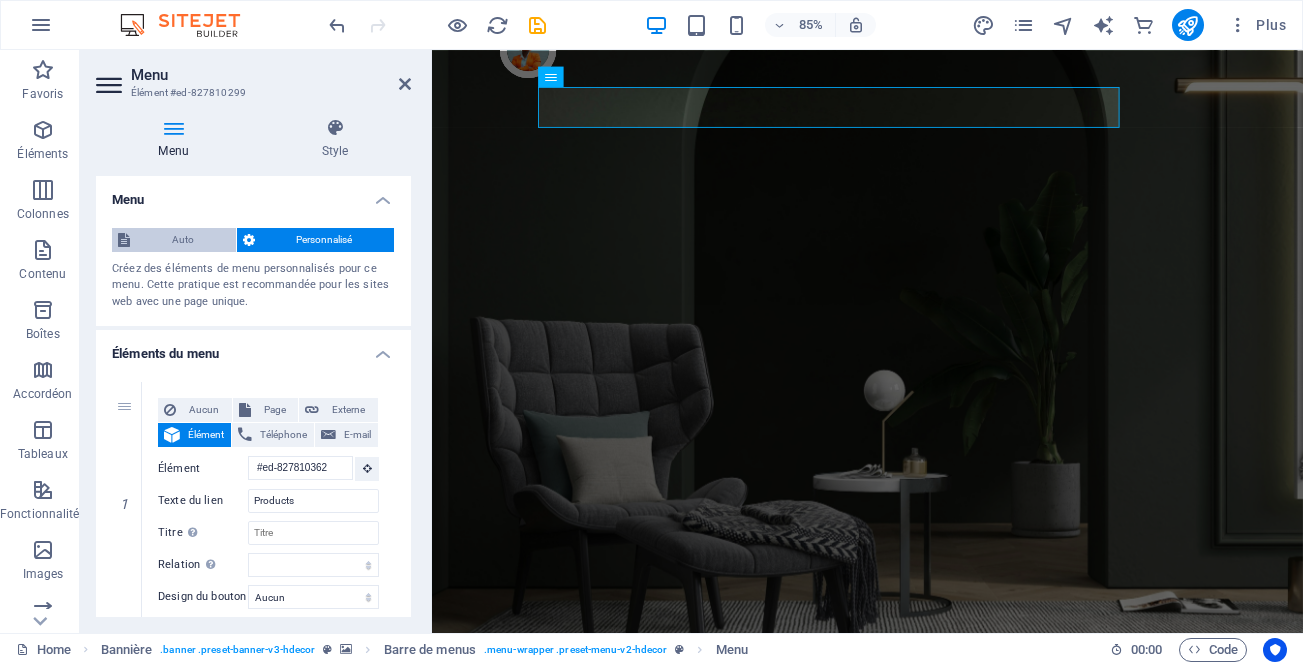 click on "Auto" at bounding box center (183, 240) 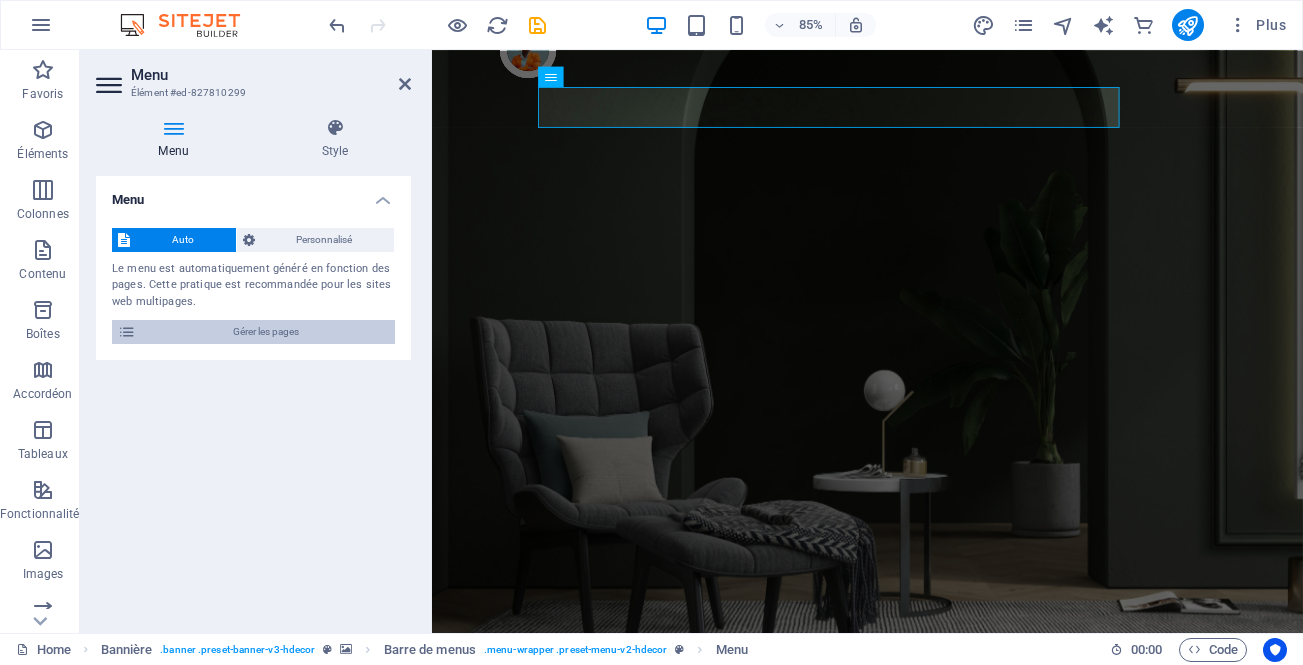 click on "Gérer les pages" at bounding box center (265, 332) 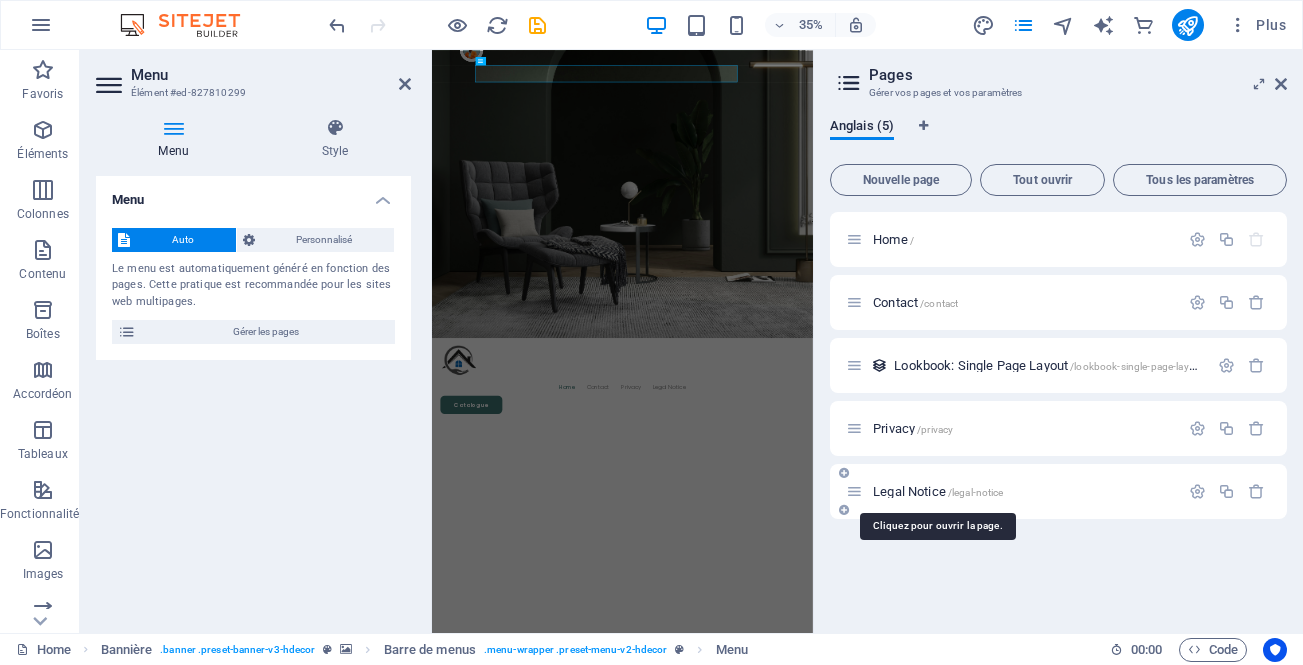 click on "Legal Notice /legal-notice" at bounding box center [938, 491] 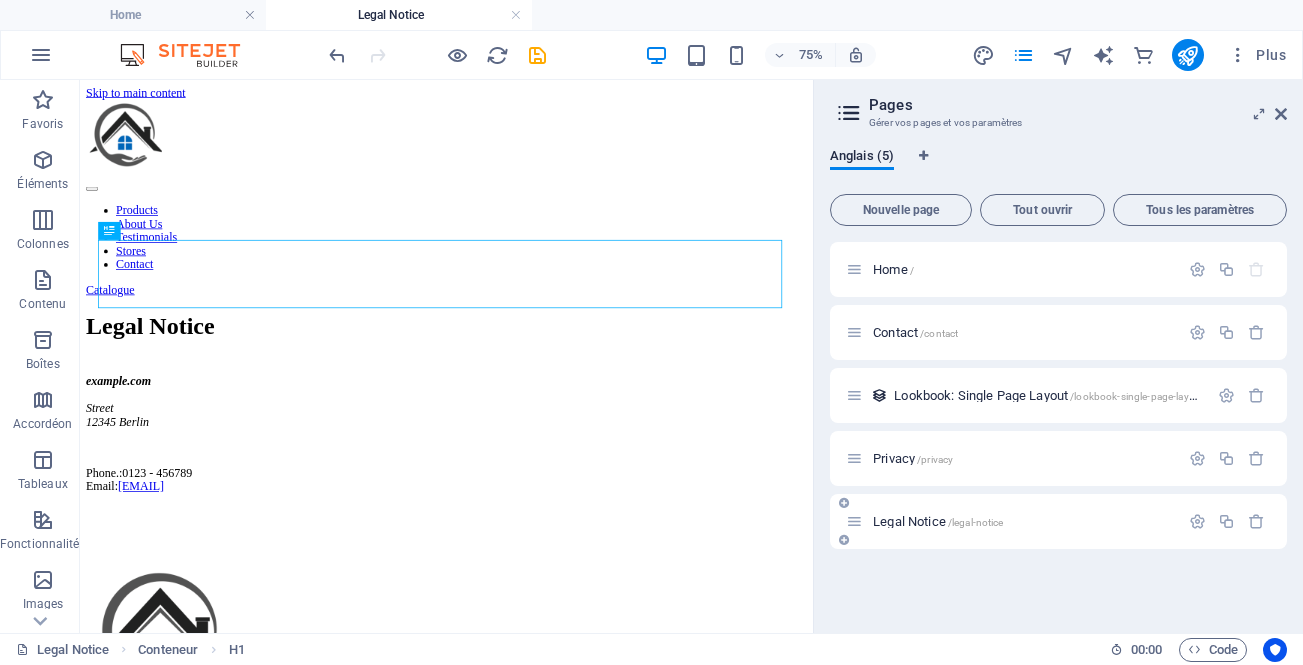 scroll, scrollTop: 0, scrollLeft: 0, axis: both 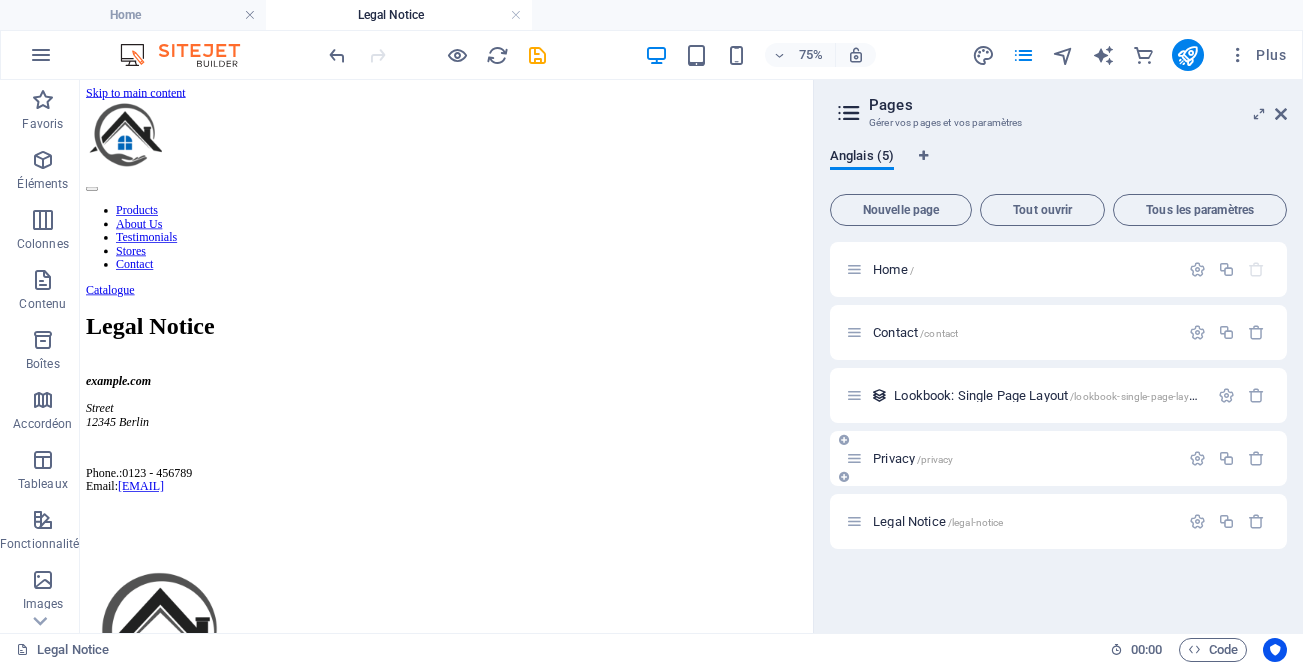 click on "Privacy /privacy" at bounding box center [913, 458] 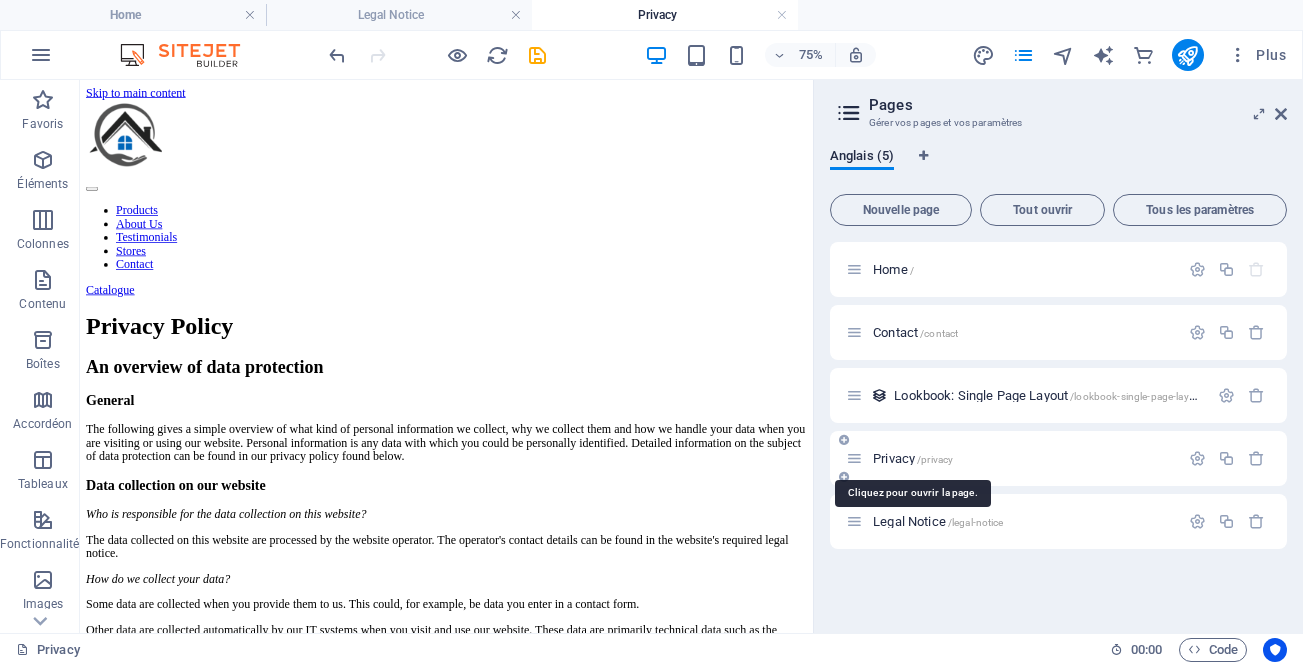 scroll, scrollTop: 0, scrollLeft: 0, axis: both 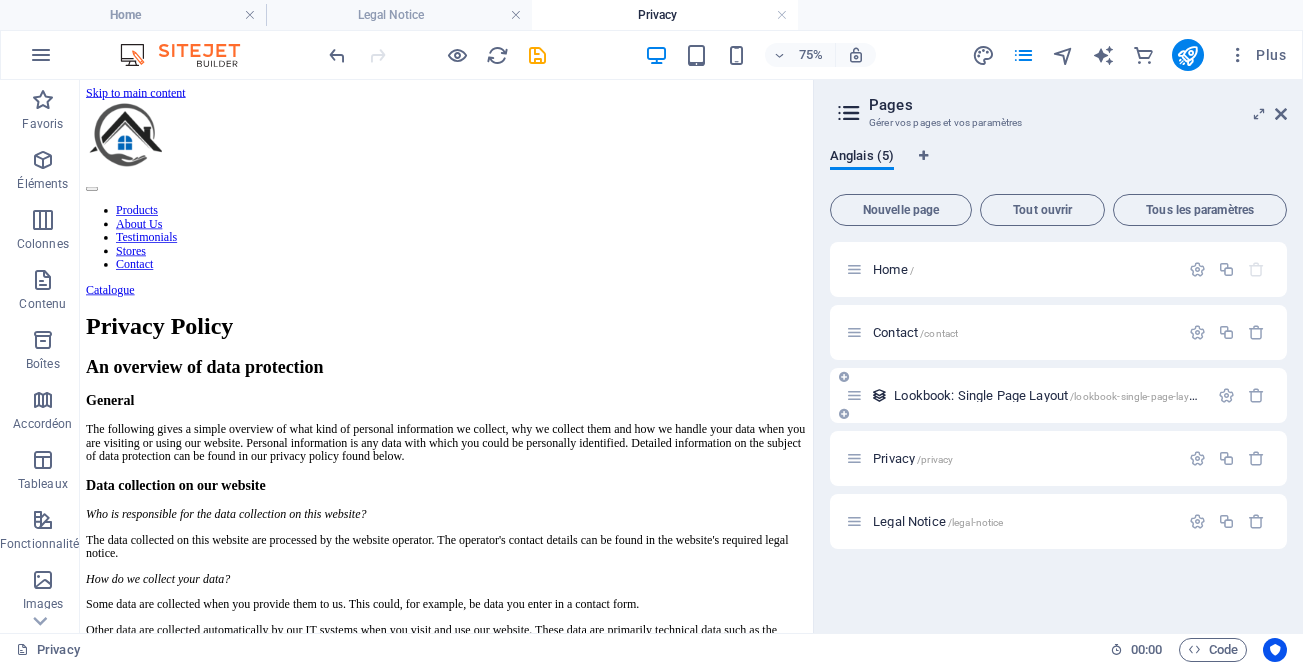 click on "Lookbook: Single Page Layout /lookbook-single-page-layout" at bounding box center (1049, 395) 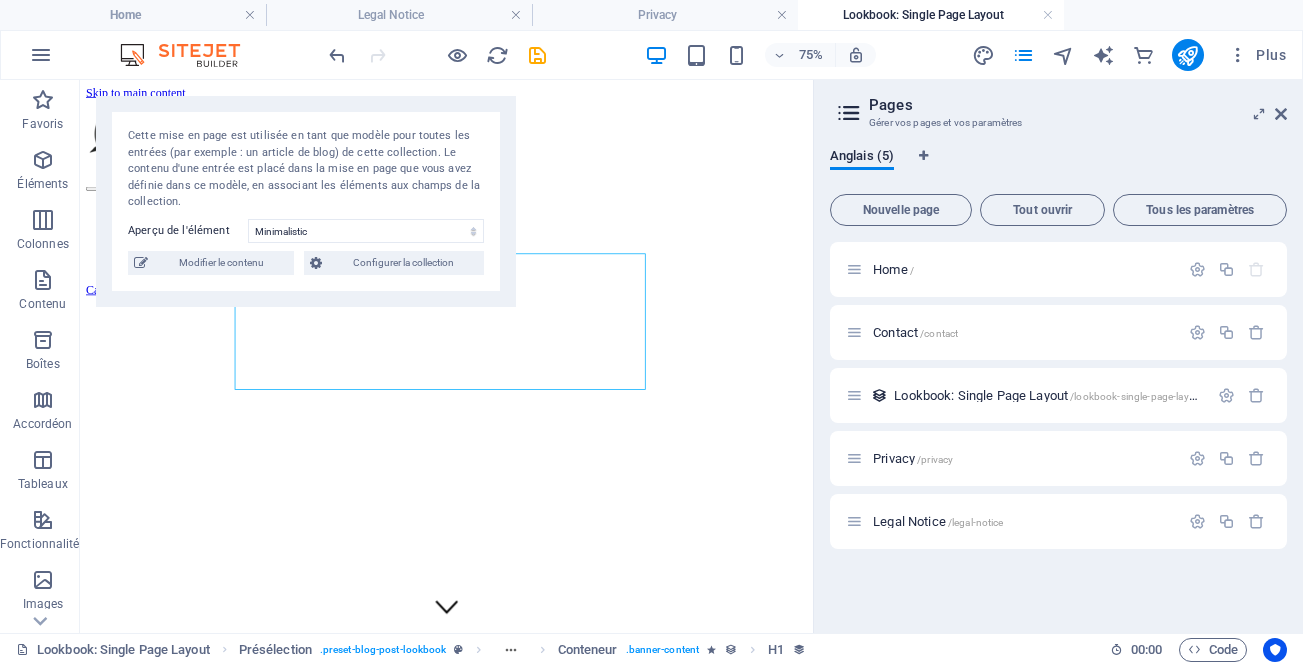 scroll, scrollTop: 0, scrollLeft: 0, axis: both 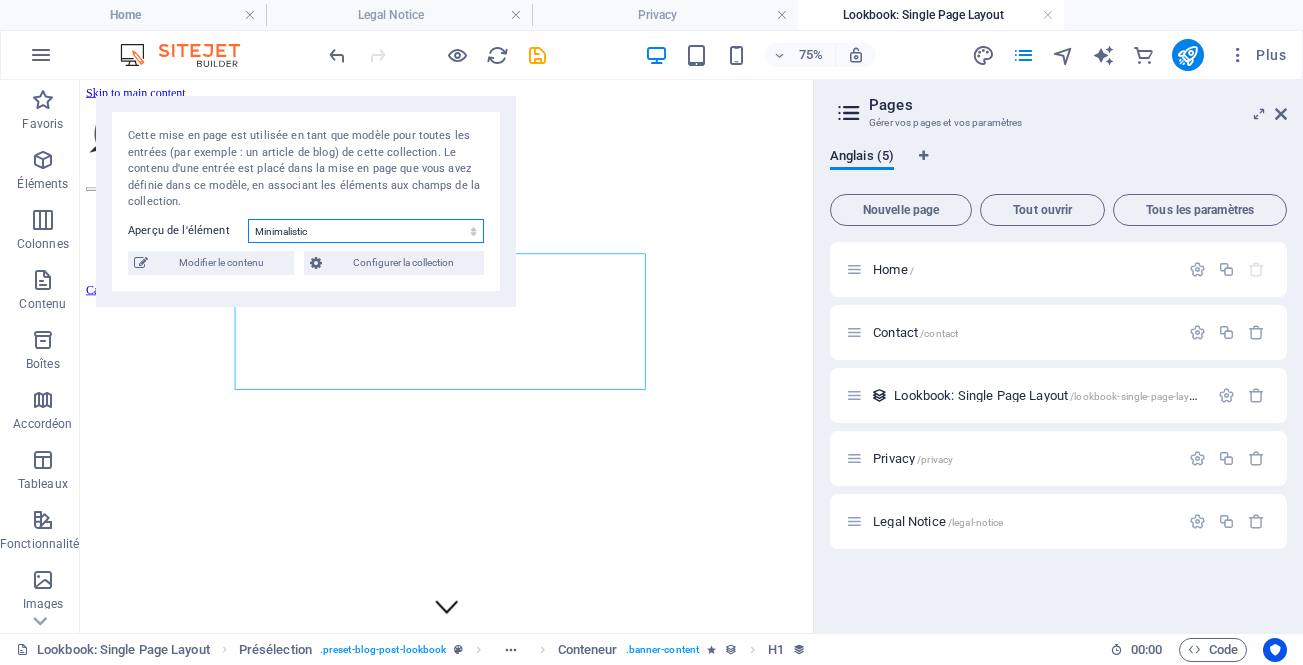 click on "Minimalistic Industrial Scandinavian" at bounding box center [366, 231] 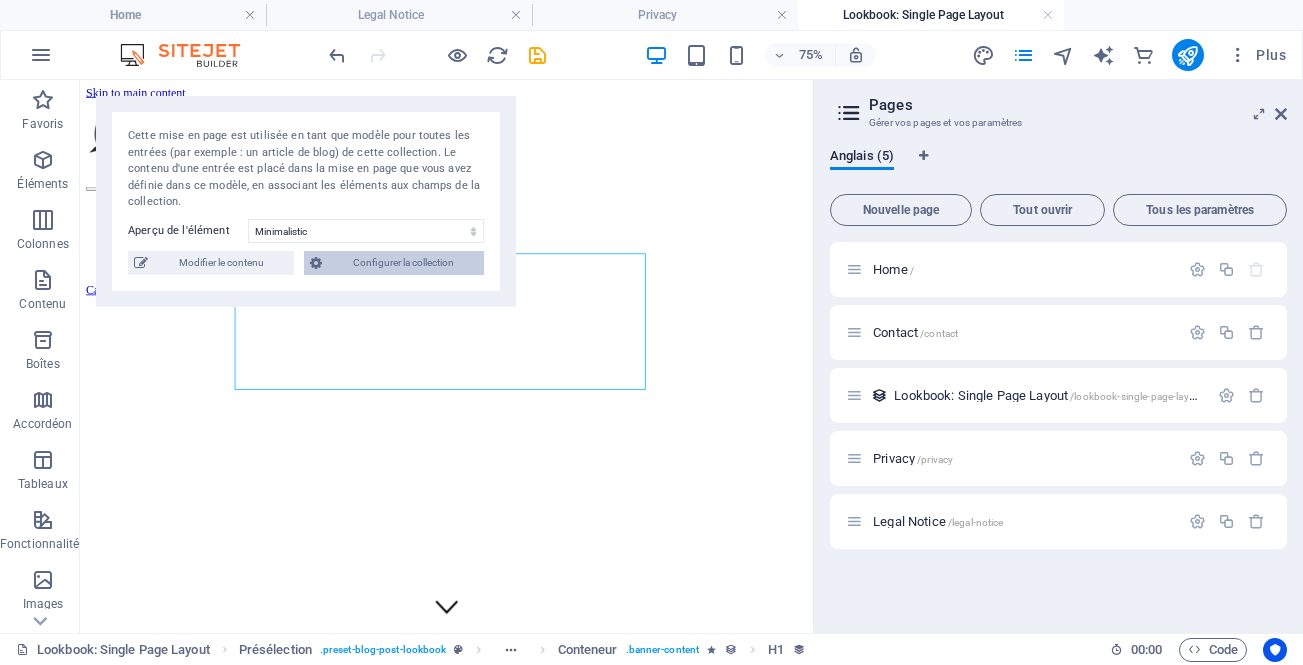 click on "Configurer la collection" at bounding box center [403, 263] 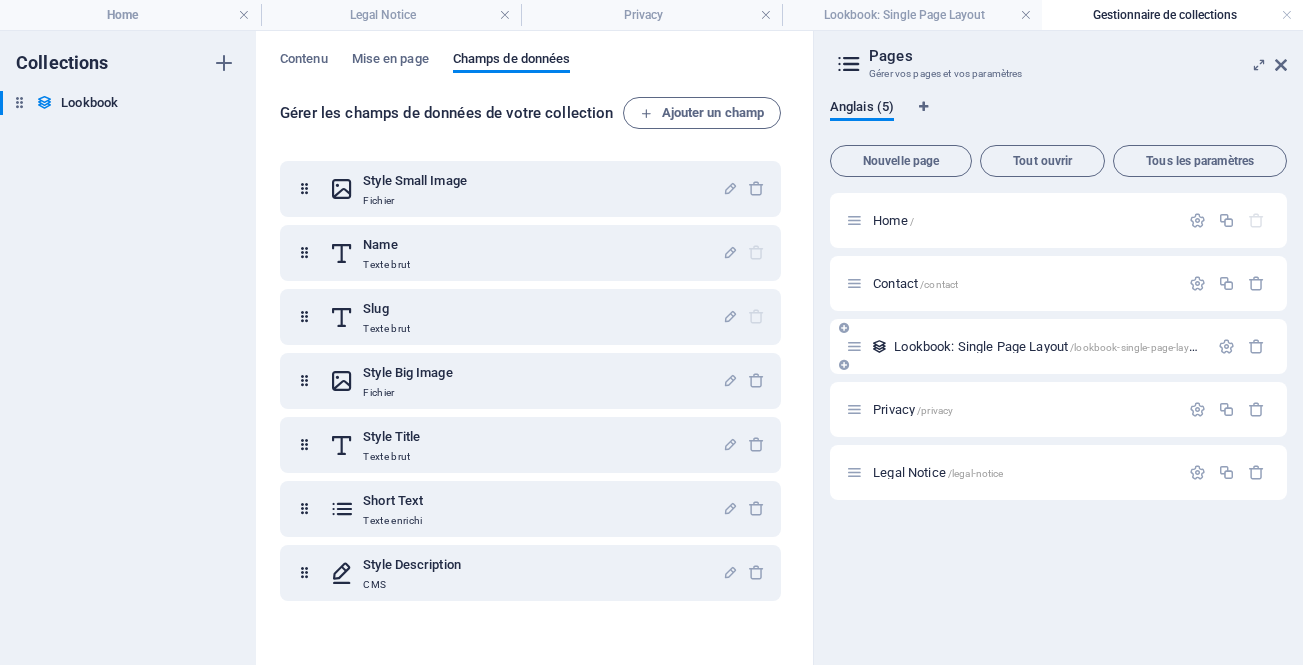 click on "Lookbook: Single Page Layout /lookbook-single-page-layout" at bounding box center [1049, 346] 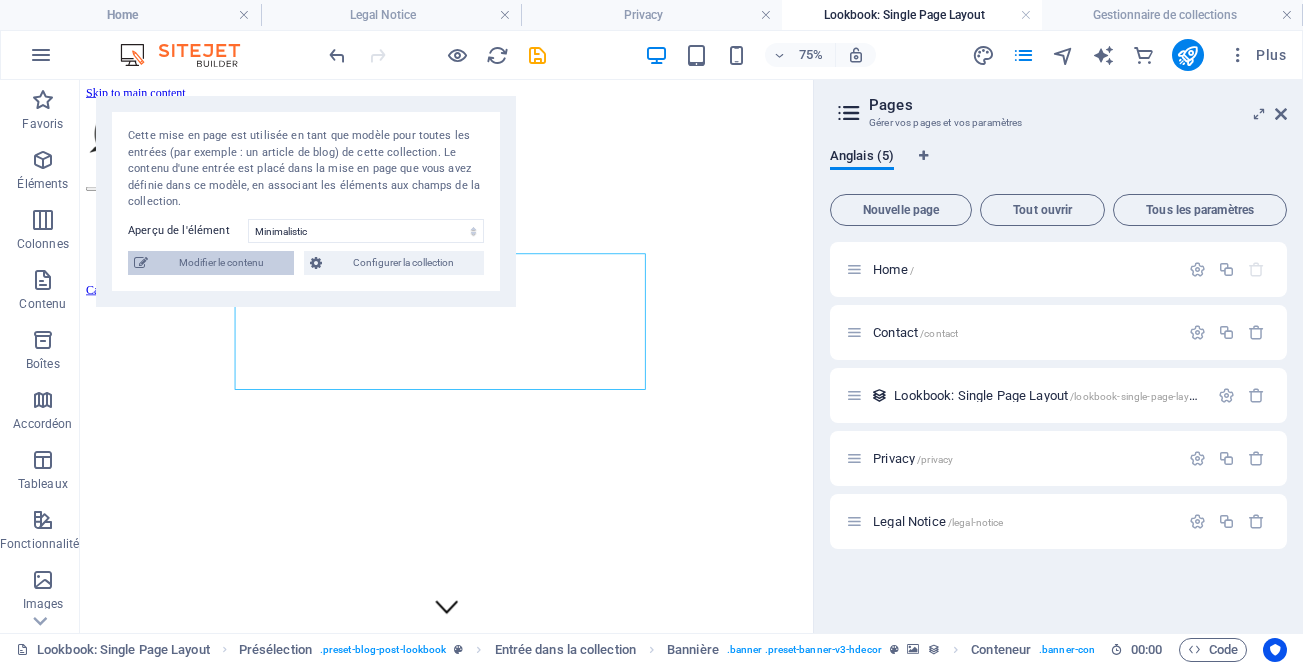 click on "Modifier le contenu" at bounding box center [221, 263] 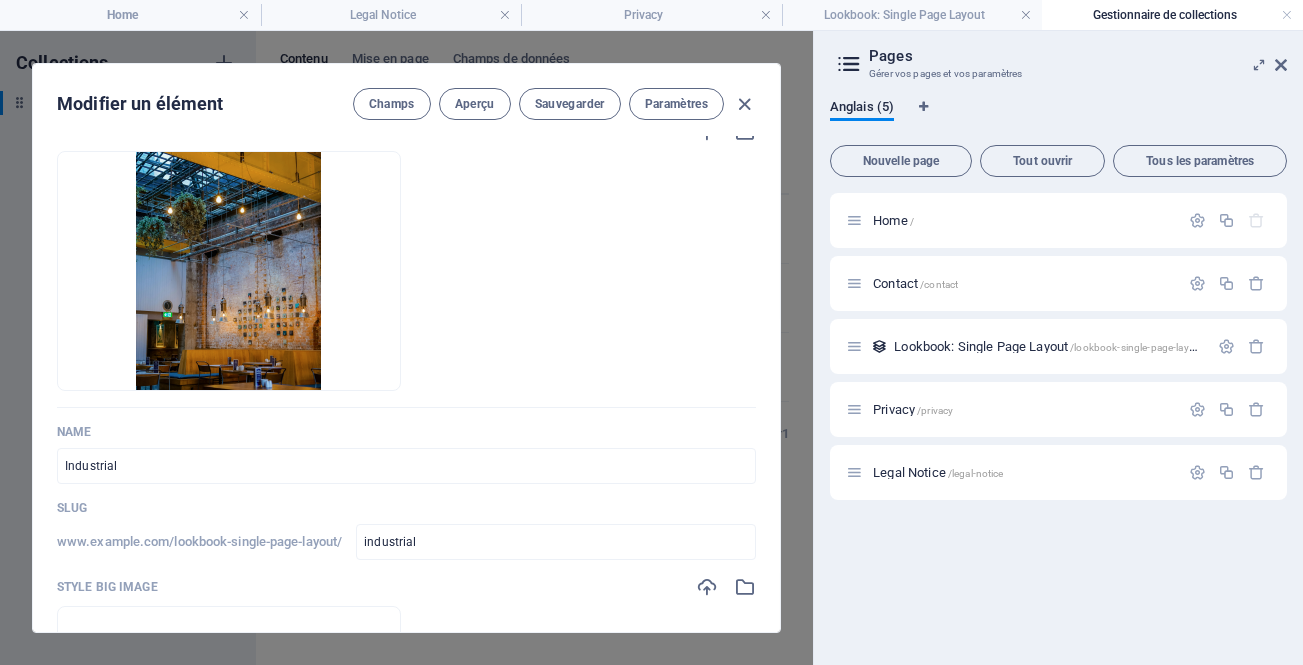 scroll, scrollTop: 0, scrollLeft: 0, axis: both 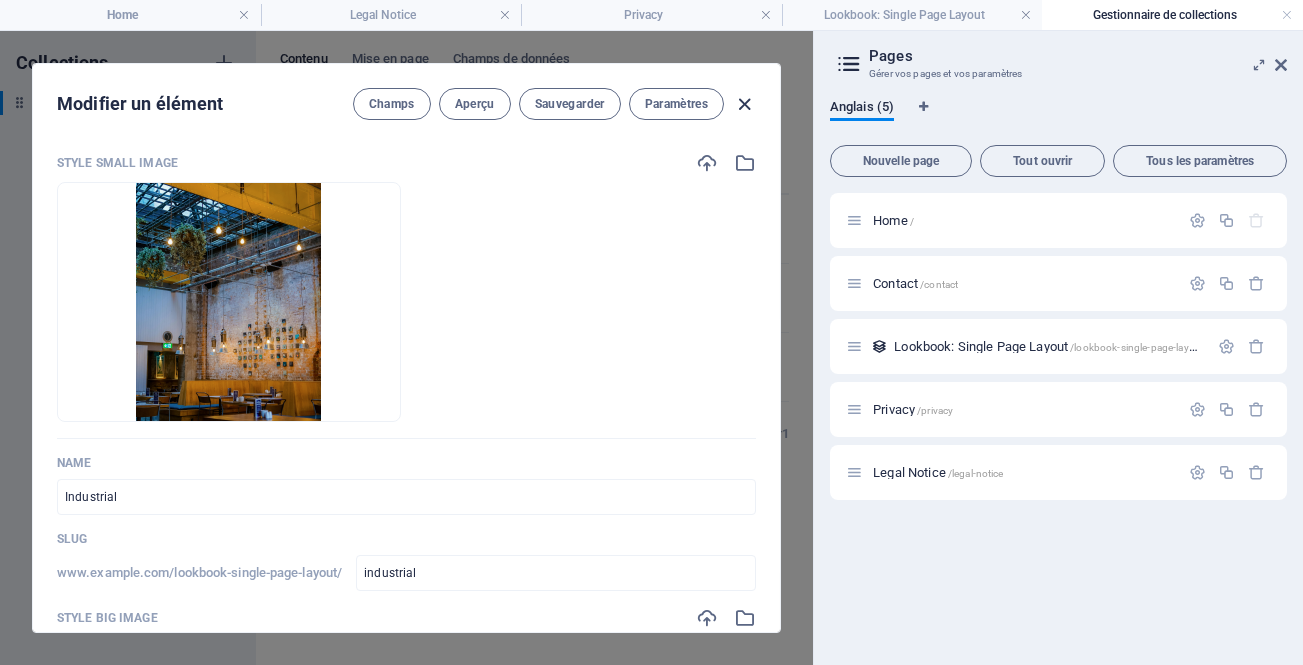 click at bounding box center (744, 104) 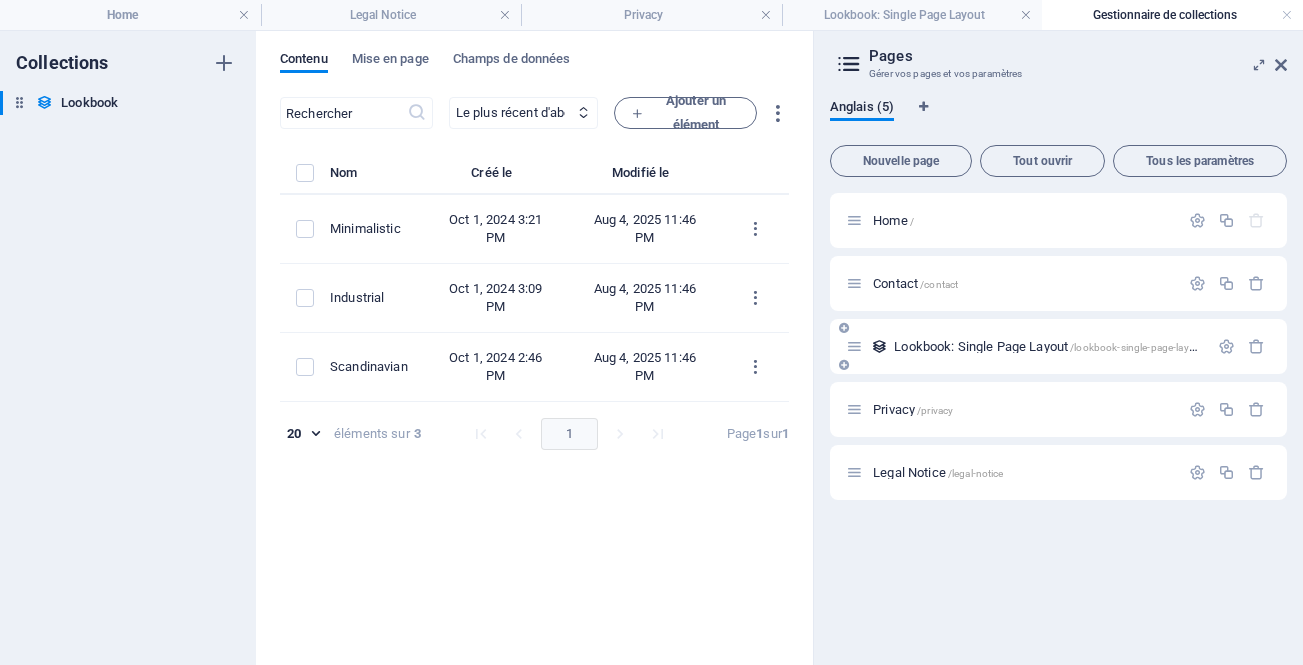 click on "Lookbook: Single Page Layout /lookbook-single-page-layout" at bounding box center [1058, 346] 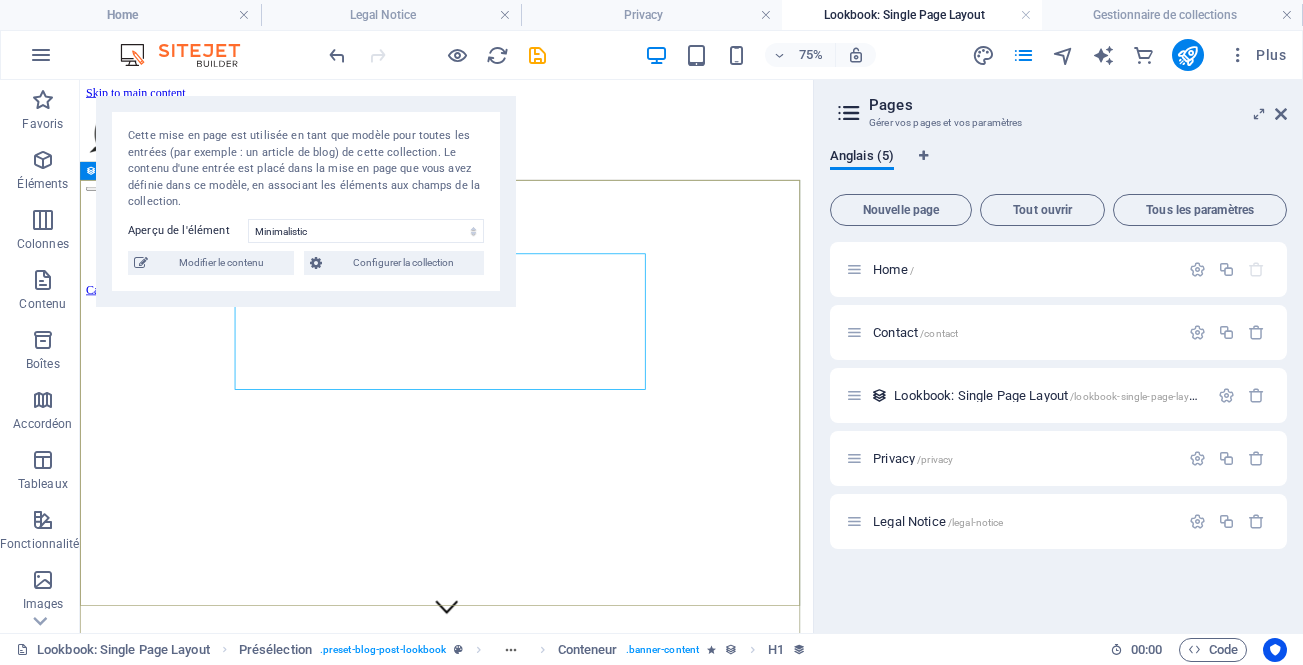 click on "Industrial Interior" at bounding box center [568, 970] 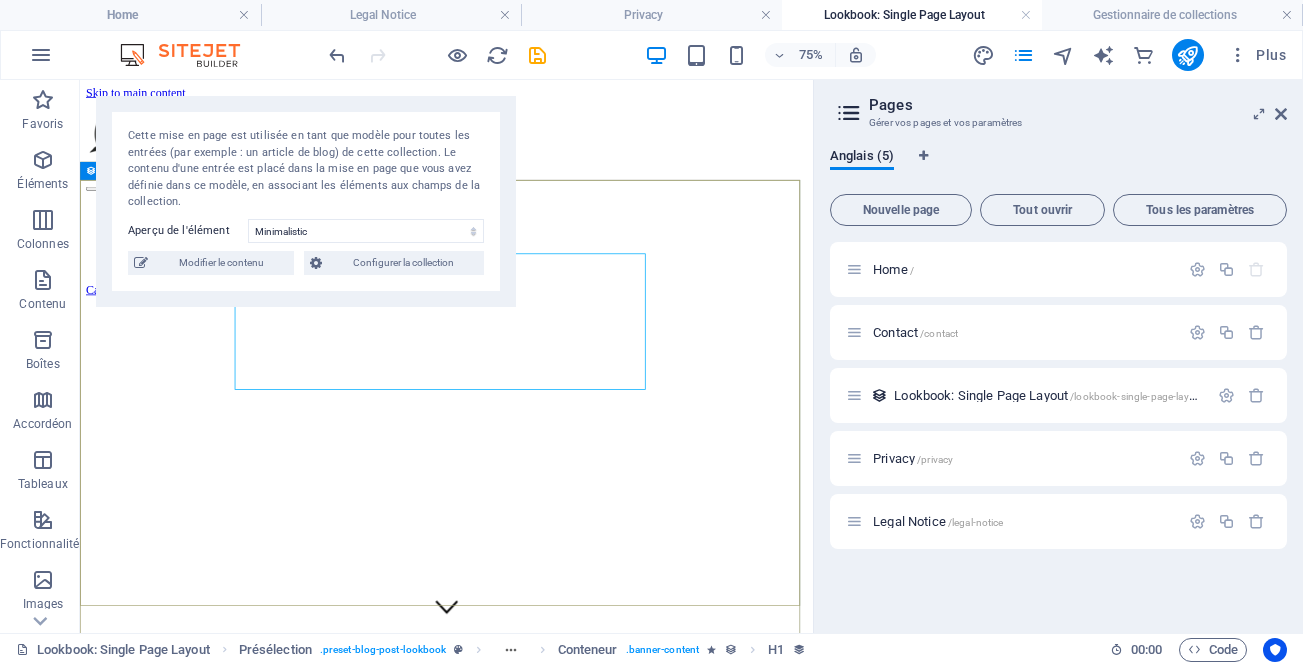 click on "Industrial Interior Eros nunc cras iste arcui nisi o sit eros alliciebat non mppono typi nemo hac eodem Learn more" at bounding box center [568, 1028] 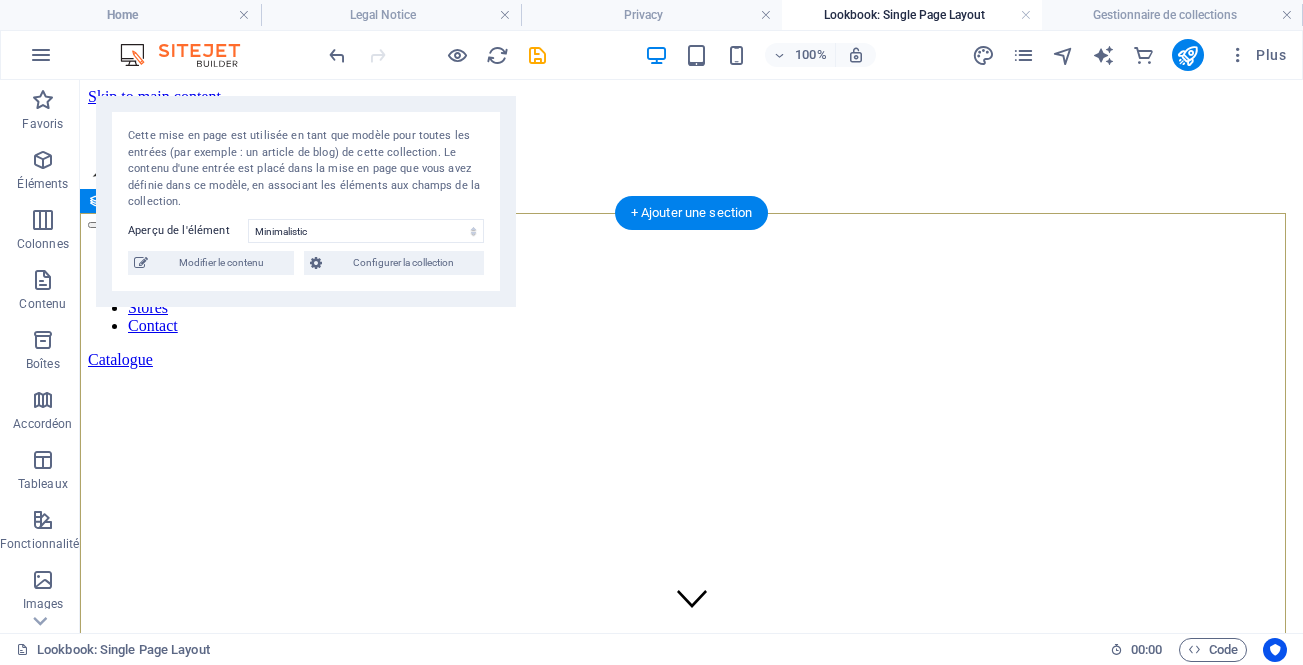 click on "Industrial Interior Eros nunc cras iste arcui nisi o sit eros alliciebat non mppono typi nemo hac eodem Learn more" at bounding box center (691, 1028) 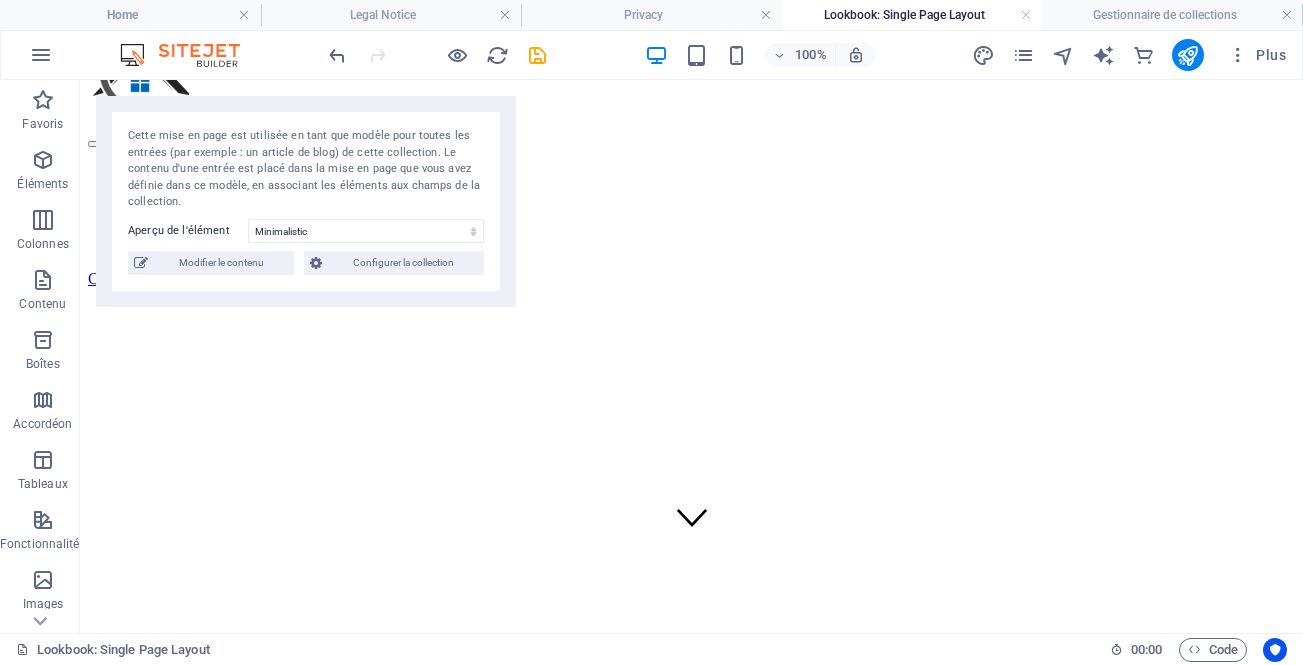 scroll, scrollTop: 0, scrollLeft: 0, axis: both 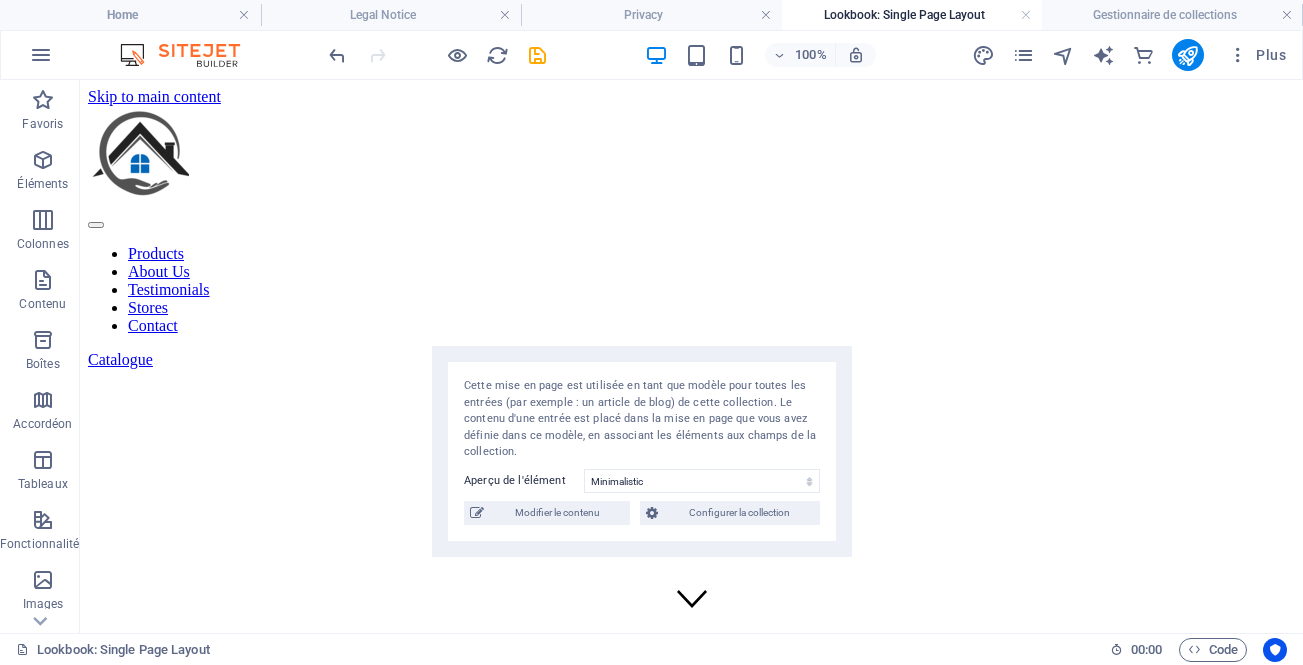 drag, startPoint x: 480, startPoint y: 112, endPoint x: 522, endPoint y: 101, distance: 43.416588 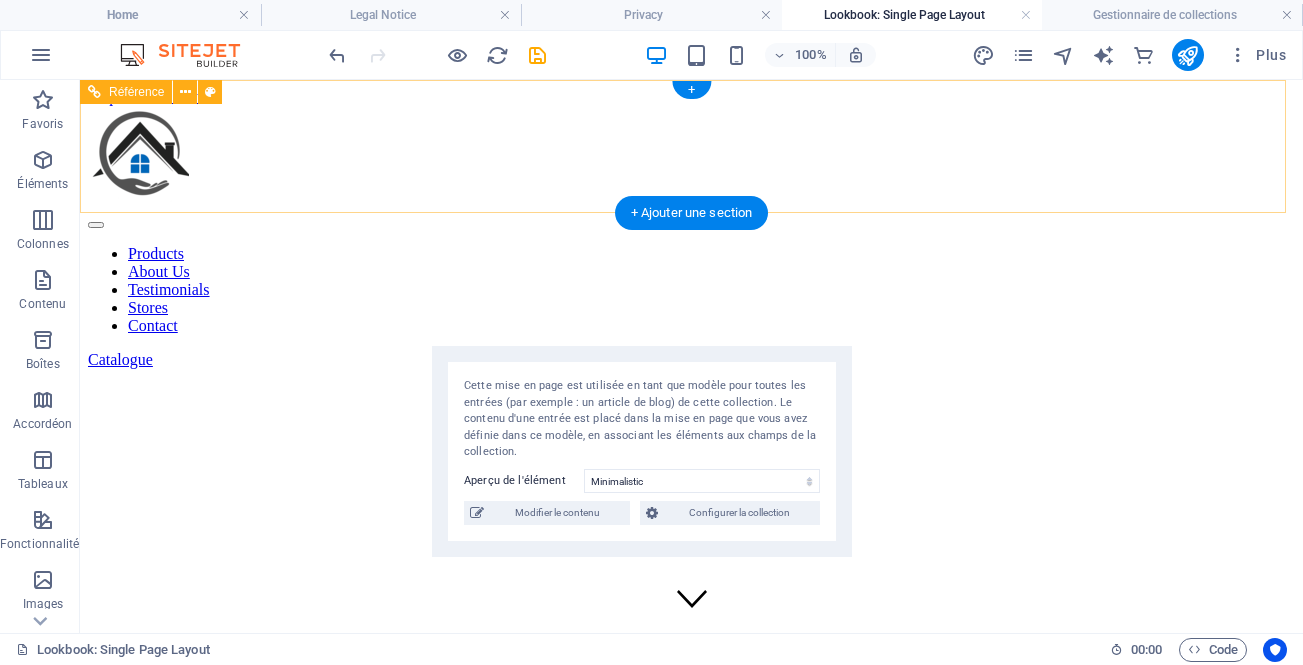 click on "Products About Us Testimonials Stores Contact" at bounding box center (691, 290) 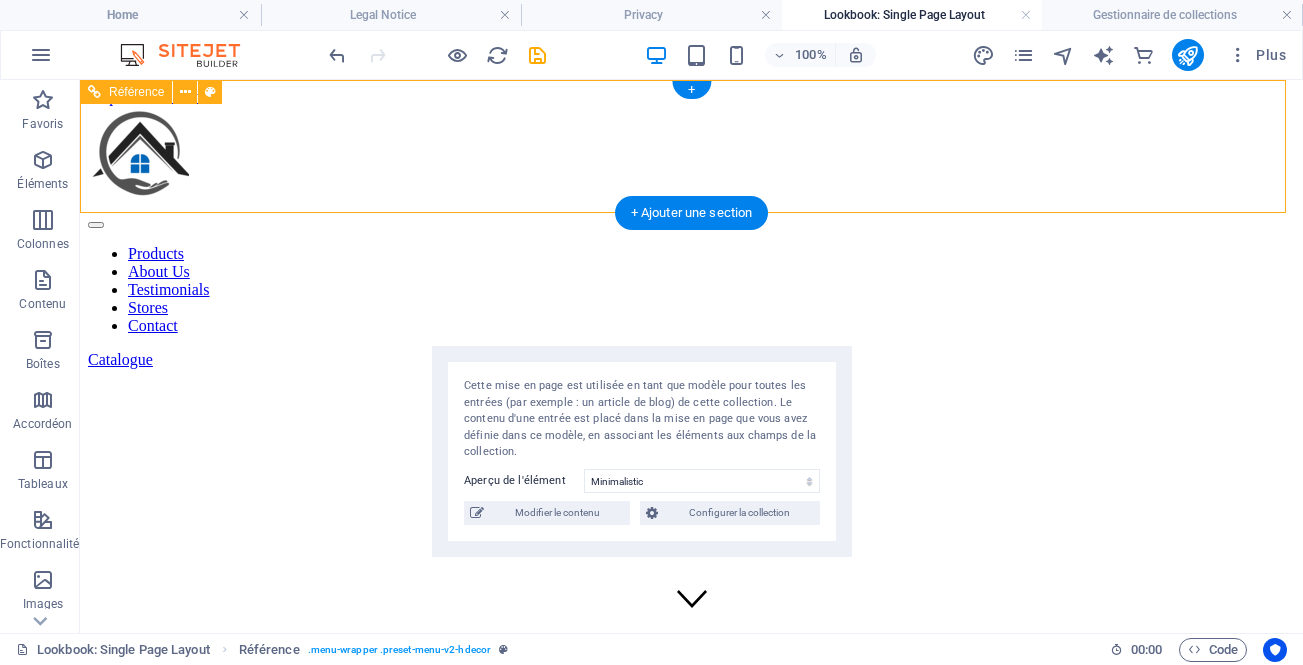 click on "Products About Us Testimonials Stores Contact" at bounding box center [691, 290] 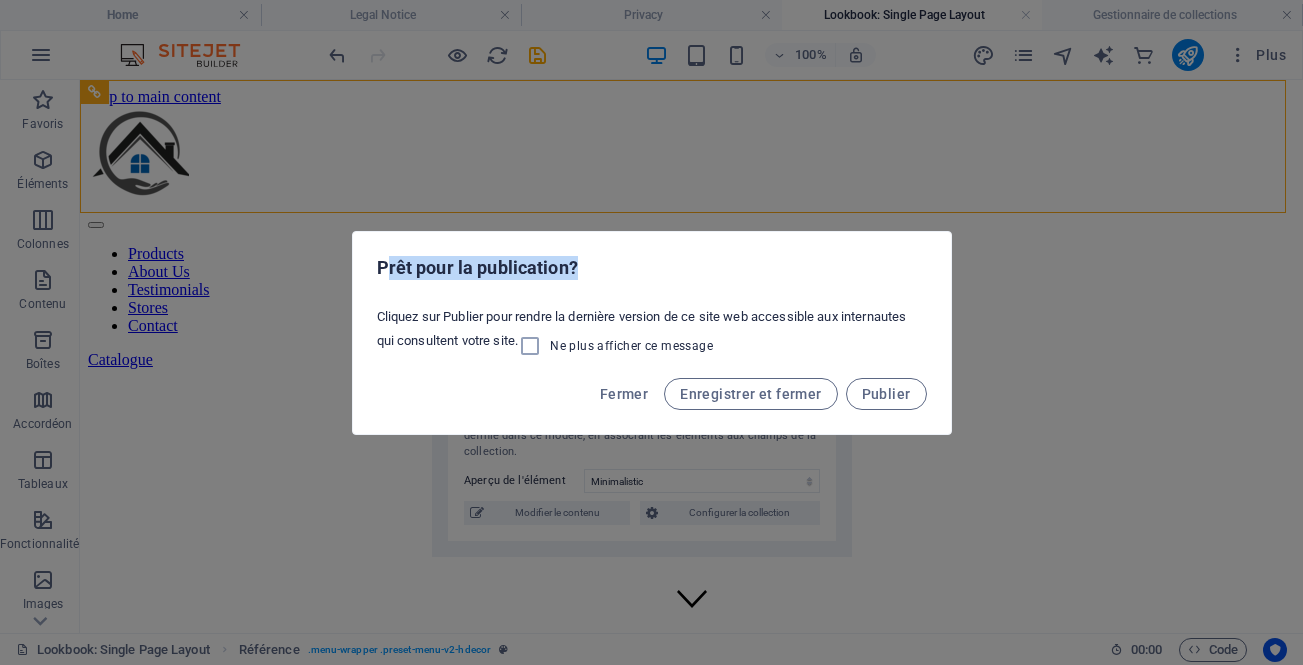 drag, startPoint x: 383, startPoint y: 263, endPoint x: 726, endPoint y: 256, distance: 343.0714 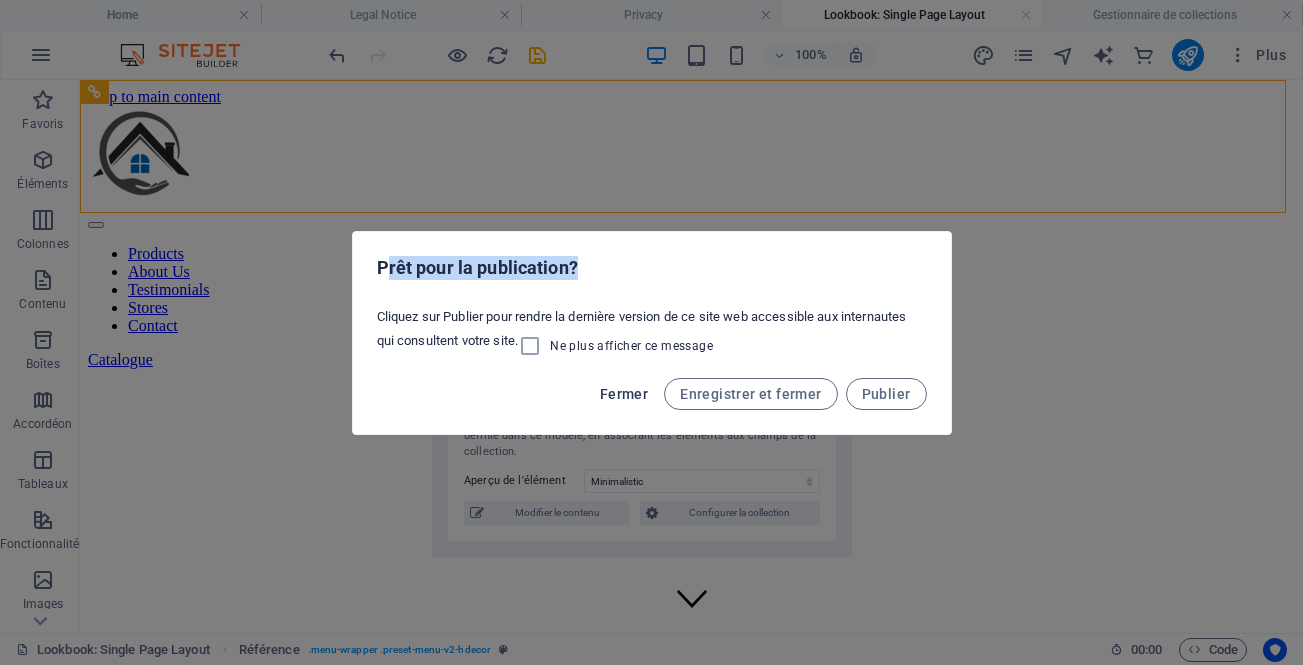click on "Fermer" at bounding box center (624, 394) 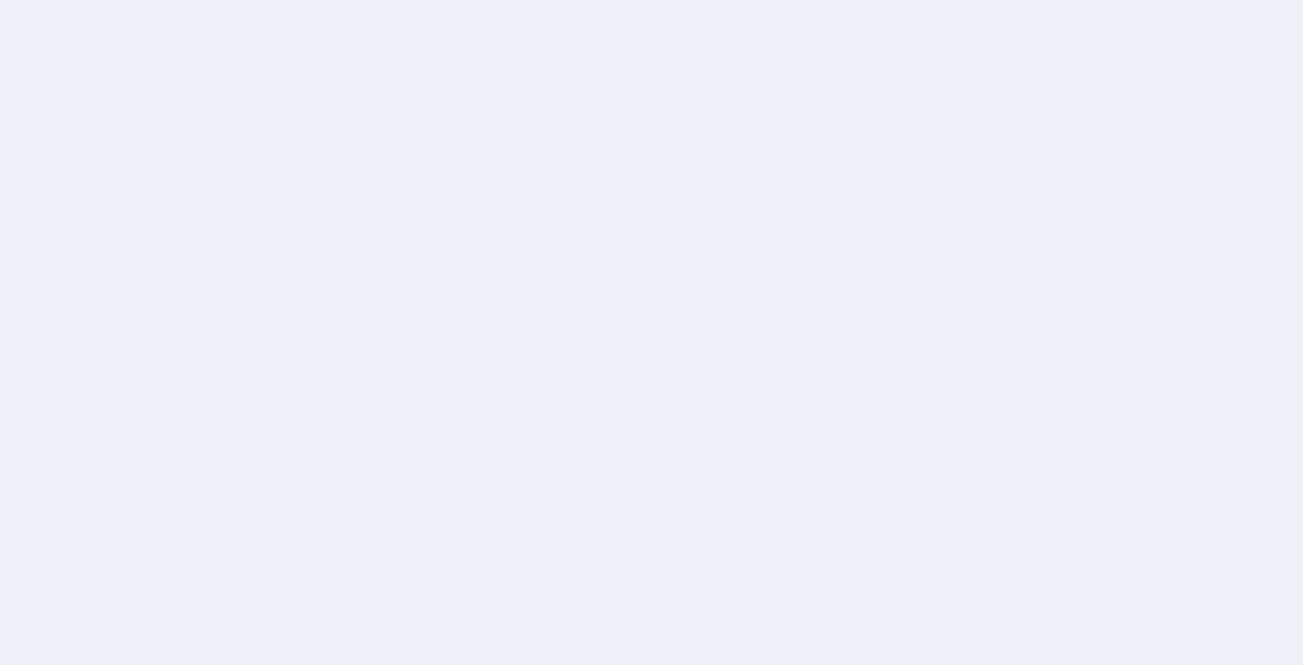 scroll, scrollTop: 0, scrollLeft: 0, axis: both 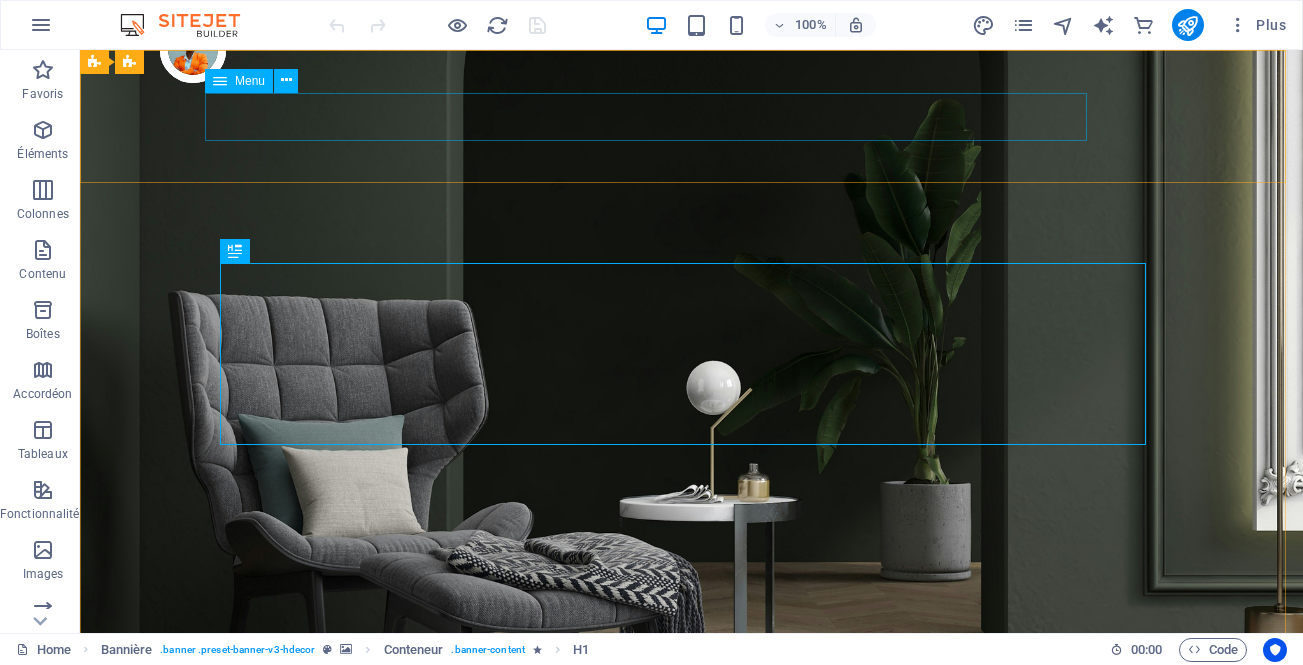 click on "Menu" at bounding box center (250, 81) 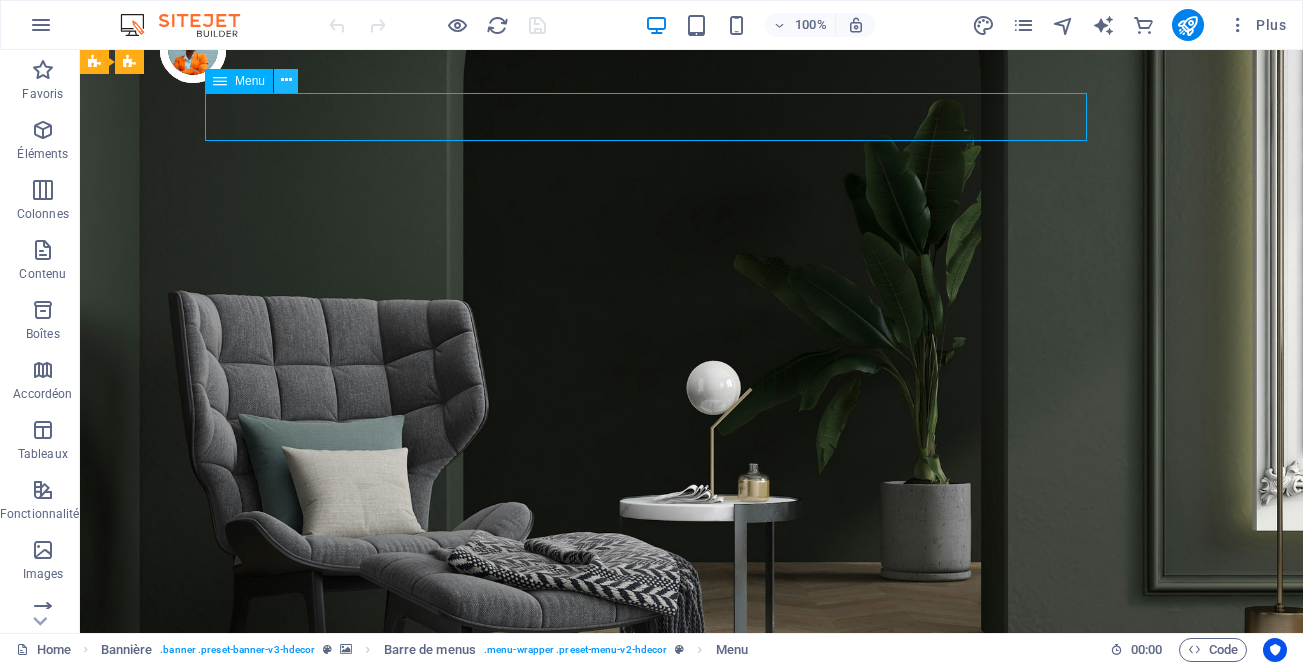 click at bounding box center [286, 80] 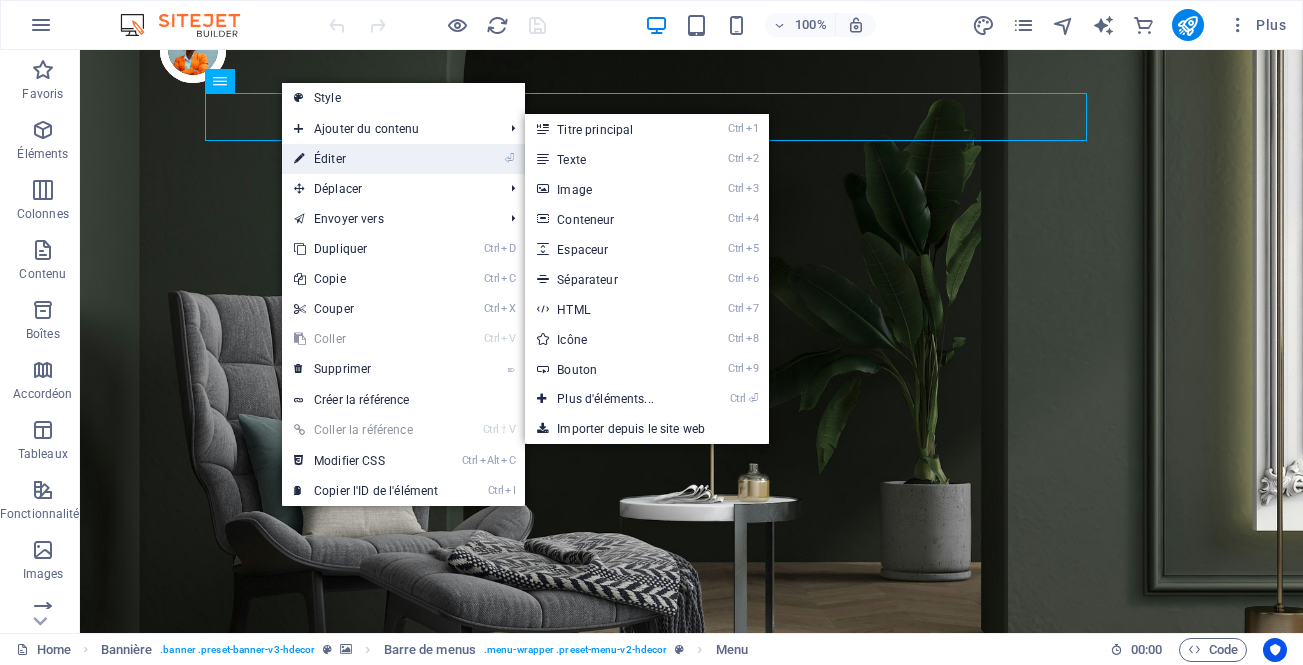 click on "⏎  Éditer" at bounding box center (366, 159) 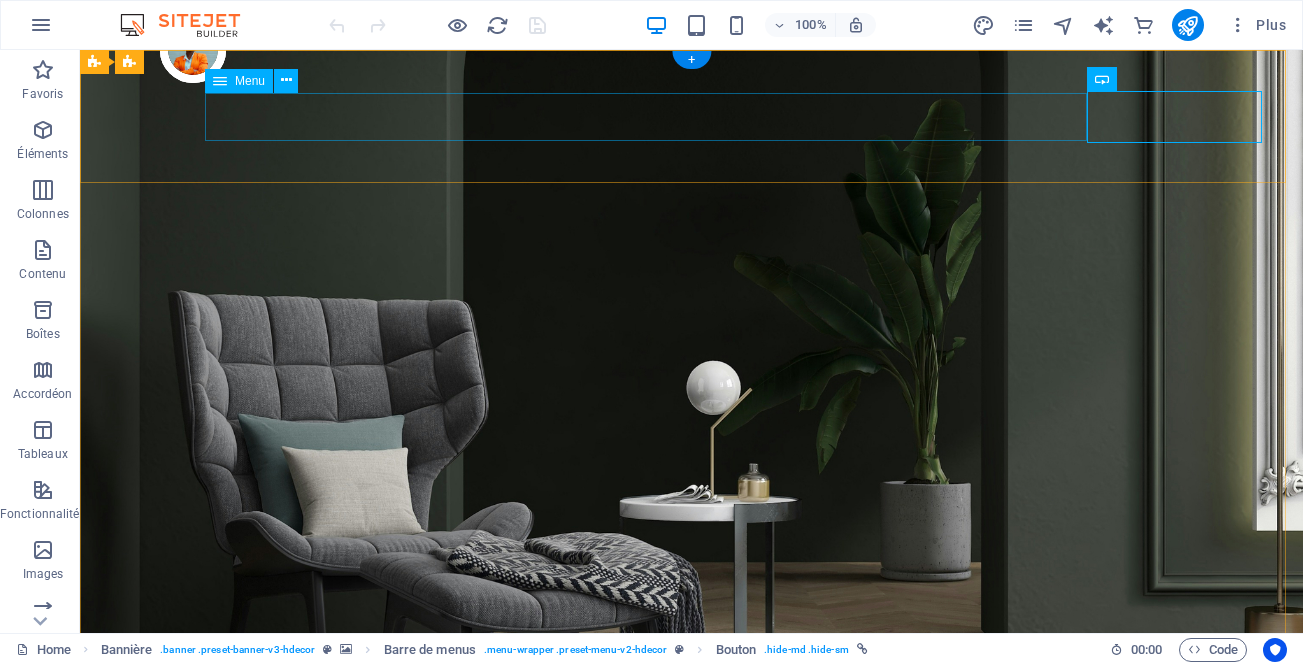 click on "Products About Us Testimonials Stores Contact" at bounding box center [691, 891] 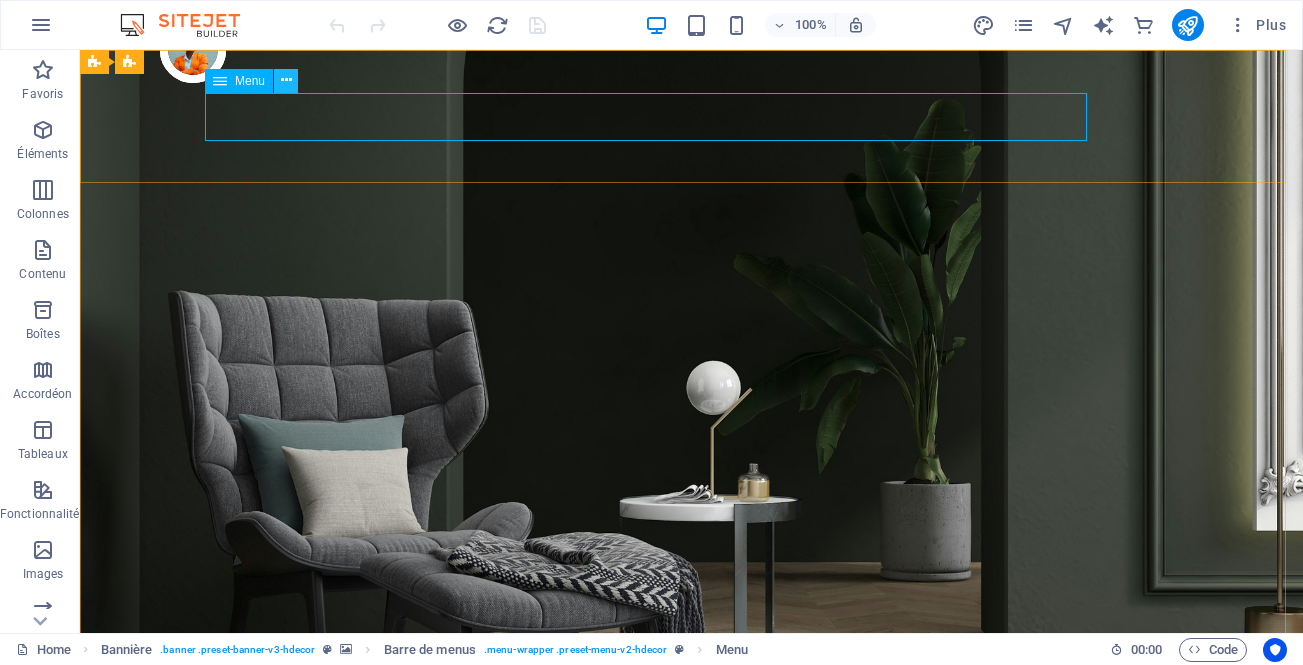 click at bounding box center (286, 81) 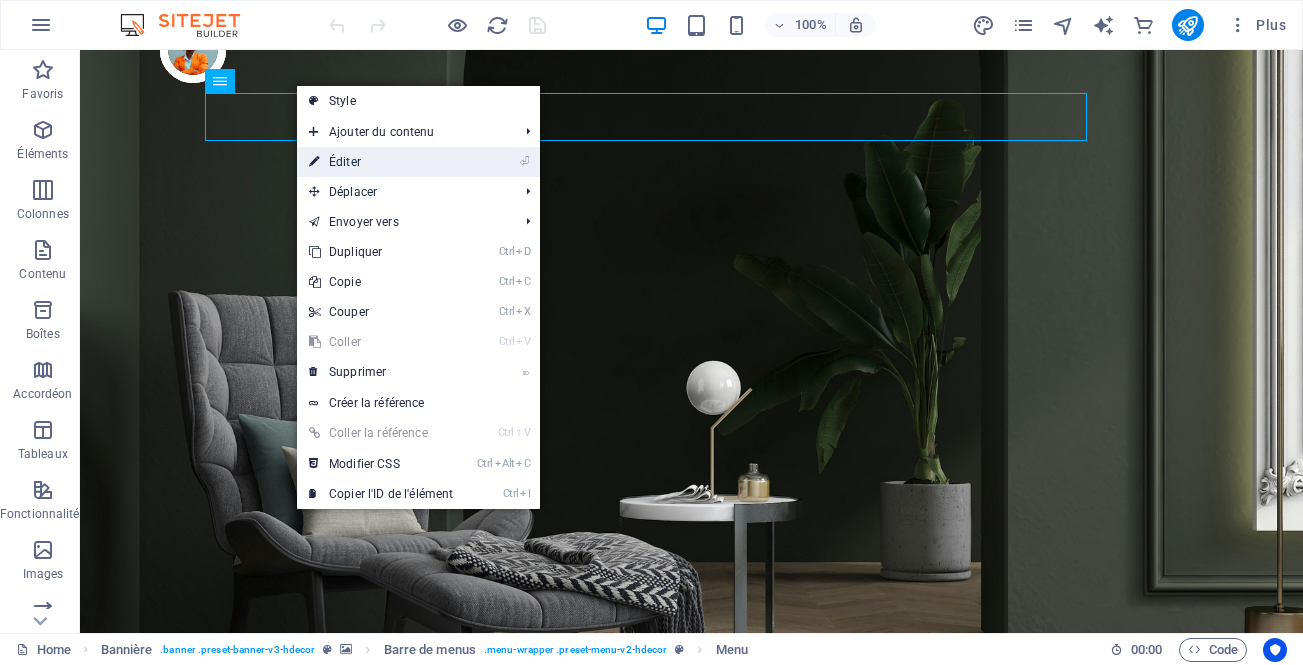 click on "⏎  Éditer" at bounding box center [381, 162] 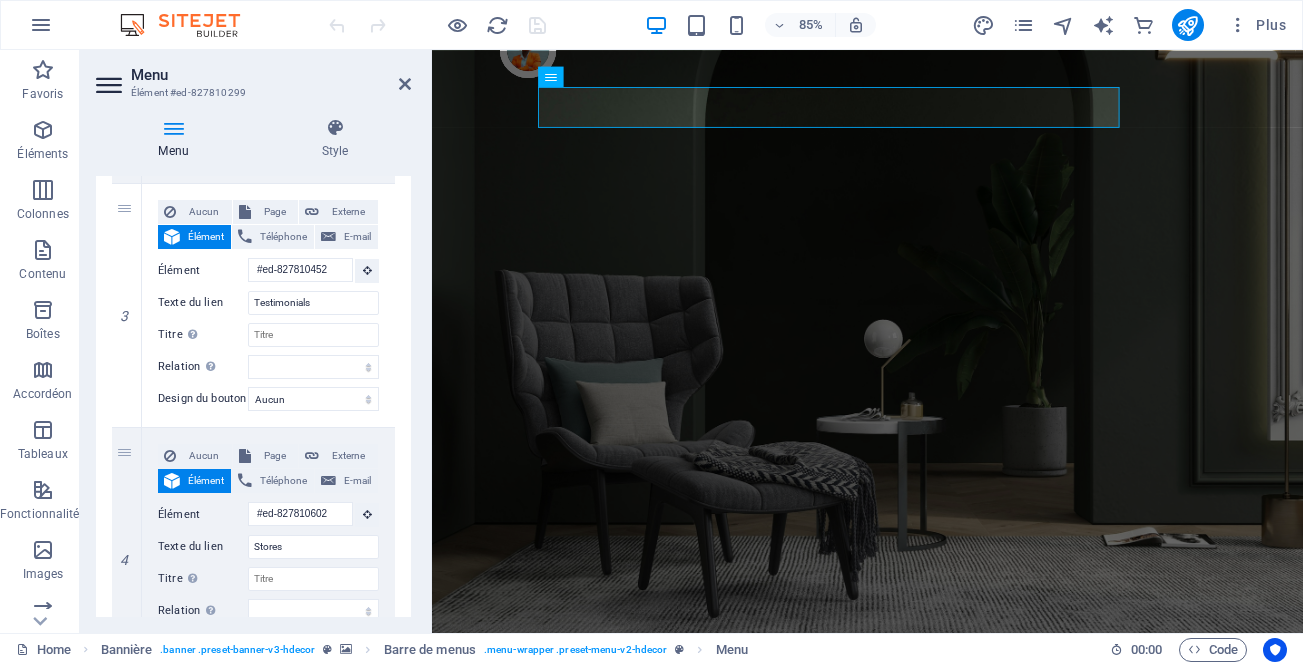 scroll, scrollTop: 0, scrollLeft: 0, axis: both 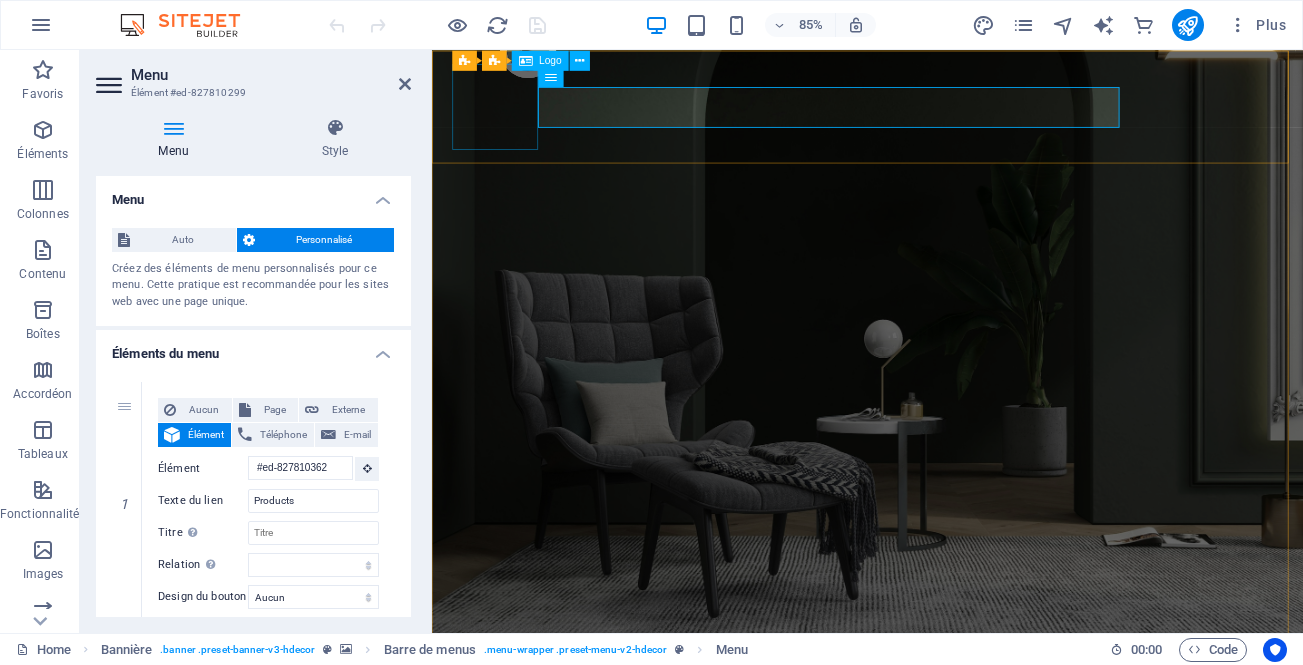 click at bounding box center [944, 816] 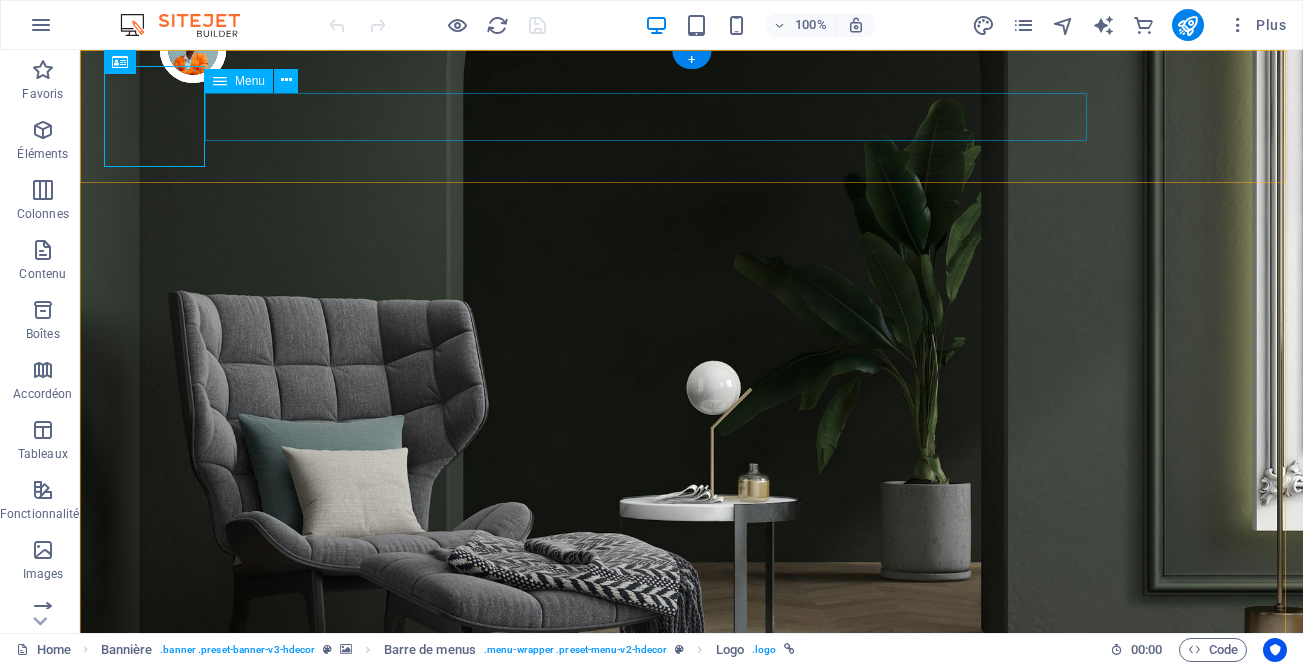 click on "Products About Us Testimonials Stores Contact" at bounding box center (691, 891) 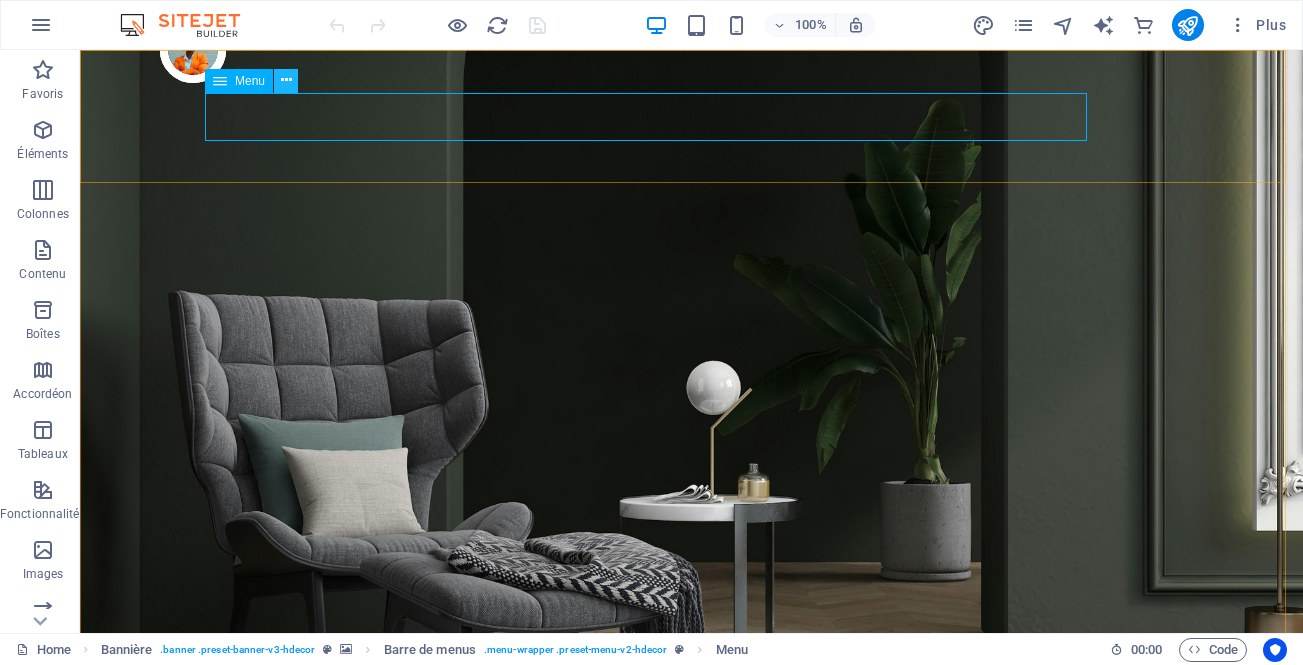 click at bounding box center [286, 80] 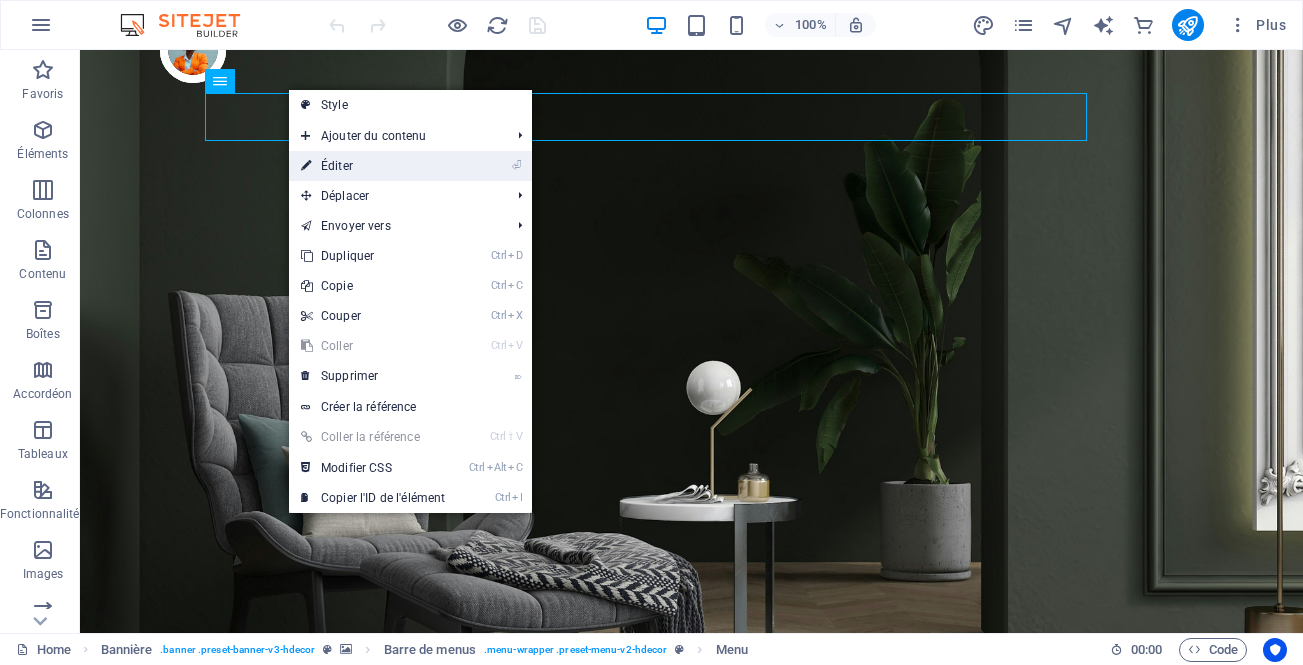 click on "⏎  Éditer" at bounding box center [373, 166] 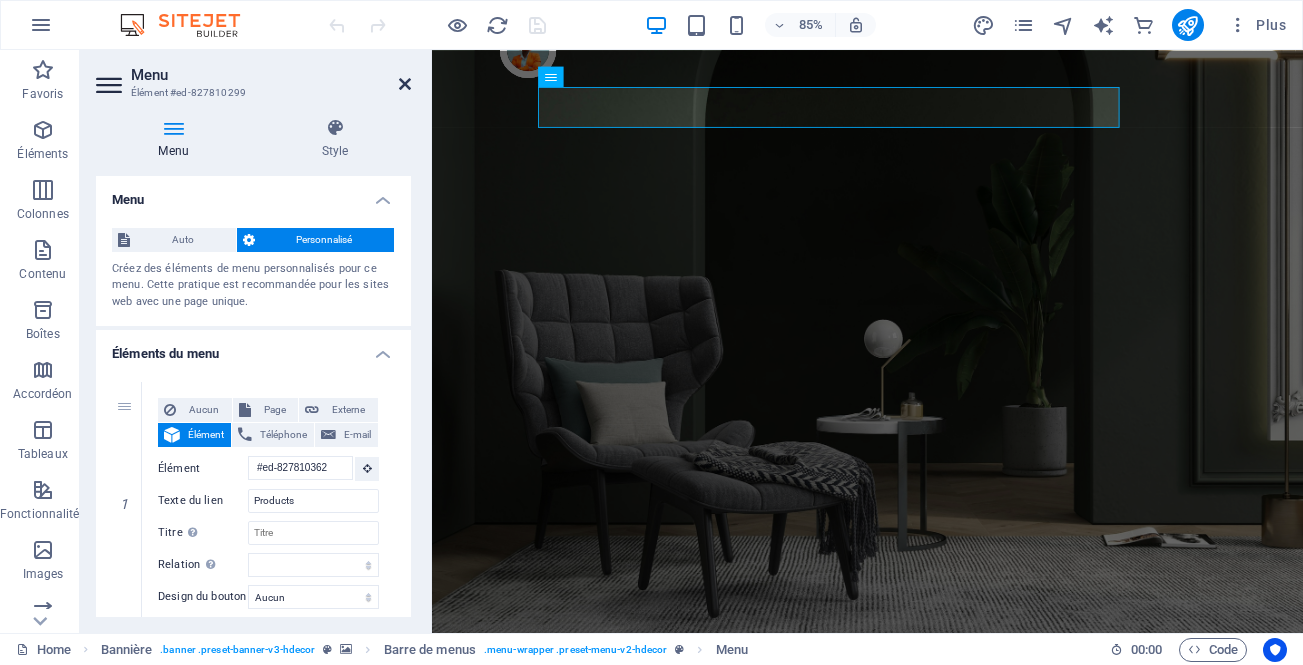 drag, startPoint x: 405, startPoint y: 80, endPoint x: 330, endPoint y: 30, distance: 90.13878 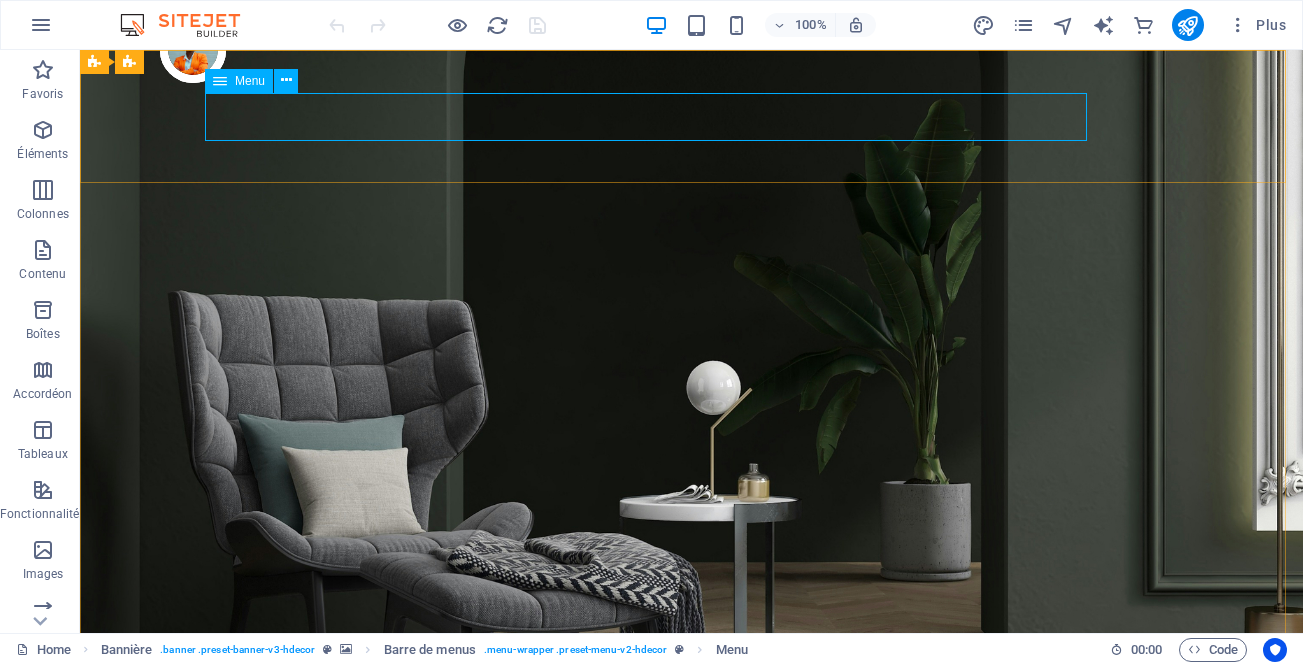 click on "Menu" at bounding box center [250, 81] 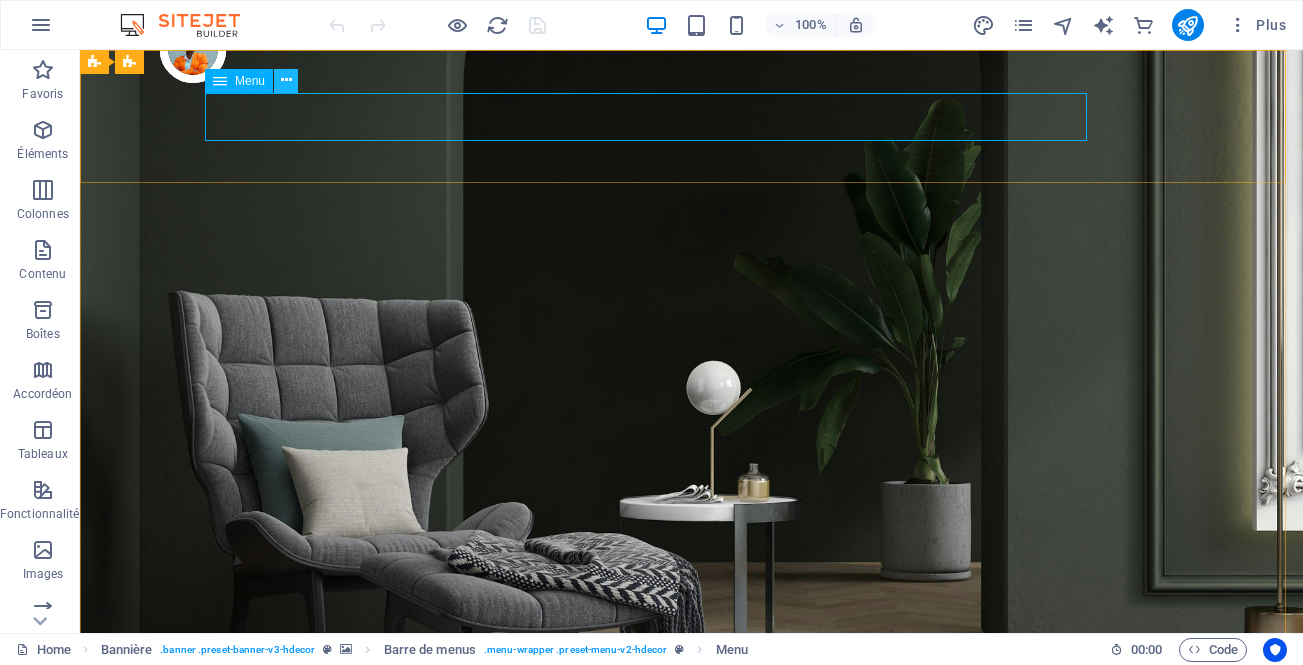 click at bounding box center [286, 80] 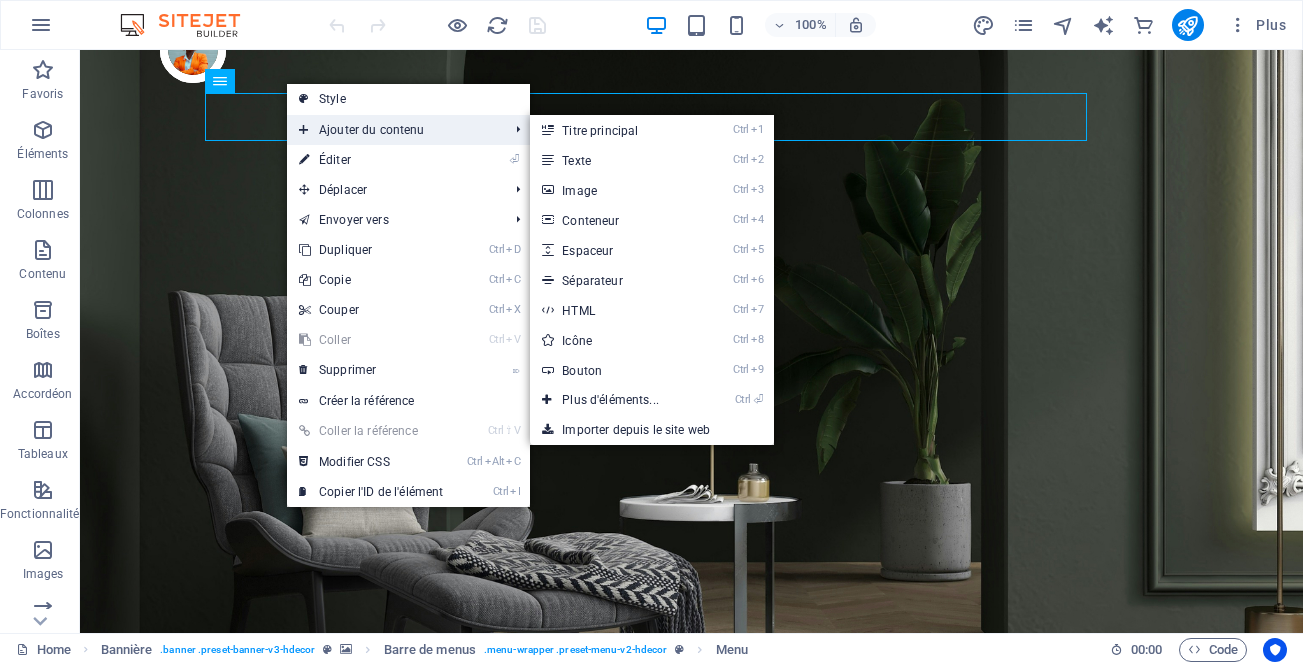click at bounding box center (304, 130) 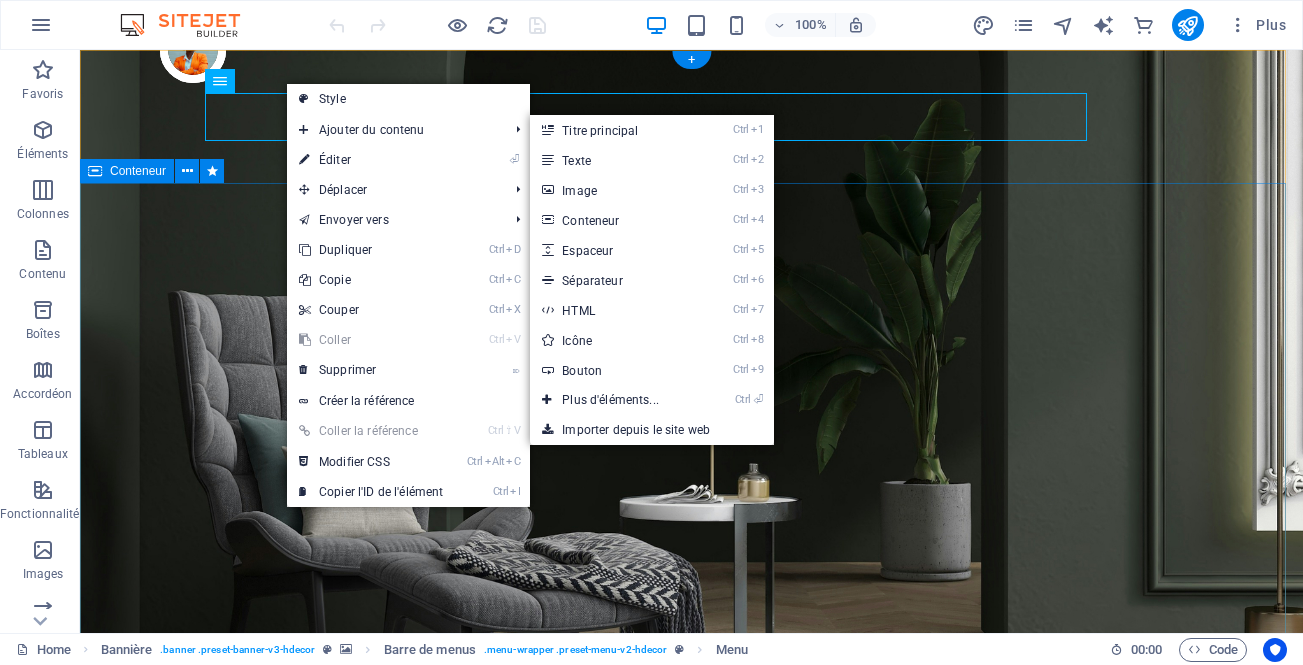 click on "Make Your Interior Minimalistic & Modern Turn your room with panto into a lot more minimalist and modern with ease and speed" at bounding box center (691, 1181) 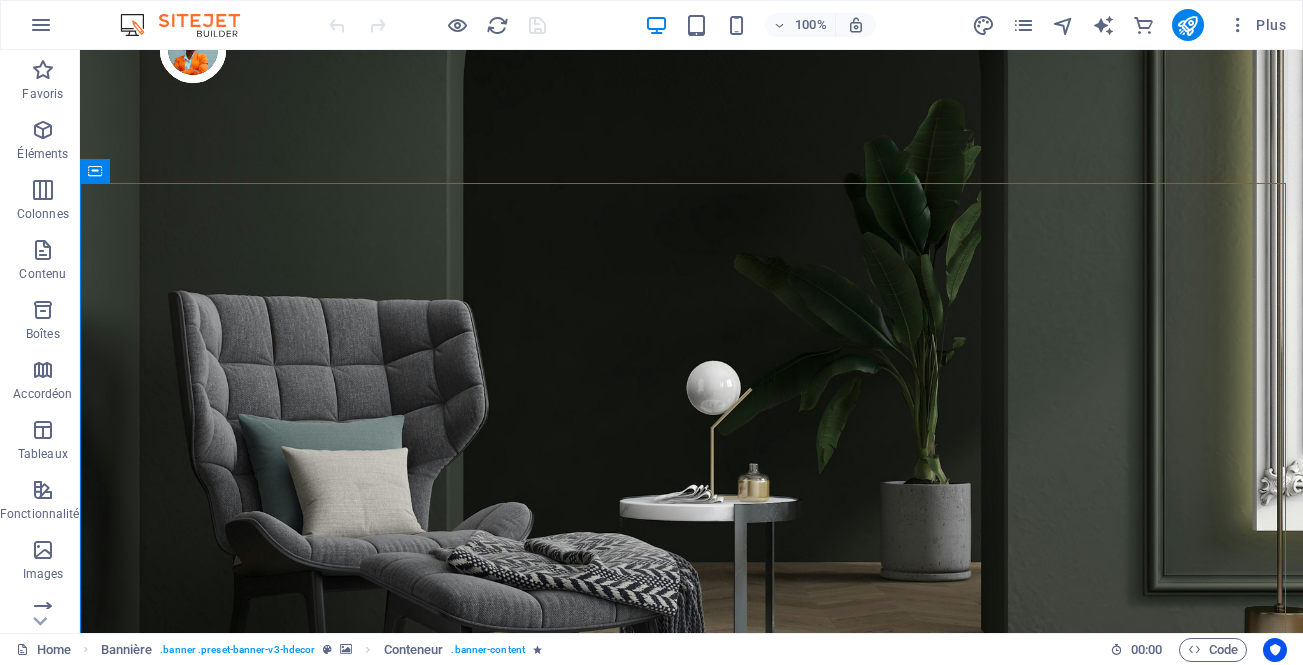 click at bounding box center [190, 25] 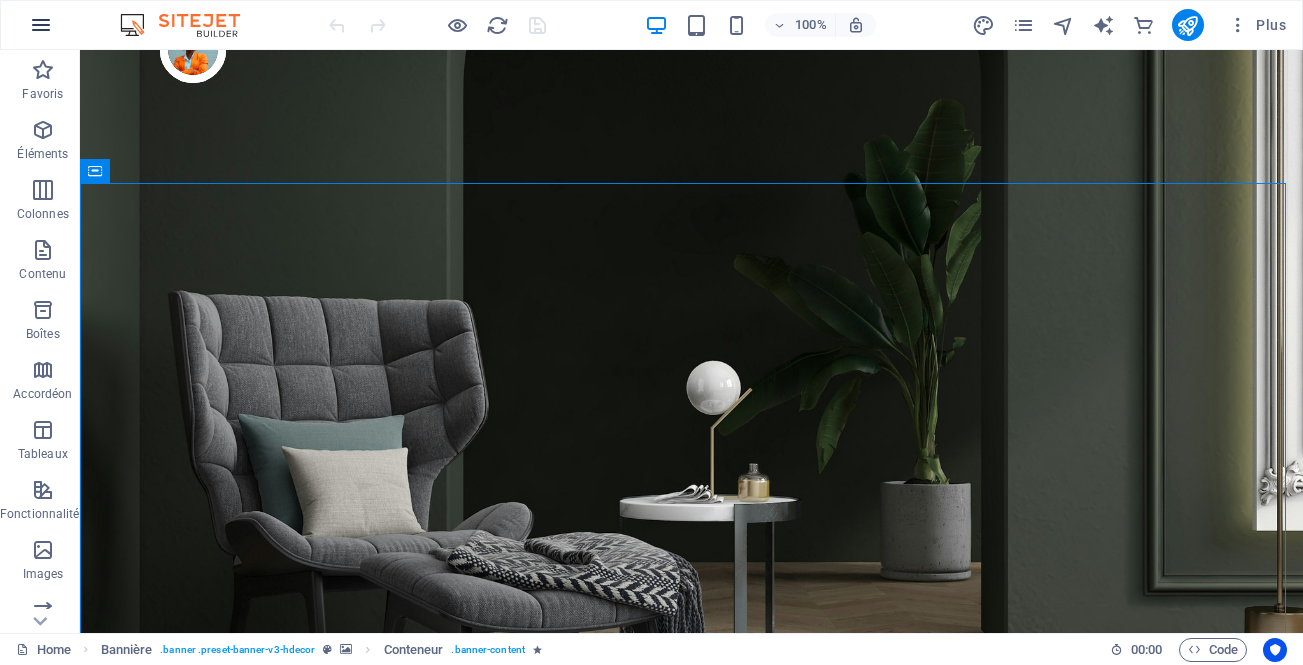 click at bounding box center [41, 25] 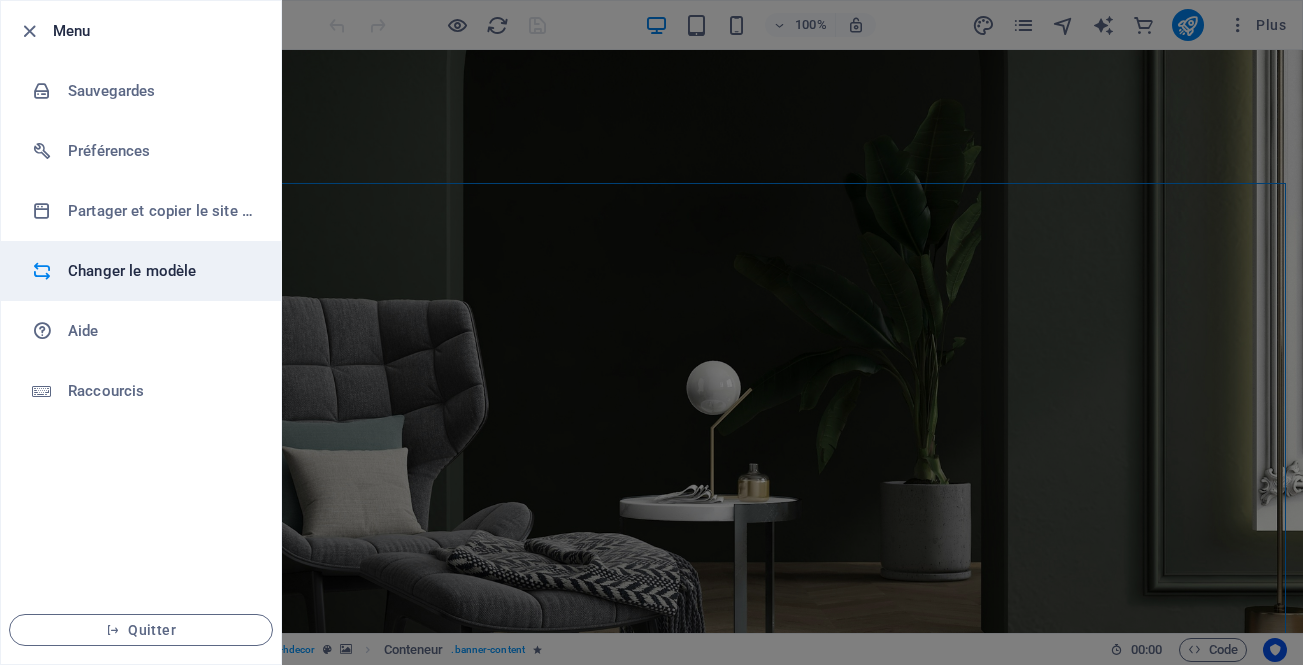 click on "Changer le modèle" at bounding box center [160, 271] 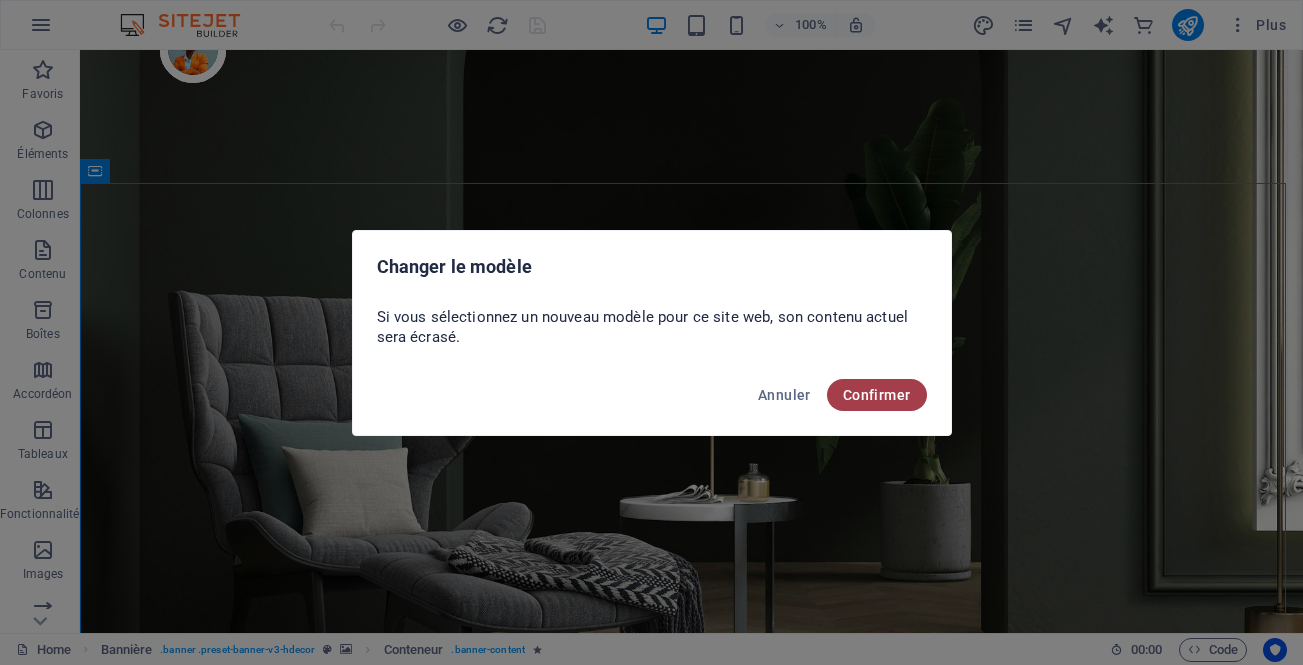 click on "Confirmer" at bounding box center (877, 395) 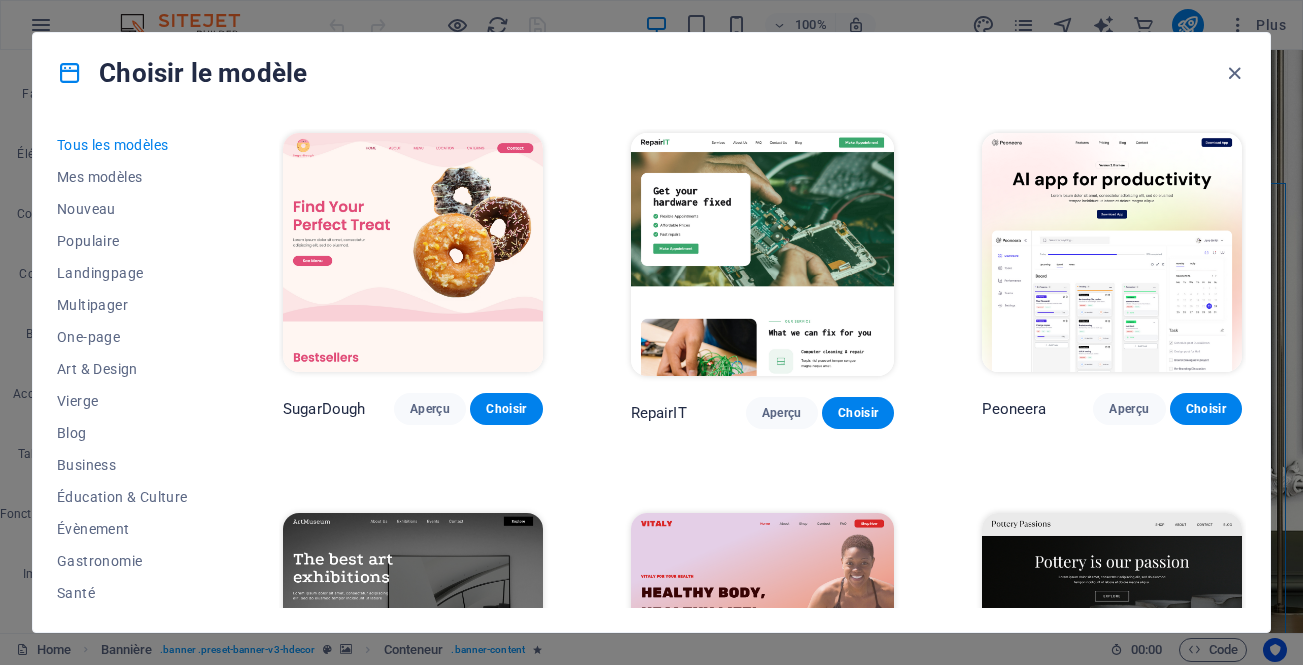 click on "SugarDough Aperçu Choisir RepairIT Aperçu Choisir Peoneera Aperçu Choisir Art Museum Aperçu Choisir Vitaly Aperçu Choisir Pottery Passions Aperçu Choisir Home Decor Aperçu Choisir Toyland Aperçu Choisir Pet Shop Aperçu Choisir Wonder Planner Aperçu Choisir Transportable Aperçu Choisir S&L Aperçu Choisir WePaint Aperçu Choisir Eco-Con Aperçu Choisir MeetUp Aperçu Choisir Help & Care Aperçu Choisir Podcaster Aperçu Choisir Academix Aperçu Choisir BIG Barber Shop Aperçu Choisir Health & Food Aperçu Choisir UrbanNest Interiors Aperçu Choisir Green Change Aperçu Choisir The Beauty Temple Aperçu Choisir WeTrain Aperçu Choisir Cleaner Aperçu Choisir Johanna James Aperçu Choisir Delicioso Aperçu Choisir Dream Garden Aperçu Choisir LumeDeAqua Aperçu Choisir Pets Care Aperçu Choisir SafeSpace Aperçu Choisir Midnight Rain Bar Aperçu Choisir Drive Aperçu Choisir Estator Aperçu Choisir Health Group Aperçu Choisir MakeIt Agency Aperçu Choisir Flower Shop Aperçu Choisir Wanderlust WeSpa" at bounding box center (762, 11329) 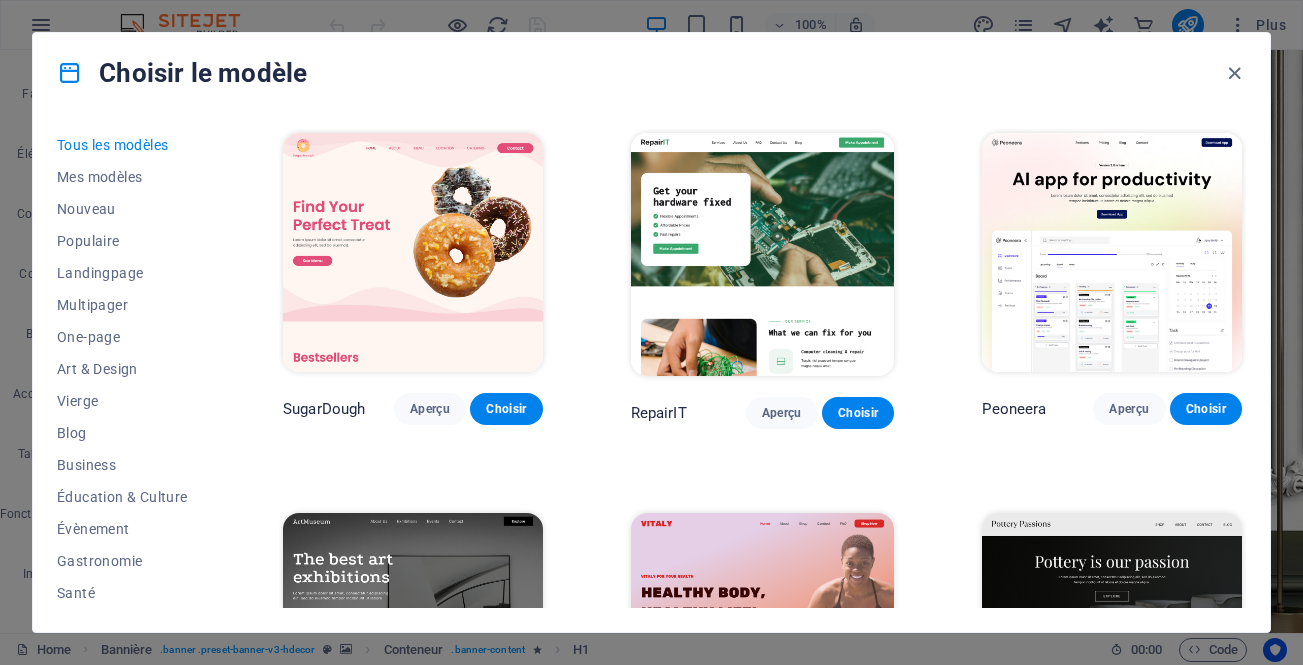 click on "SugarDough Aperçu Choisir RepairIT Aperçu Choisir Peoneera Aperçu Choisir Art Museum Aperçu Choisir Vitaly Aperçu Choisir Pottery Passions Aperçu Choisir Home Decor Aperçu Choisir Toyland Aperçu Choisir Pet Shop Aperçu Choisir Wonder Planner Aperçu Choisir Transportable Aperçu Choisir S&L Aperçu Choisir WePaint Aperçu Choisir Eco-Con Aperçu Choisir MeetUp Aperçu Choisir Help & Care Aperçu Choisir Podcaster Aperçu Choisir Academix Aperçu Choisir BIG Barber Shop Aperçu Choisir Health & Food Aperçu Choisir UrbanNest Interiors Aperçu Choisir Green Change Aperçu Choisir The Beauty Temple Aperçu Choisir WeTrain Aperçu Choisir Cleaner Aperçu Choisir Johanna James Aperçu Choisir Delicioso Aperçu Choisir Dream Garden Aperçu Choisir LumeDeAqua Aperçu Choisir Pets Care Aperçu Choisir SafeSpace Aperçu Choisir Midnight Rain Bar Aperçu Choisir Drive Aperçu Choisir Estator Aperçu Choisir Health Group Aperçu Choisir MakeIt Agency Aperçu Choisir Flower Shop Aperçu Choisir Wanderlust WeSpa" at bounding box center [762, 11329] 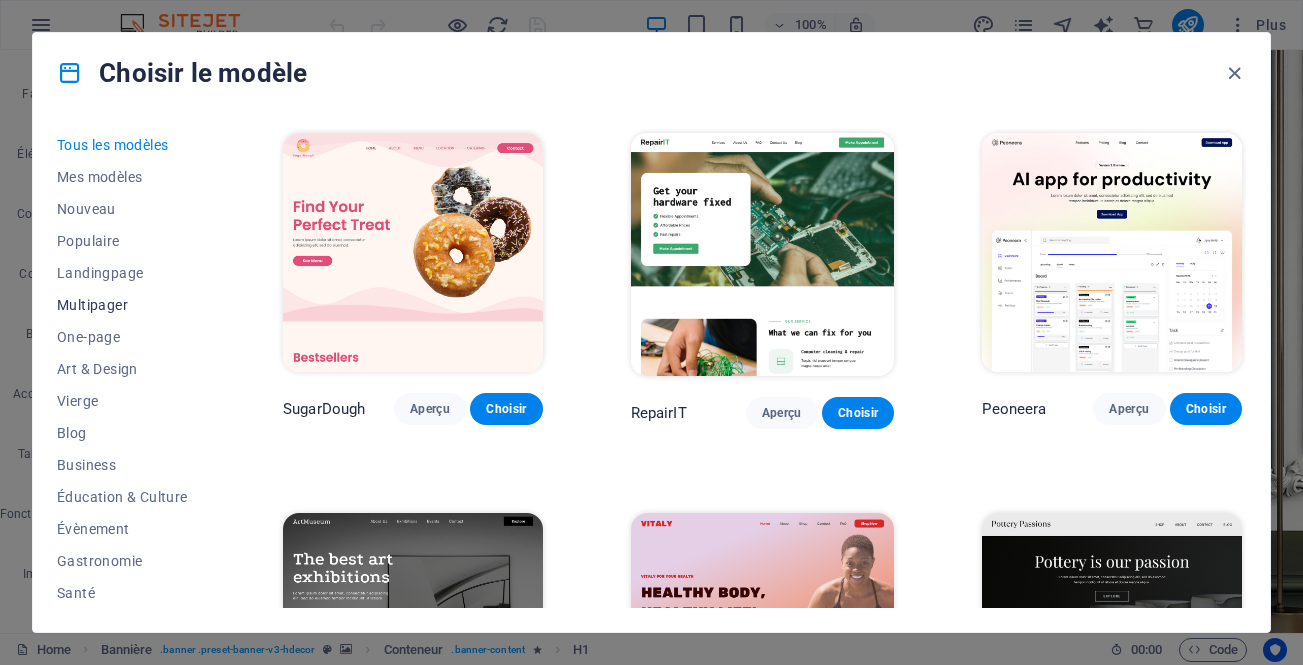 click on "Multipager" at bounding box center (126, 305) 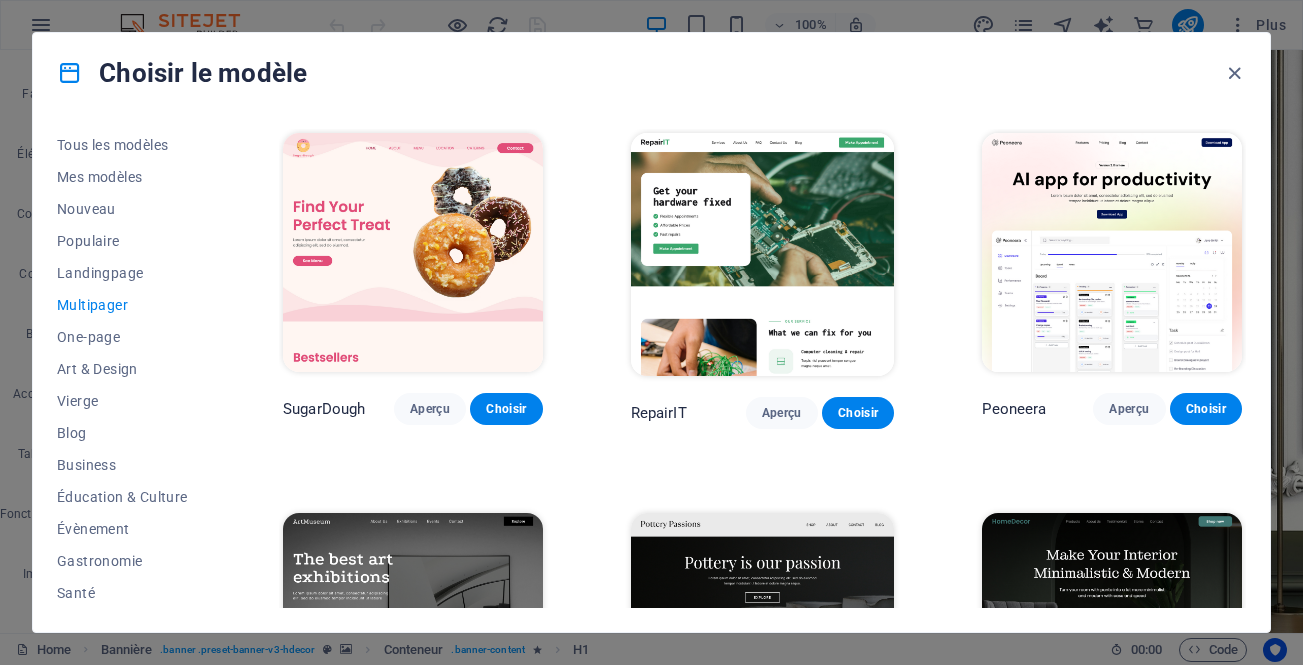 type 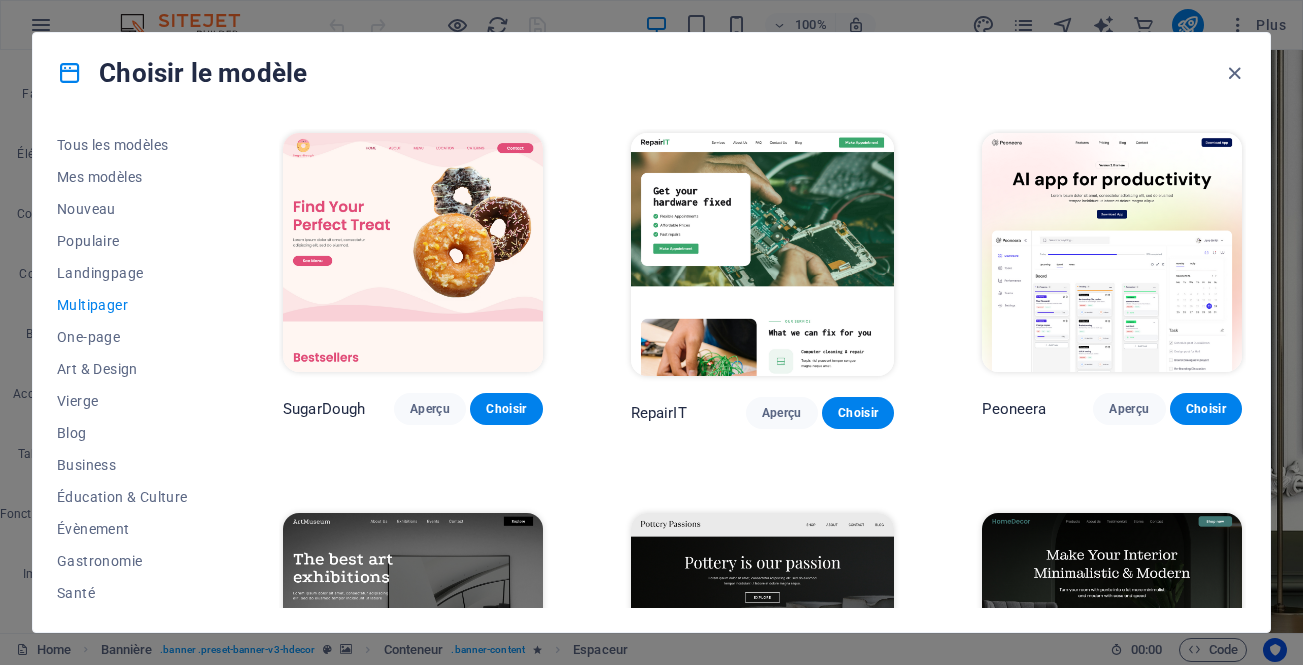 click on "SugarDough Aperçu Choisir RepairIT Aperçu Choisir Peoneera Aperçu Choisir Art Museum Aperçu Choisir Pottery Passions Aperçu Choisir Home Decor Aperçu Choisir Wonder Planner Aperçu Choisir Help & Care Aperçu Choisir Academix Aperçu Choisir BIG Barber Shop Aperçu Choisir Health & Food Aperçu Choisir The Beauty Temple Aperçu Choisir WeTrain Aperçu Choisir Delicioso Aperçu Choisir Dream Garden Aperçu Choisir LumeDeAqua Aperçu Choisir Pets Care Aperçu Choisir SafeSpace Aperçu Choisir Midnight Rain Bar Aperçu Choisir Estator Aperçu Choisir Health Group Aperçu Choisir MakeIt Agency Aperçu Choisir Flower Shop Aperçu Choisir WeSpa Aperçu Choisir CoffeeScience Aperçu Choisir CoachLife Aperçu Choisir Cafe de Oceana Aperçu Choisir Denteeth Aperçu Choisir Le Hair Aperçu Choisir TechUp Aperçu Choisir Nolan-Bahler Aperçu Choisir Fashion Aperçu Choisir Yoga Aperçu Choisir Wireframe Sidebar Aperçu Choisir Ashop Aperçu Choisir Data Systems Aperçu Choisir JD Photography Aperçu Choisir Safer" at bounding box center (762, 4672) 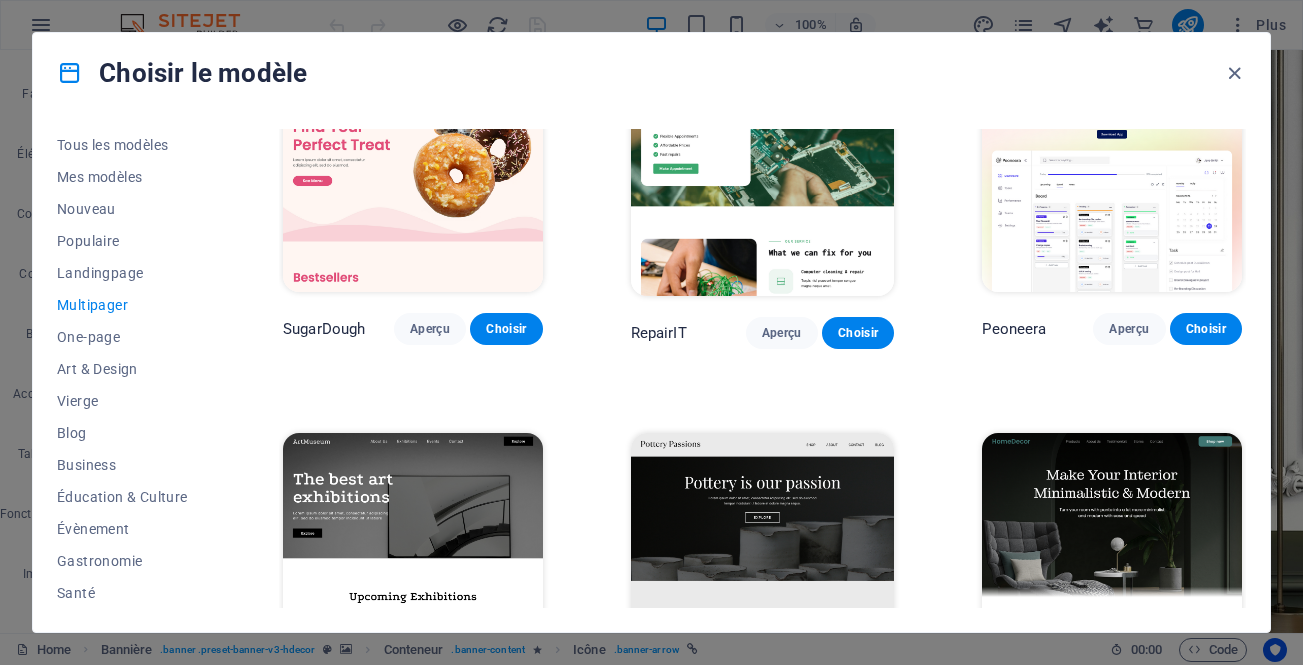 scroll, scrollTop: 83, scrollLeft: 0, axis: vertical 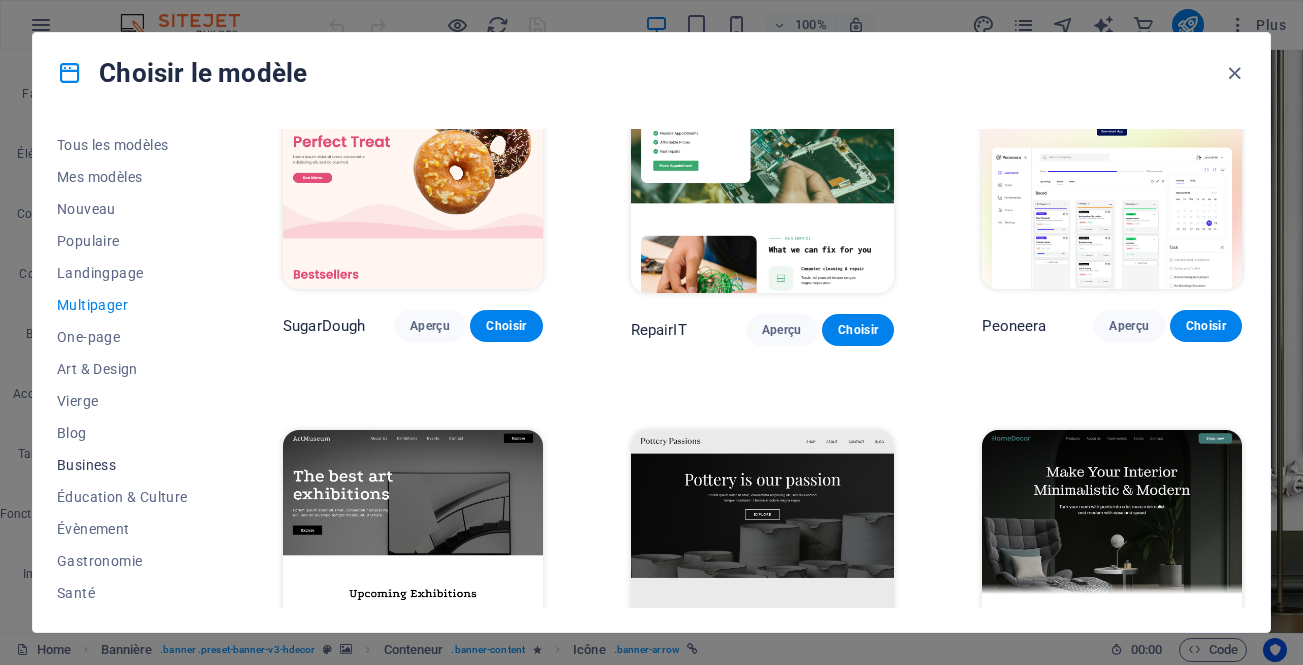 click on "Business" at bounding box center (126, 465) 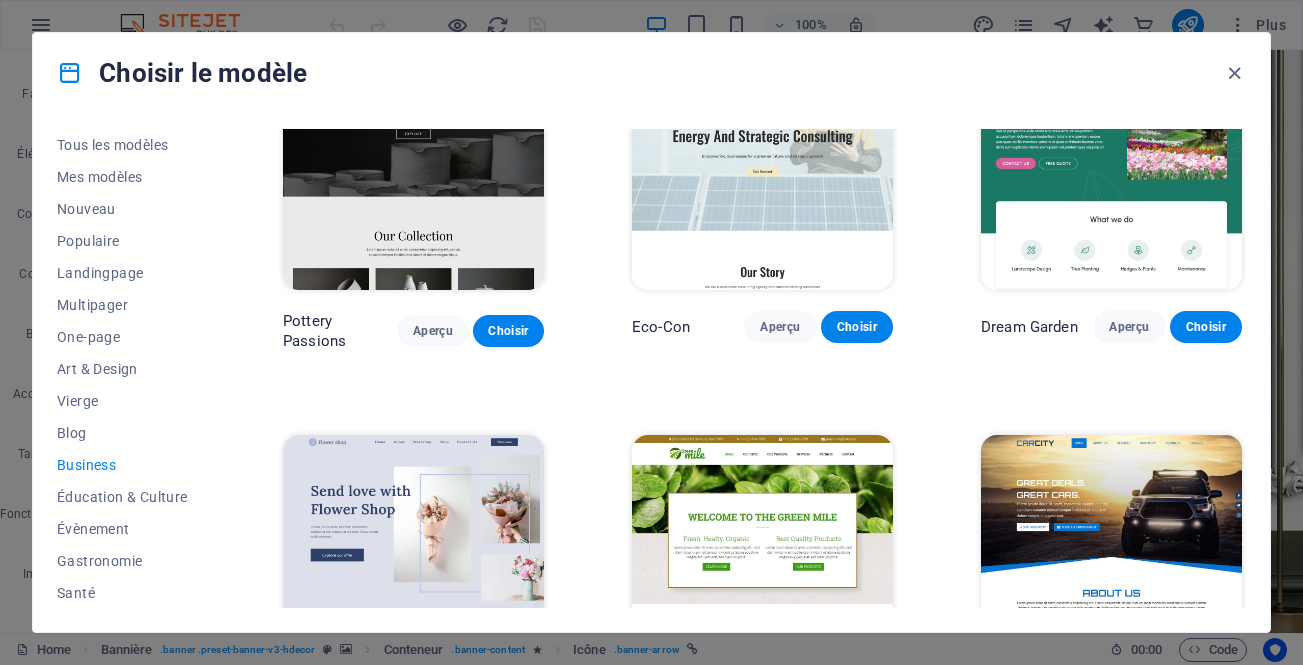 scroll, scrollTop: 0, scrollLeft: 0, axis: both 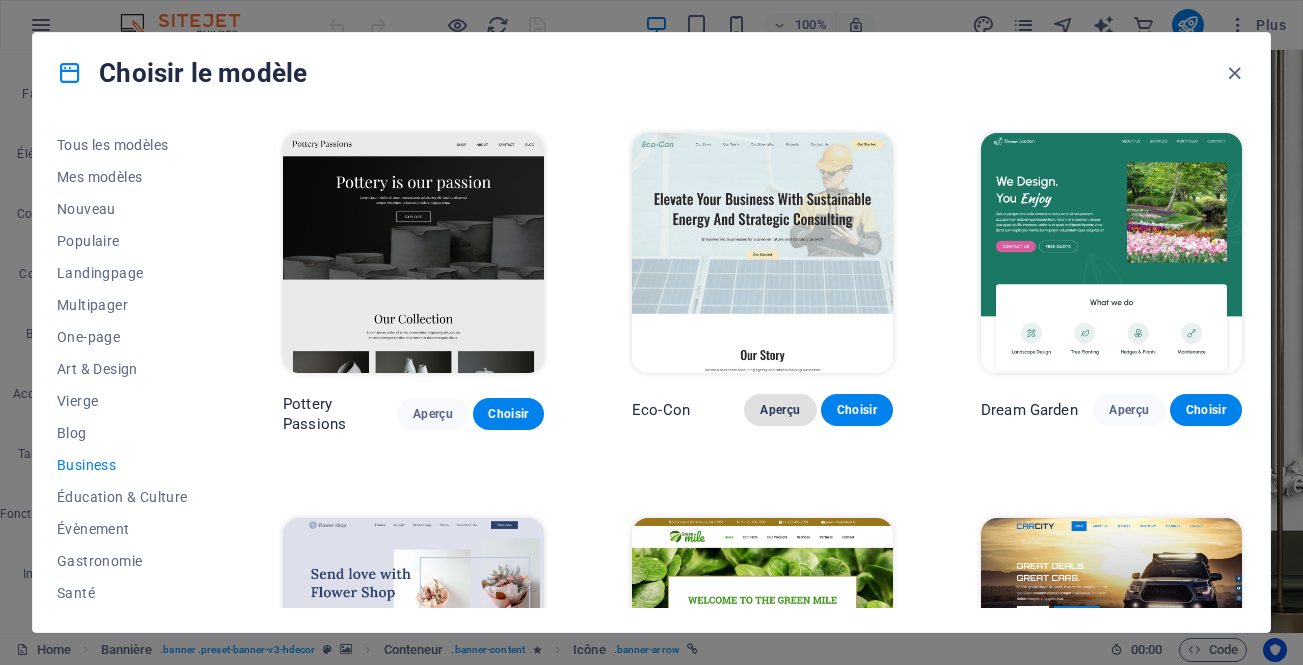click on "Aperçu" at bounding box center (780, 410) 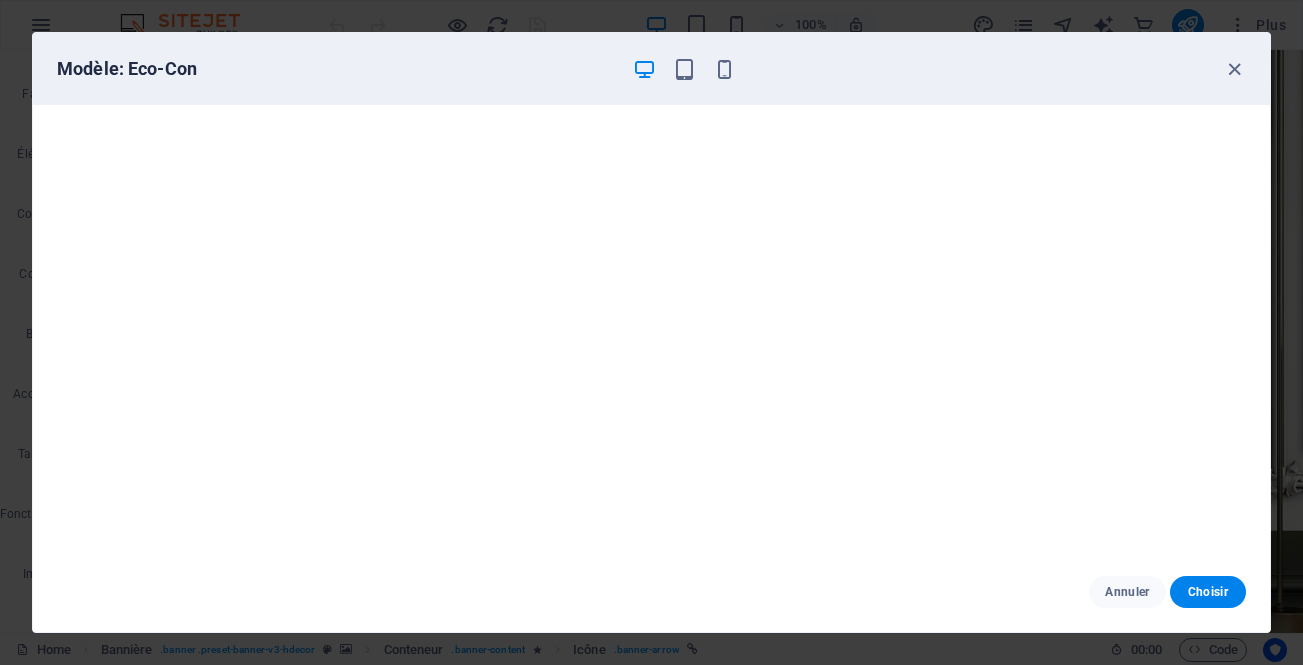 click on "Modèle: Eco-Con" at bounding box center [651, 69] 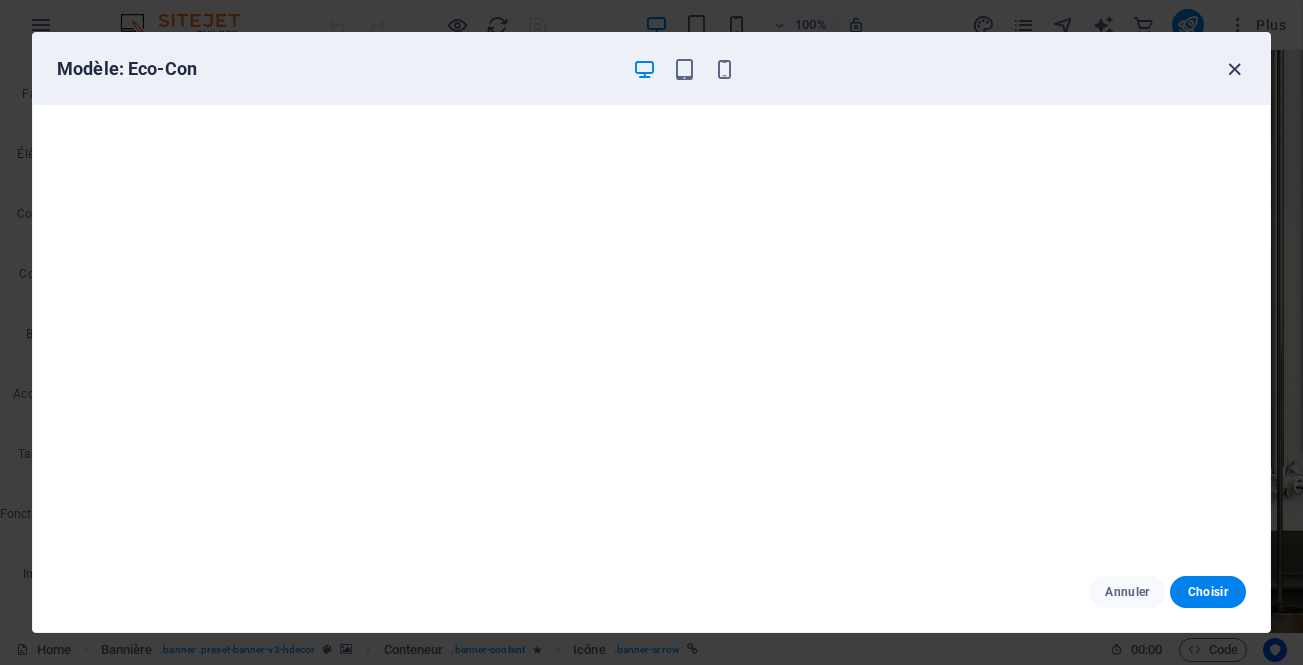 click at bounding box center [1234, 69] 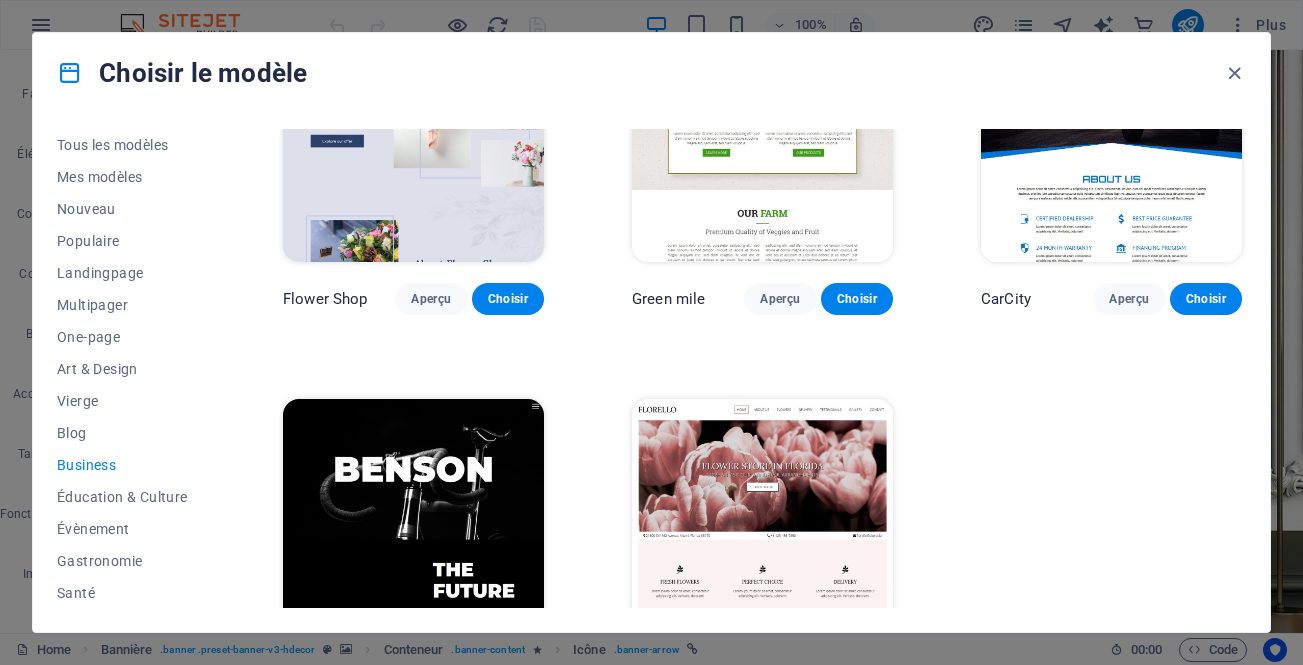 scroll, scrollTop: 574, scrollLeft: 0, axis: vertical 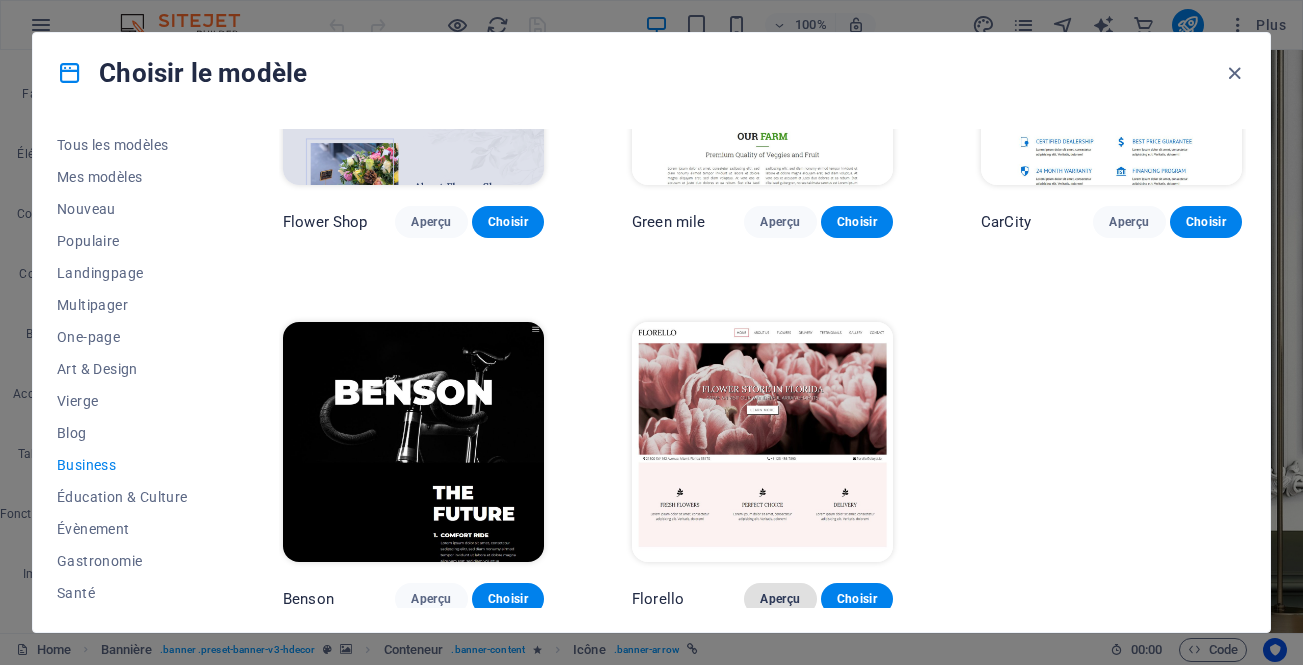 click on "Aperçu" at bounding box center [780, 599] 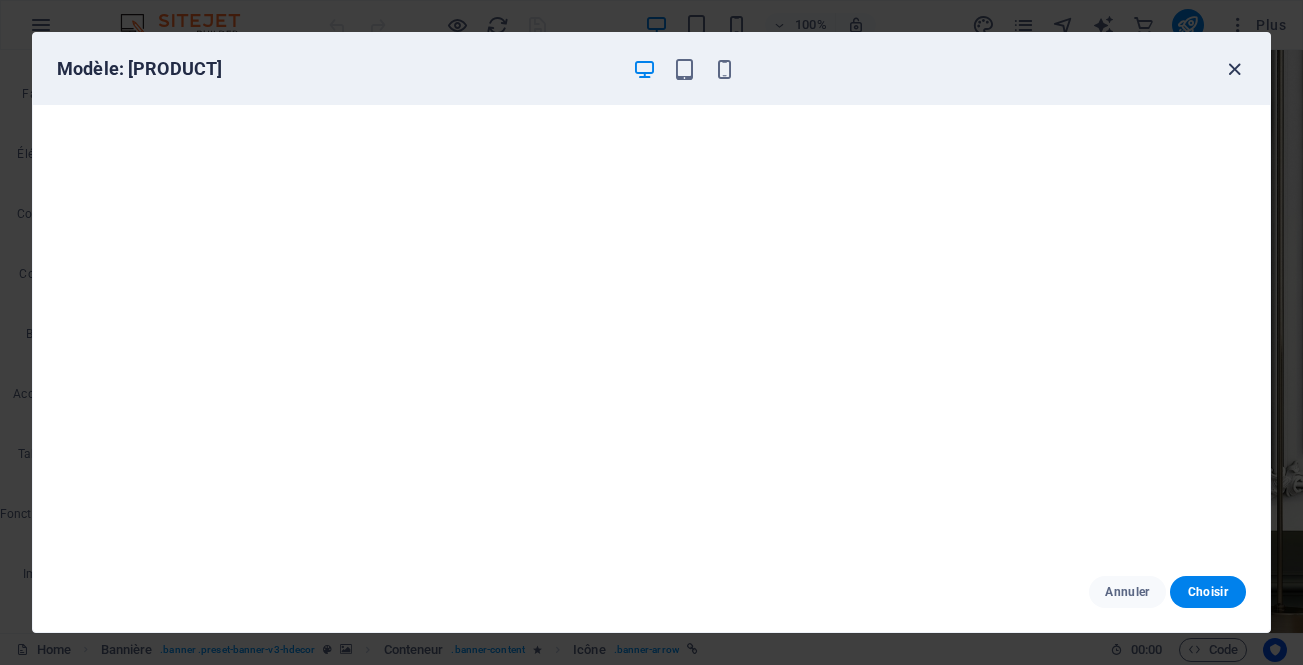 click at bounding box center (1234, 69) 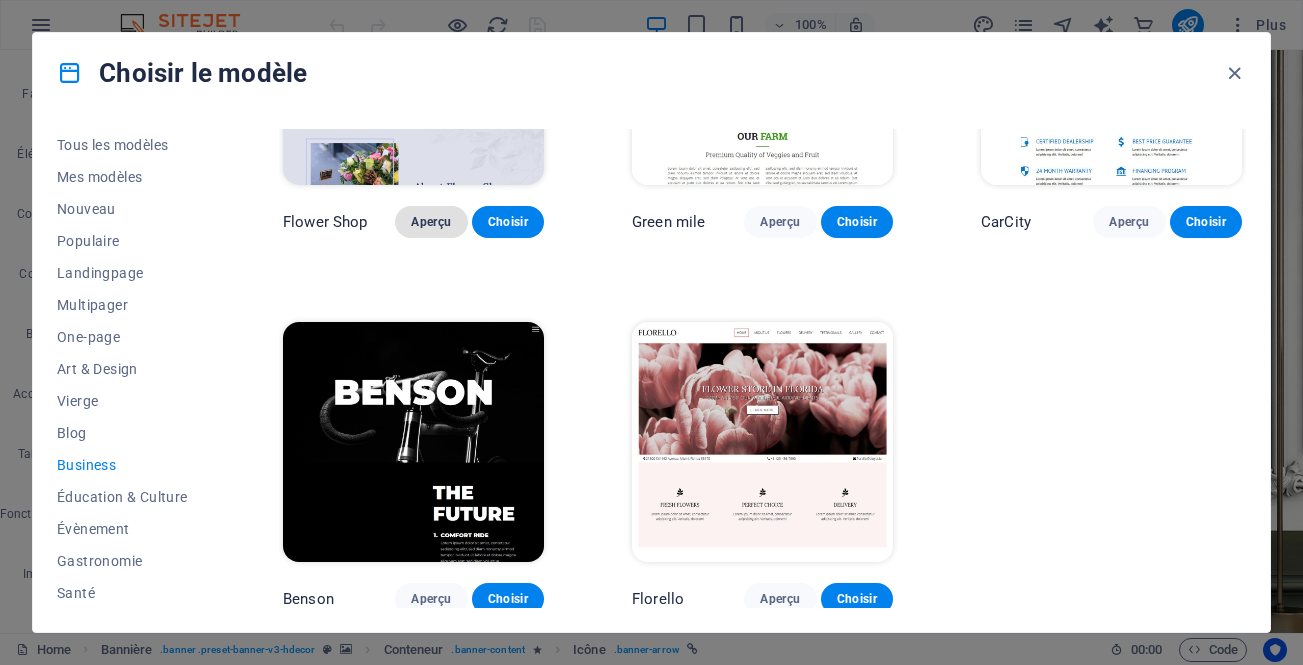 click on "Aperçu" at bounding box center (431, 222) 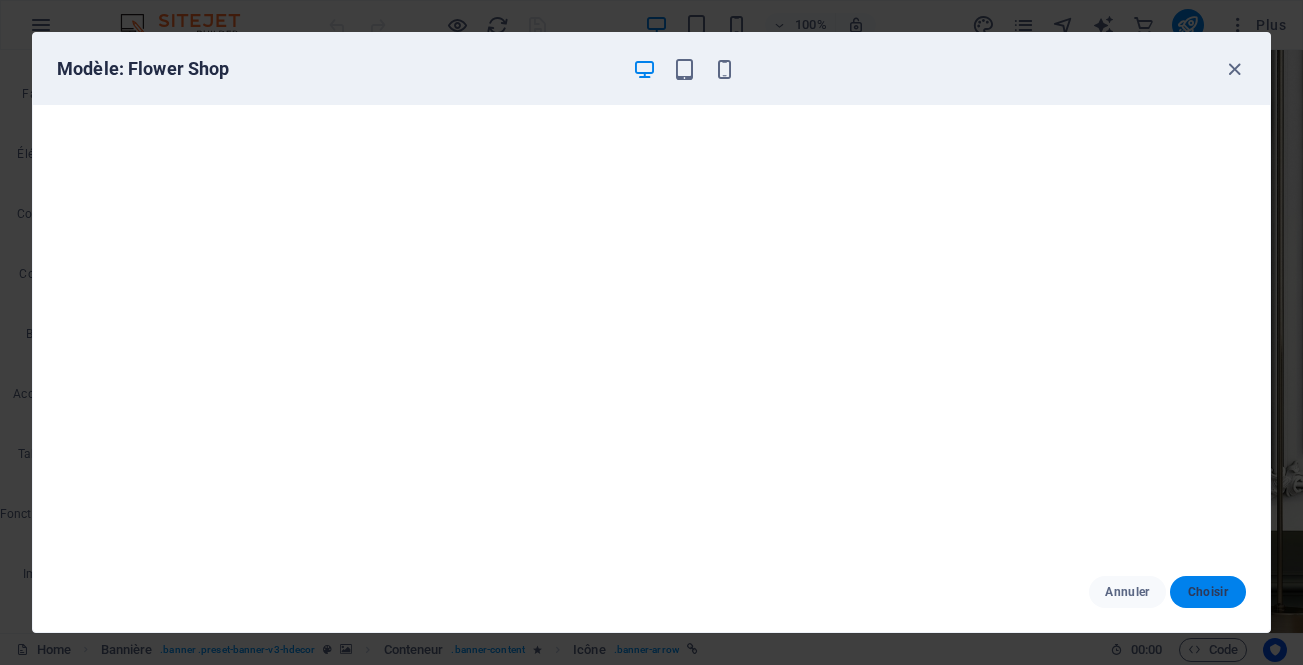click on "Choisir" at bounding box center (1208, 592) 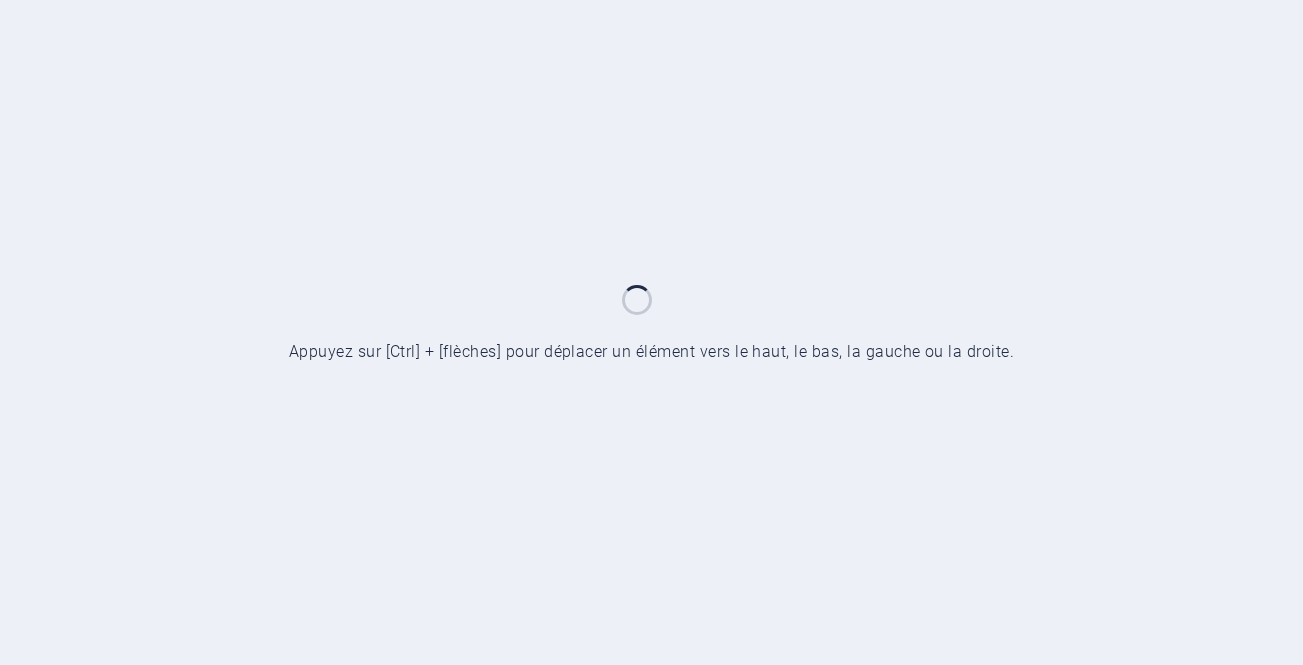 scroll, scrollTop: 0, scrollLeft: 0, axis: both 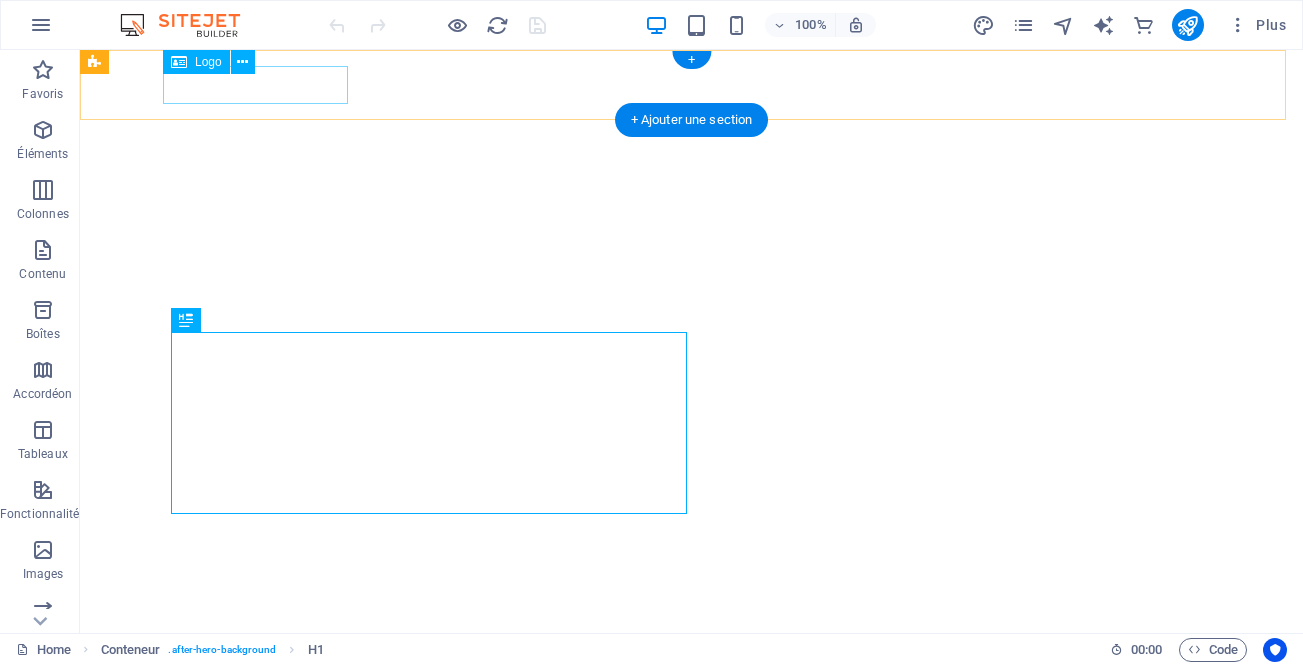 select on "px" 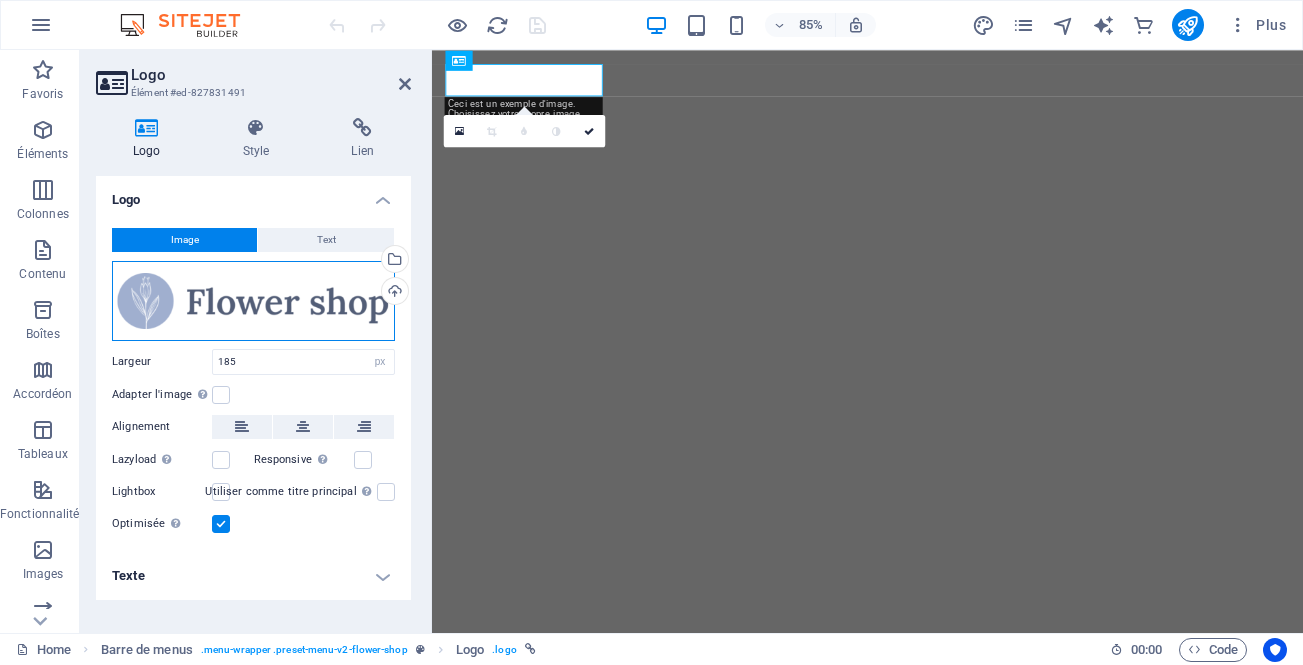 click on "Glissez les fichiers ici, cliquez pour choisir les fichiers ou  sélectionnez les fichiers depuis Fichiers ou depuis notre stock gratuit de photos et de vidéos" at bounding box center [253, 301] 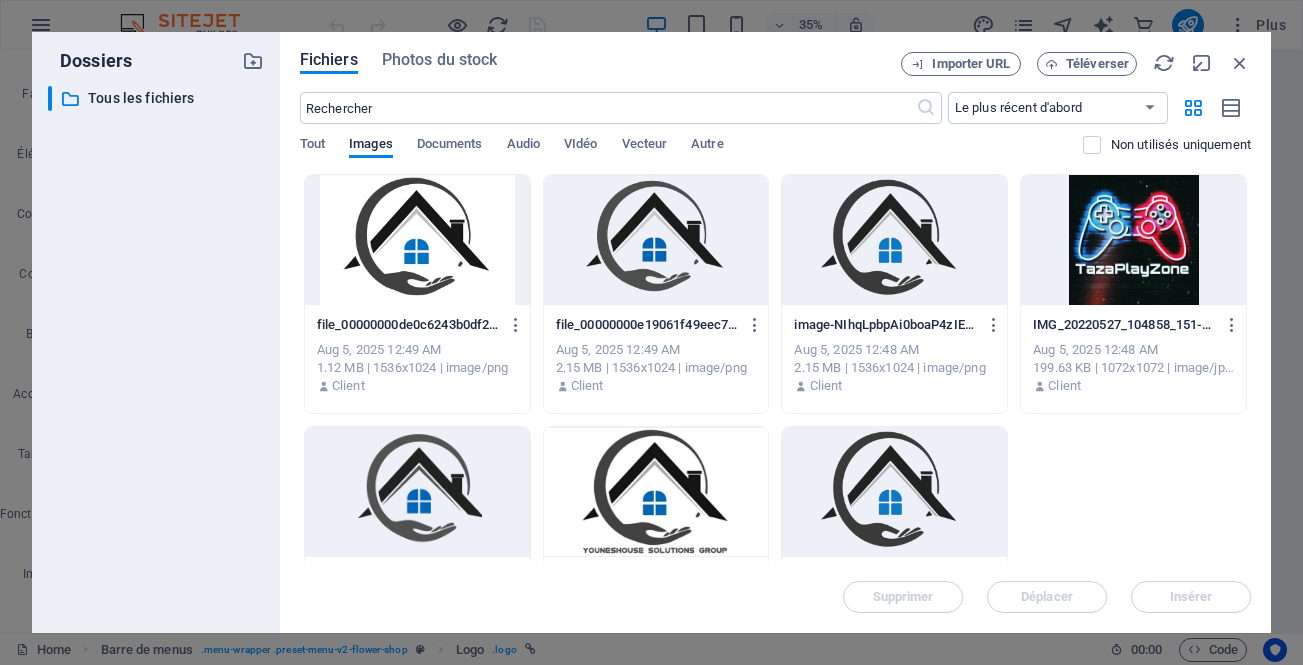 drag, startPoint x: 1246, startPoint y: 412, endPoint x: 1246, endPoint y: 433, distance: 21 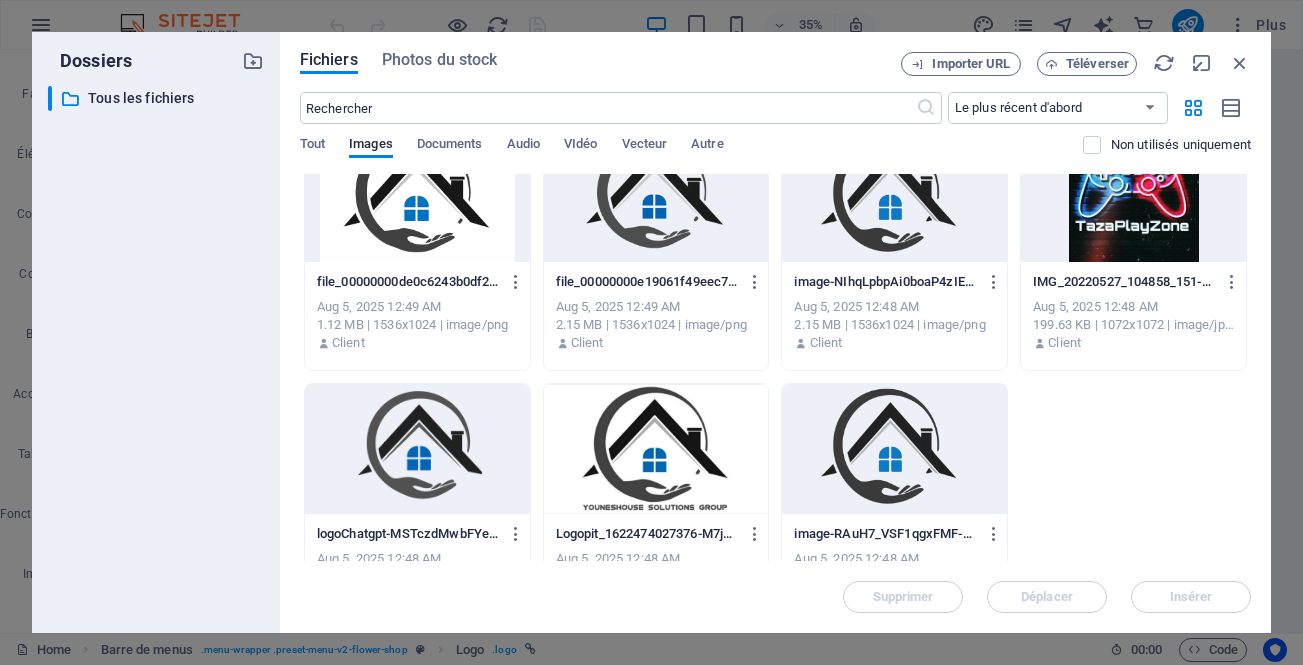 scroll, scrollTop: 56, scrollLeft: 0, axis: vertical 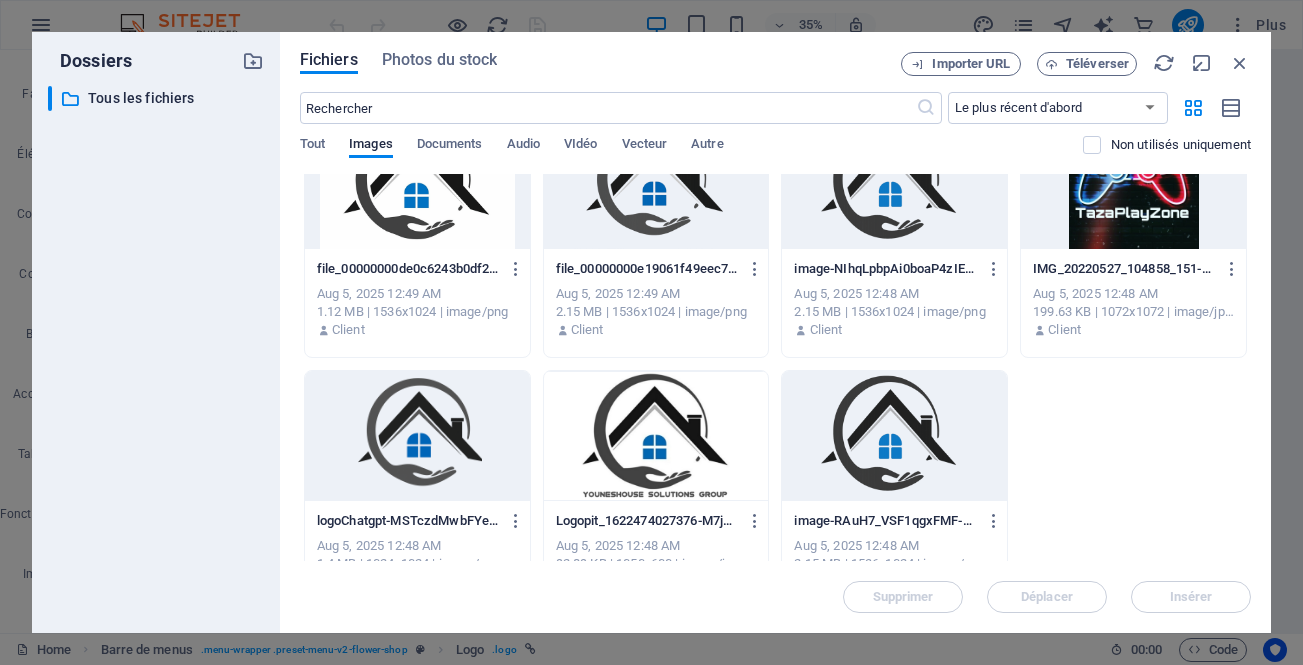 click at bounding box center [417, 436] 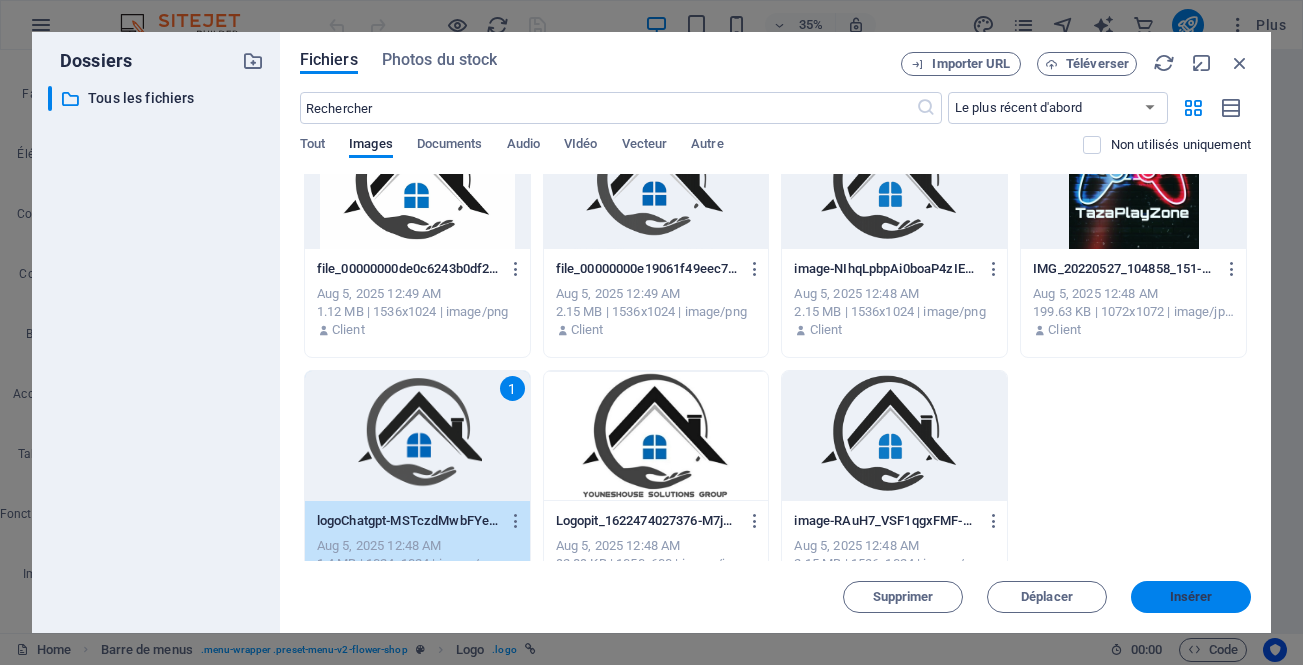 click on "Insérer" at bounding box center [1191, 597] 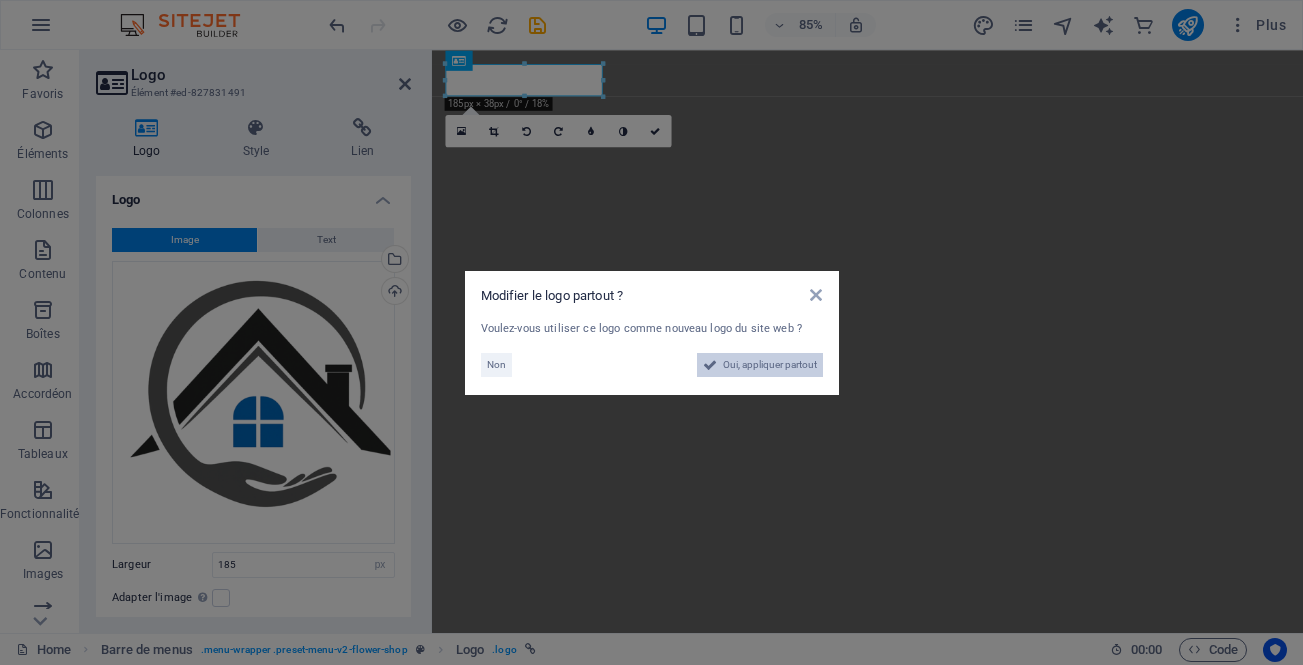 click on "Oui, appliquer partout" at bounding box center (770, 365) 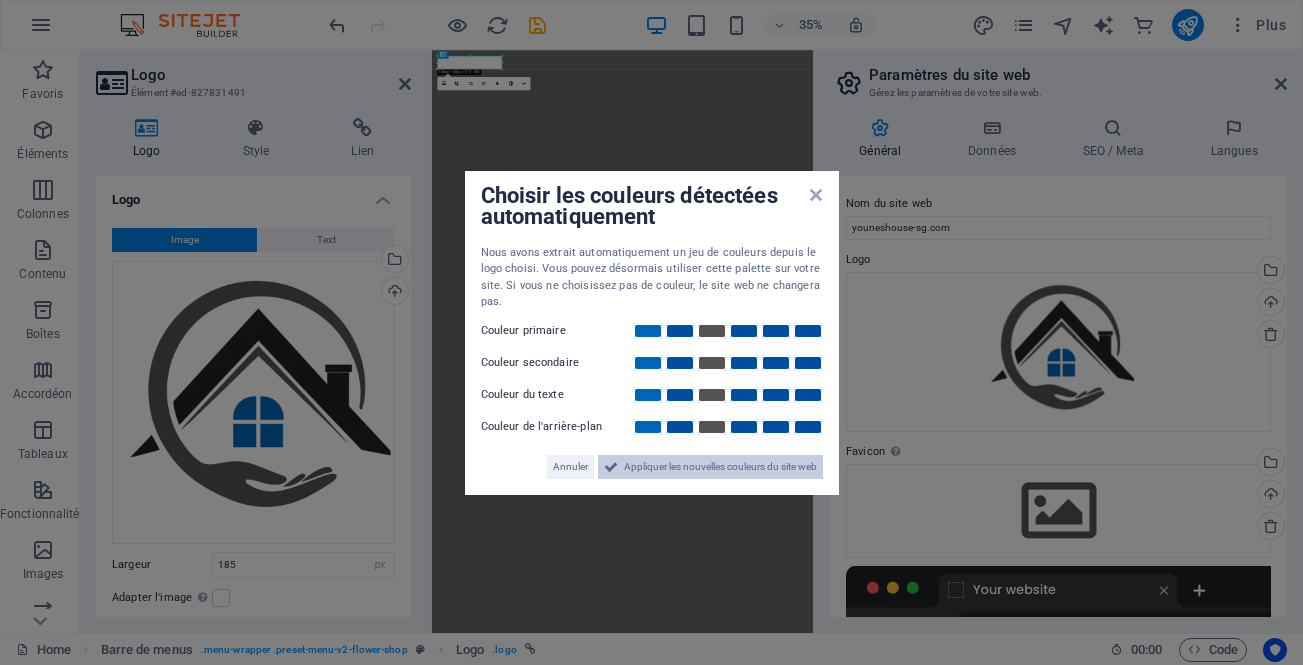 click on "Appliquer les nouvelles couleurs du site web" at bounding box center (720, 467) 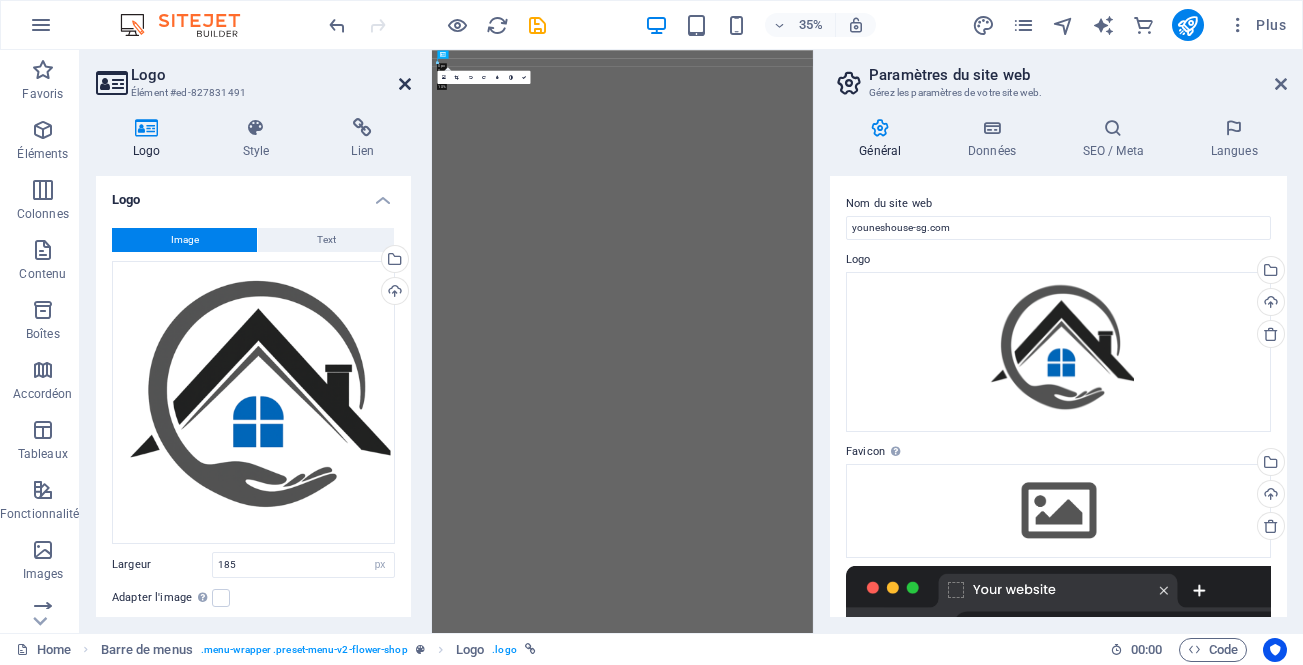click at bounding box center (405, 84) 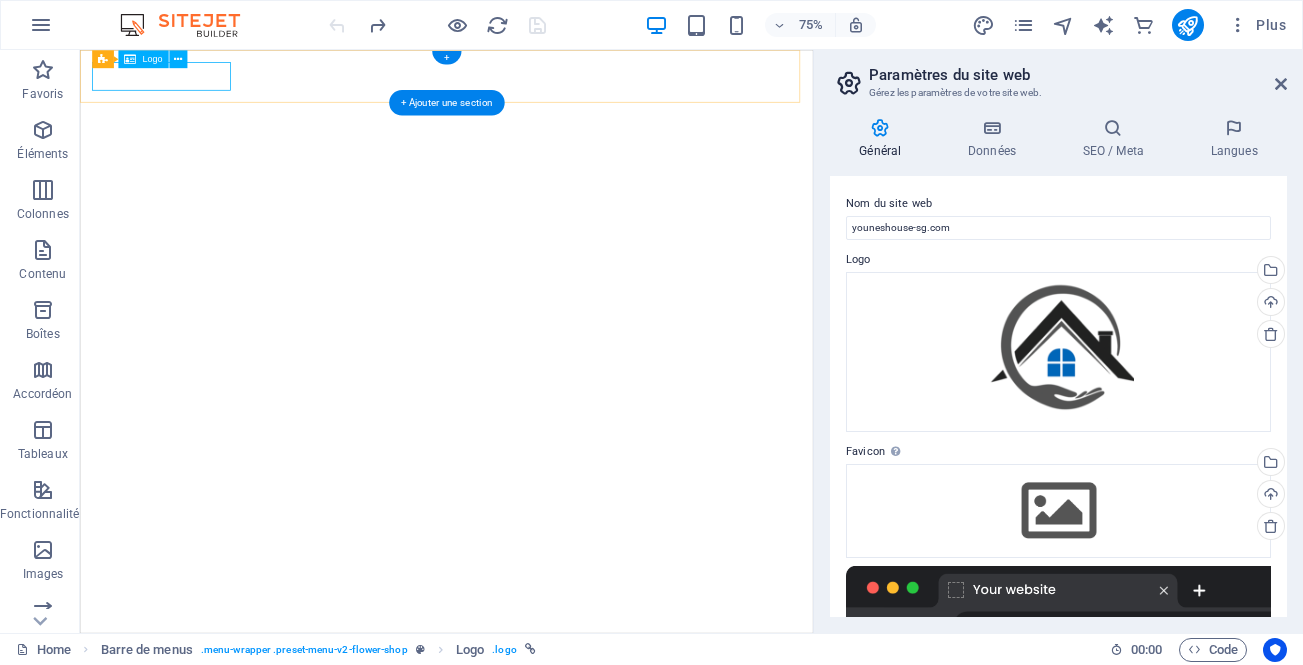 select on "px" 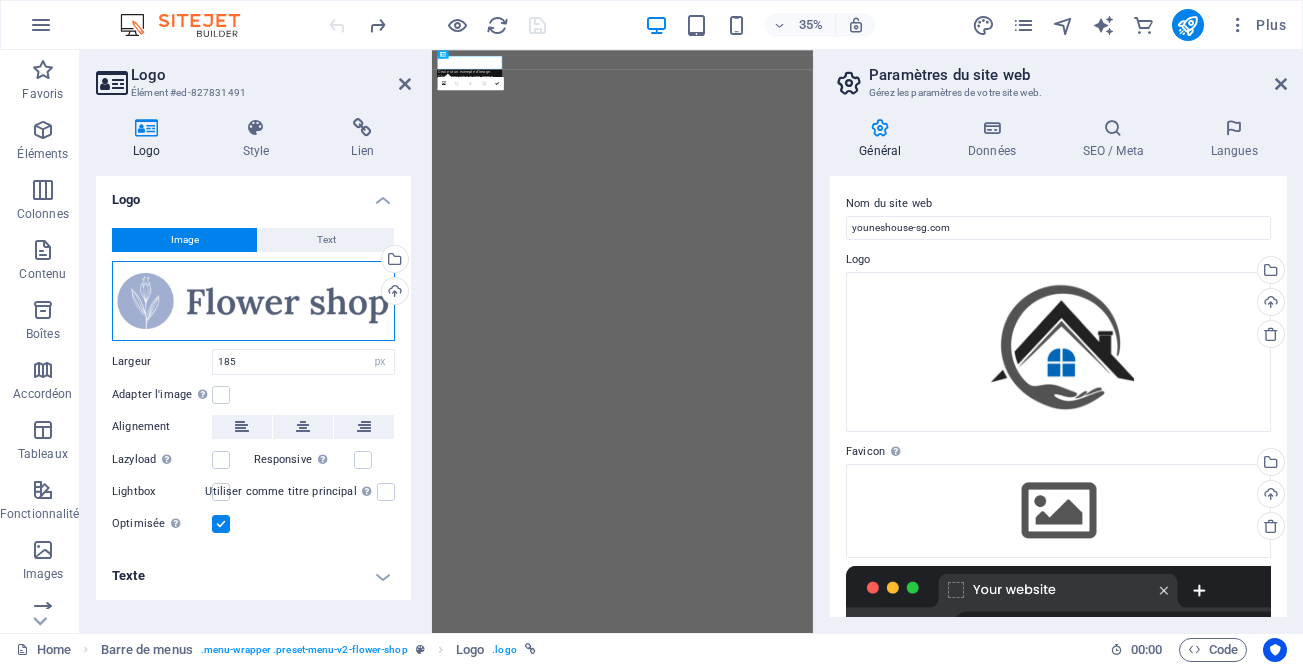 click on "Glissez les fichiers ici, cliquez pour choisir les fichiers ou  sélectionnez les fichiers depuis Fichiers ou depuis notre stock gratuit de photos et de vidéos" at bounding box center (253, 301) 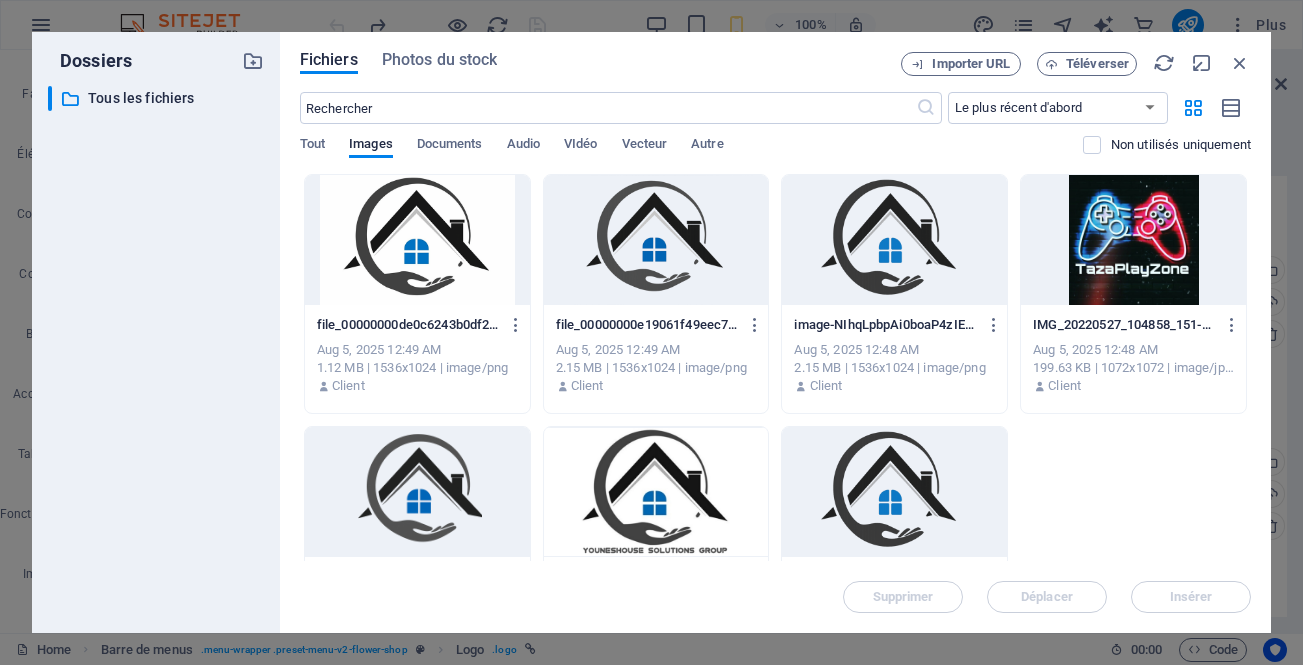click at bounding box center [417, 240] 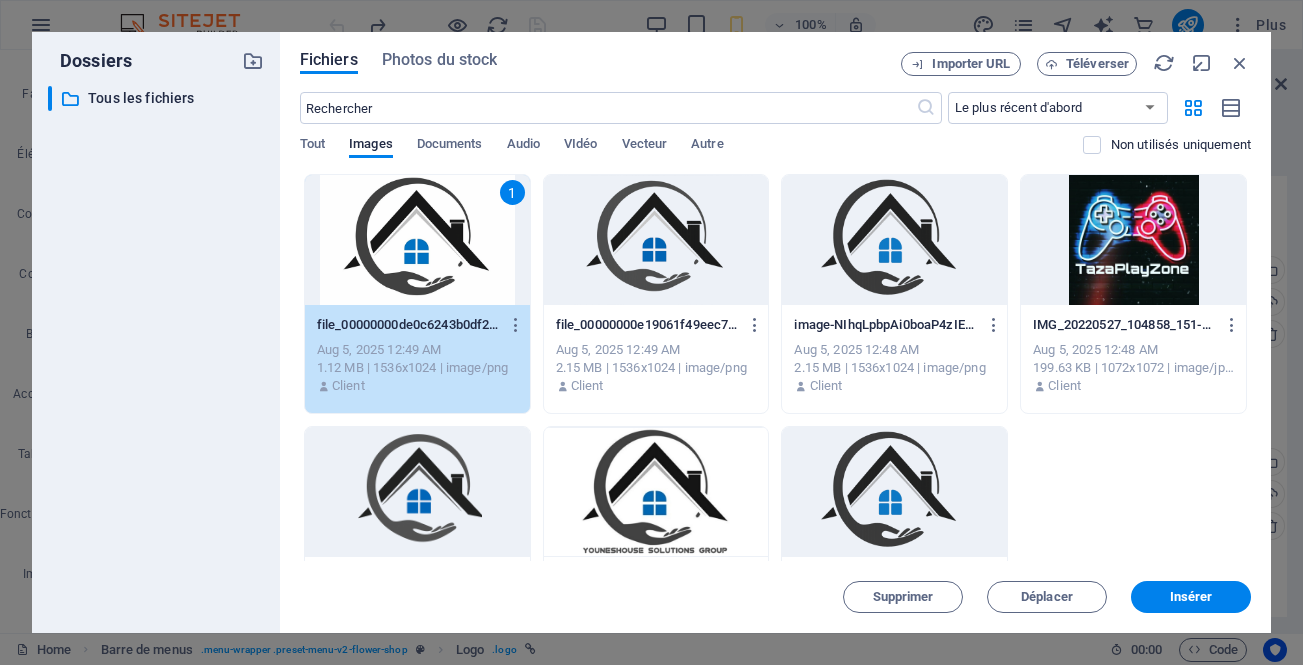 click on "1" at bounding box center (417, 240) 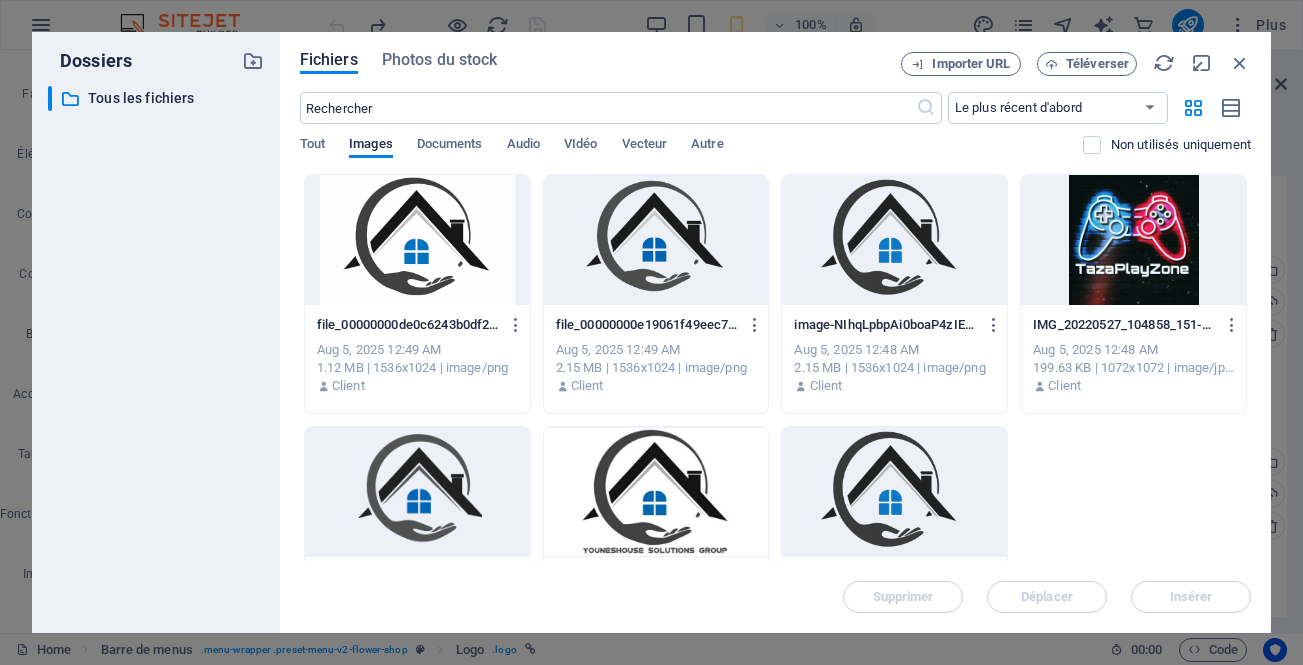 click at bounding box center (417, 240) 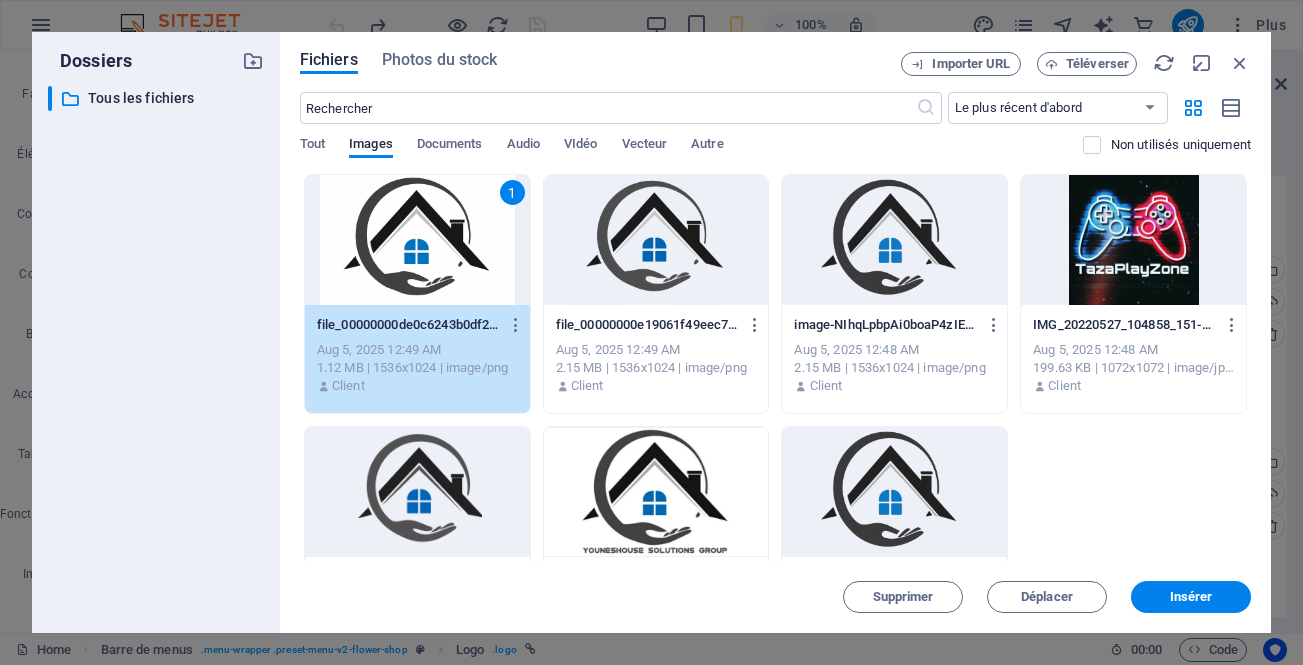 click on "1" at bounding box center (417, 240) 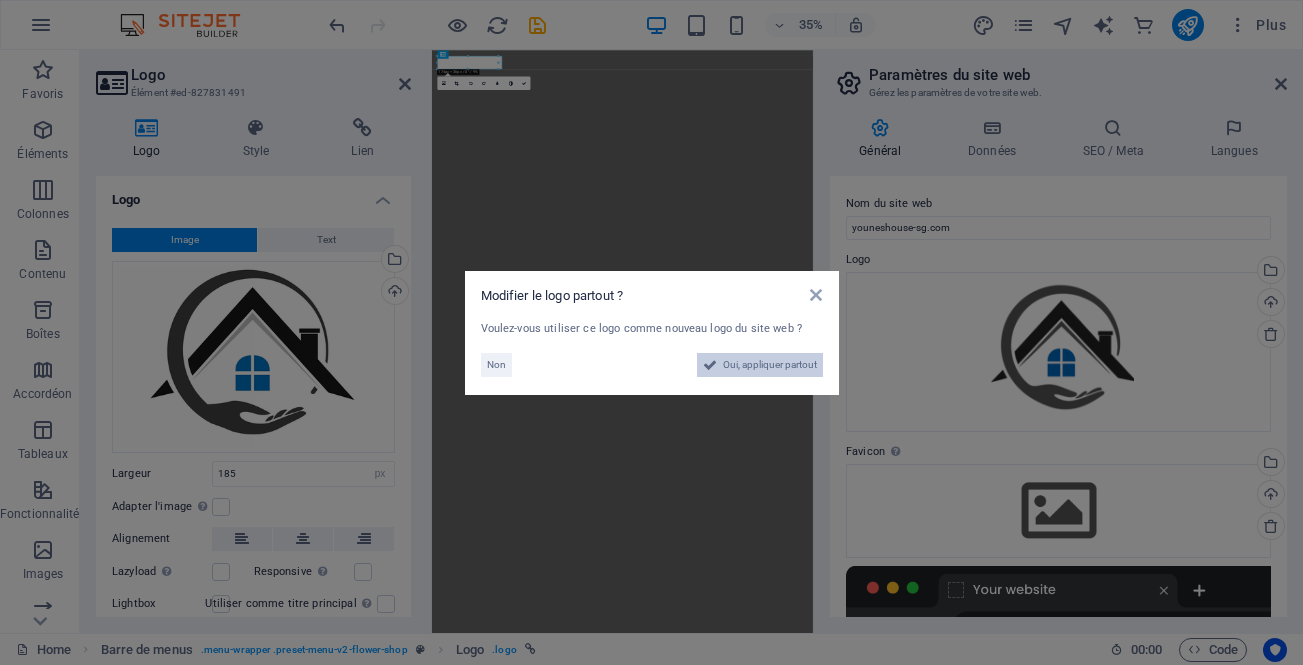 click on "Oui, appliquer partout" at bounding box center [760, 365] 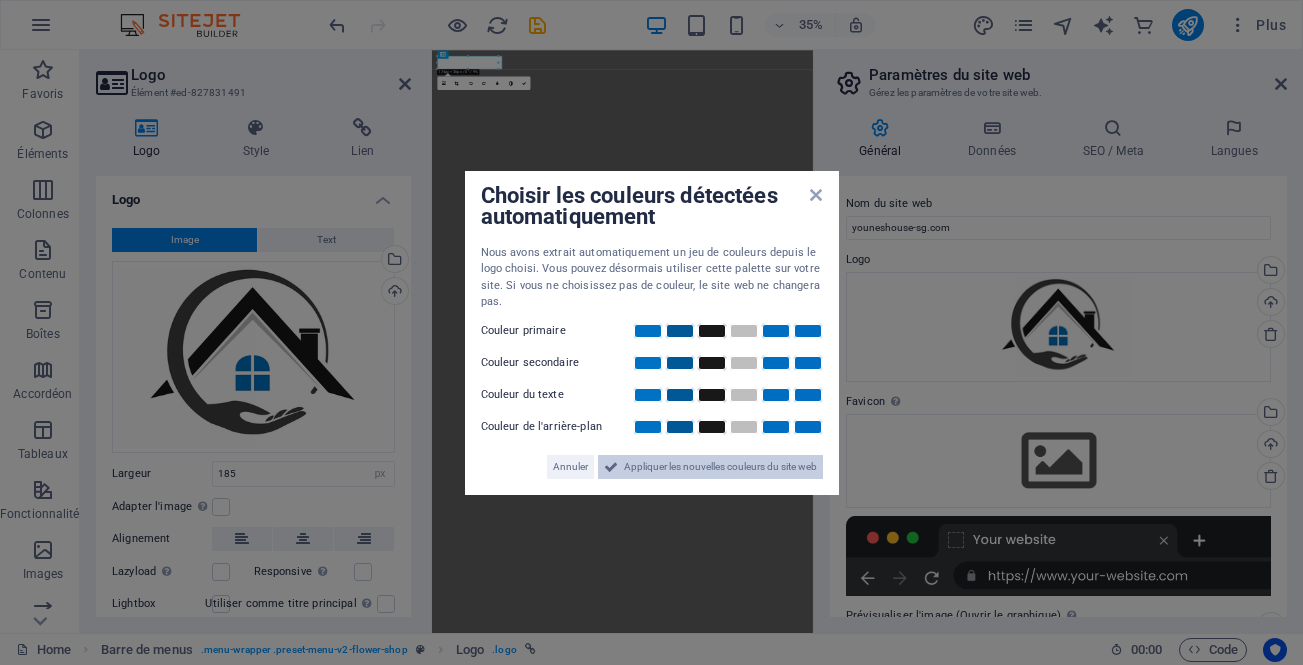 click on "Appliquer les nouvelles couleurs du site web" at bounding box center [720, 467] 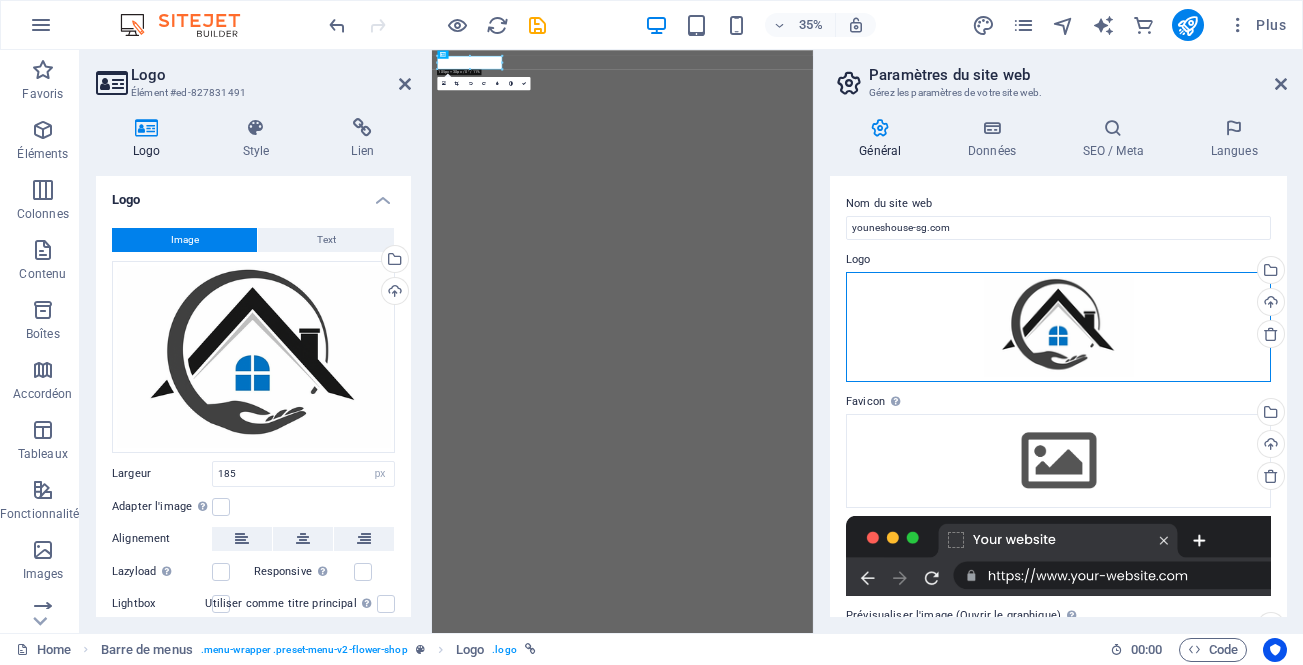 click on "Glissez les fichiers ici, cliquez pour choisir les fichiers ou  sélectionnez les fichiers depuis Fichiers ou depuis notre stock gratuit de photos et de vidéos" at bounding box center [1058, 327] 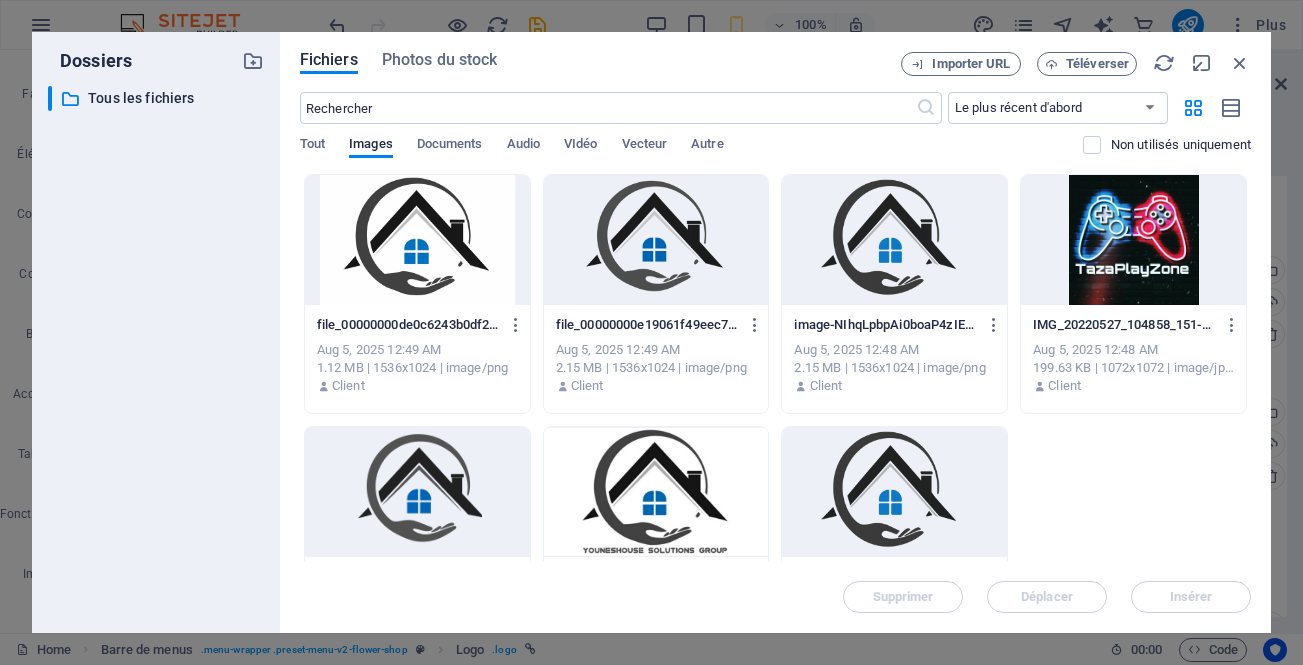 click at bounding box center [894, 240] 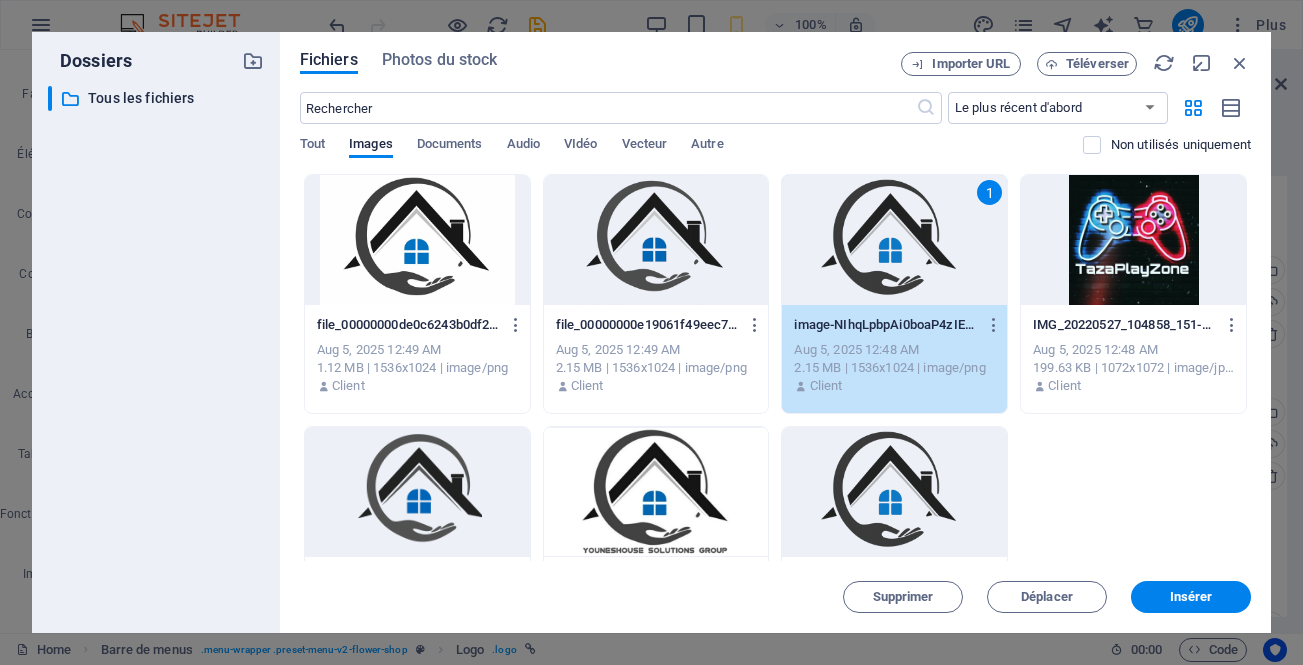 click on "1" at bounding box center (894, 240) 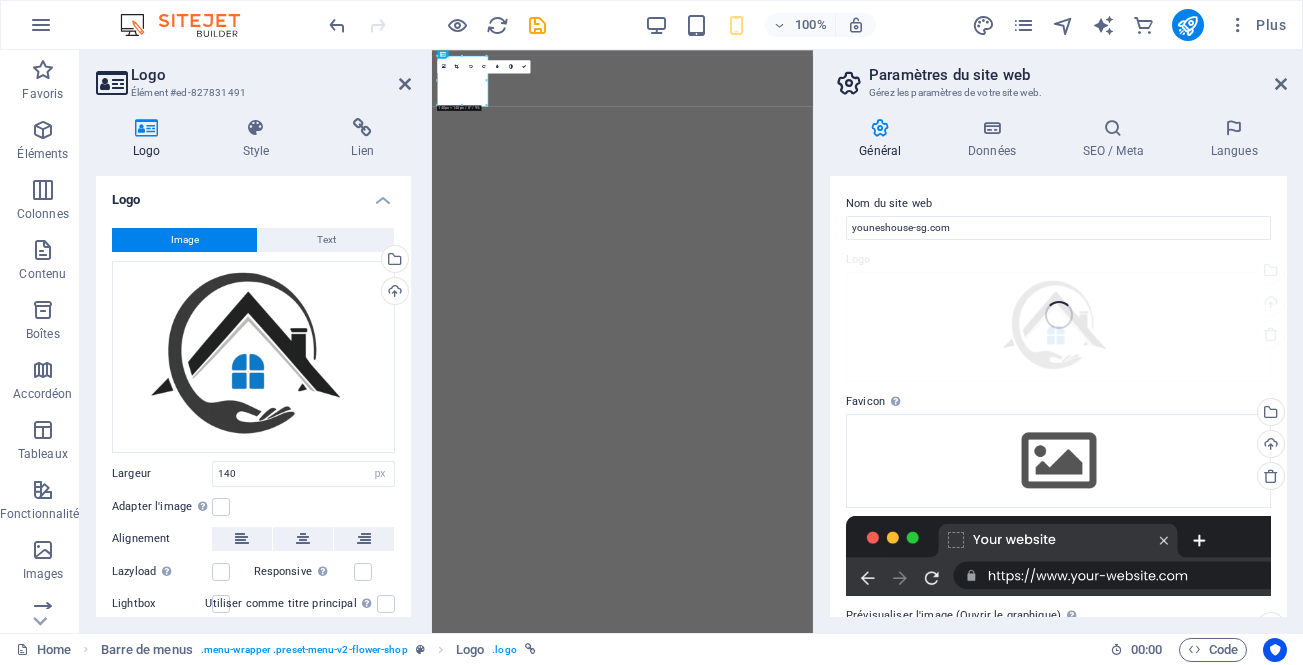 type on "185" 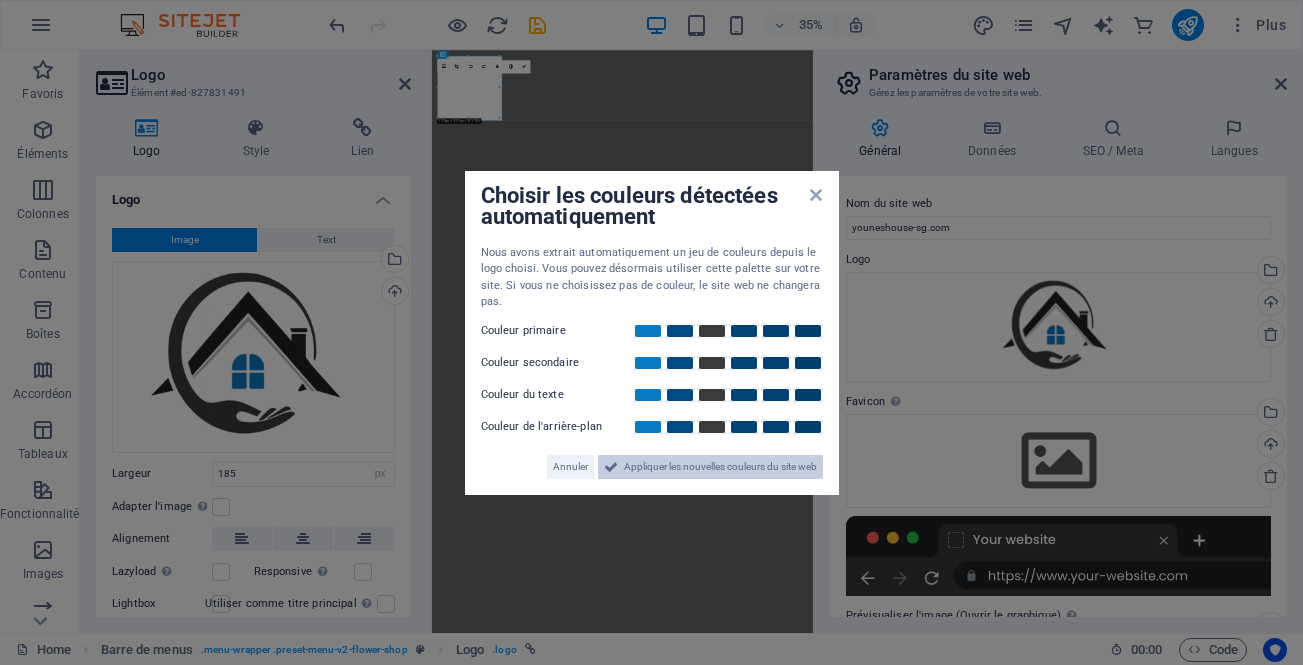 click on "Appliquer les nouvelles couleurs du site web" at bounding box center [720, 467] 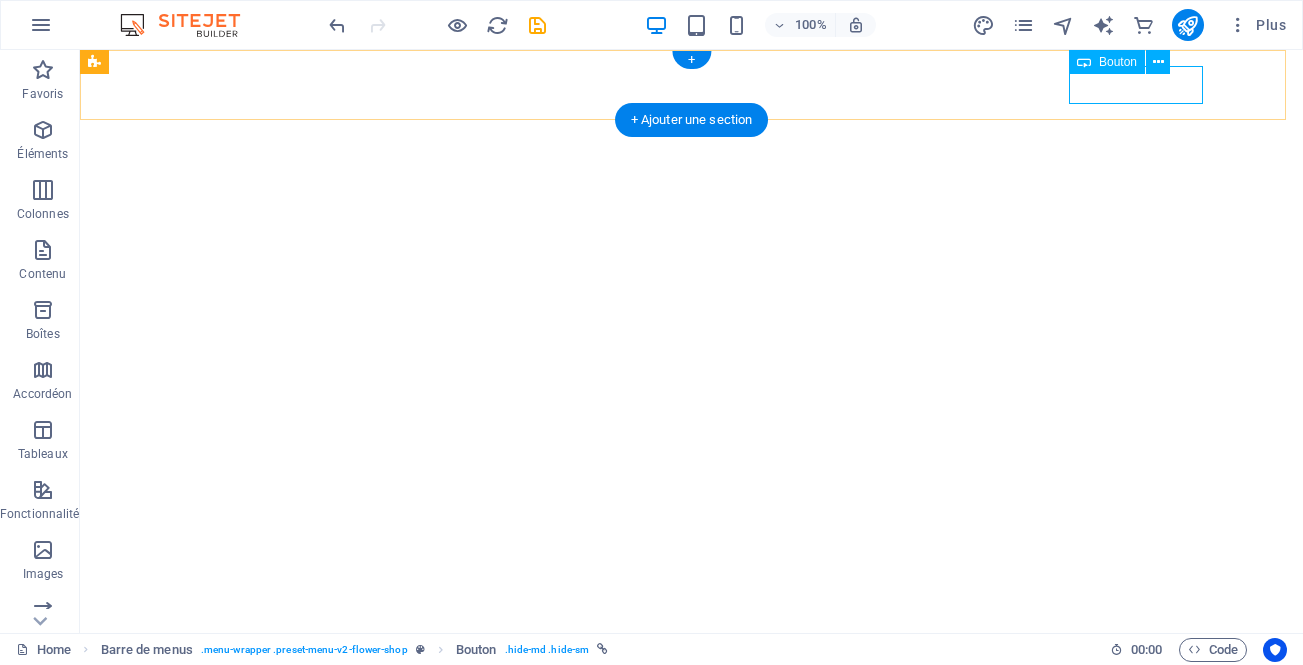 select on "px" 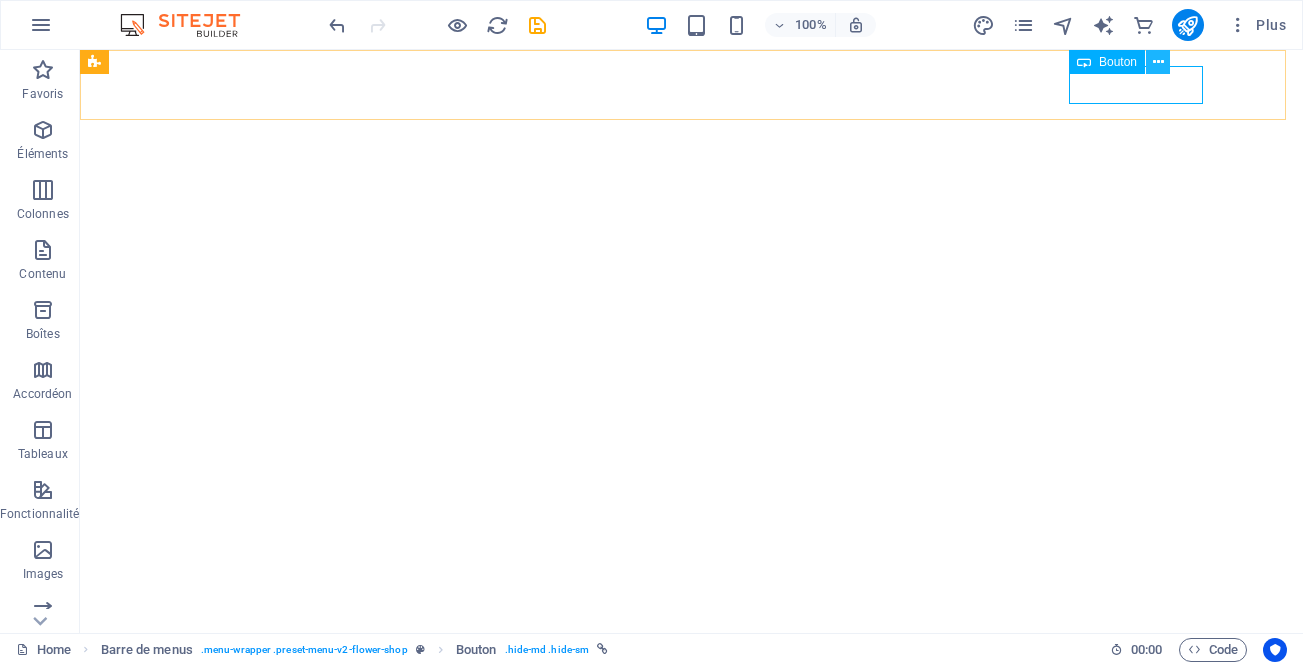 click at bounding box center [1158, 62] 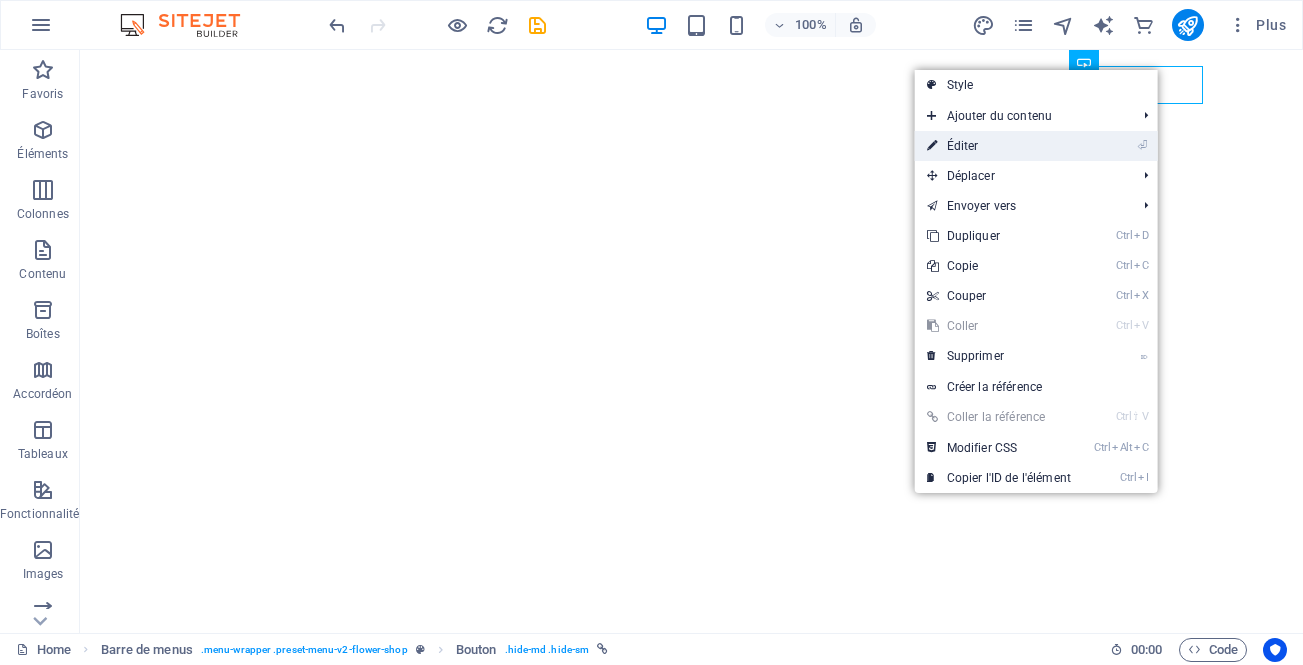 click on "⏎  Éditer" at bounding box center (999, 146) 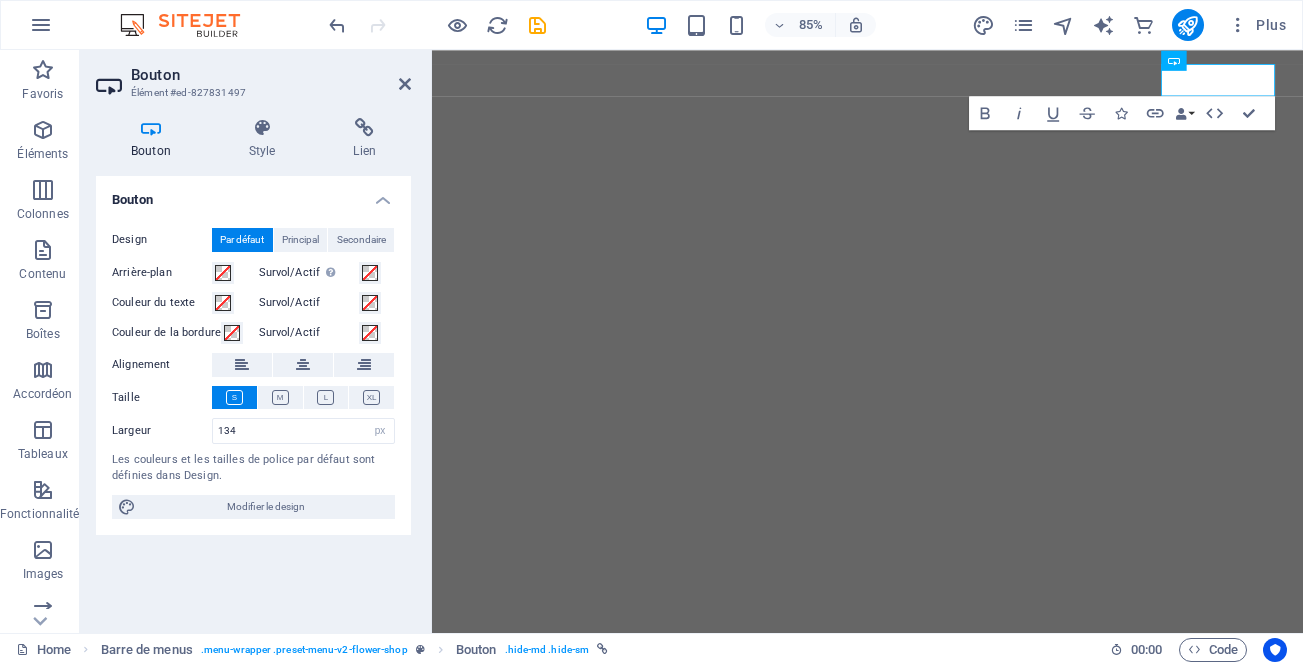 drag, startPoint x: 423, startPoint y: 287, endPoint x: 413, endPoint y: 352, distance: 65.76473 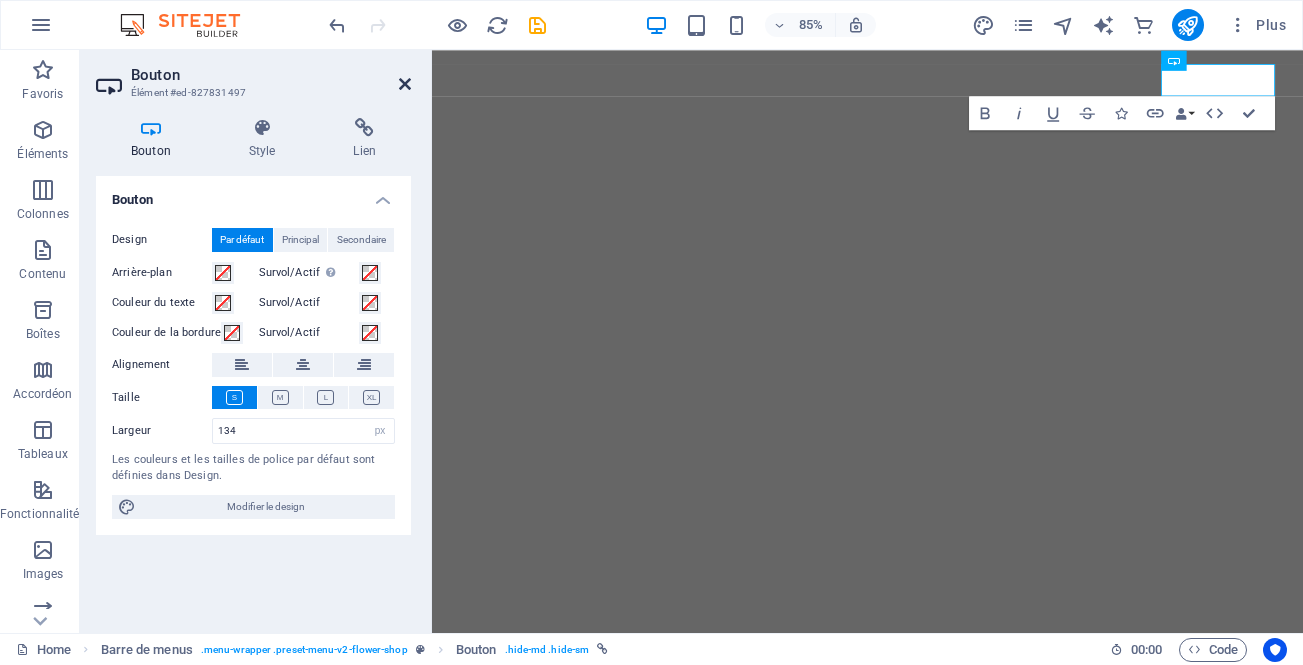click at bounding box center [405, 84] 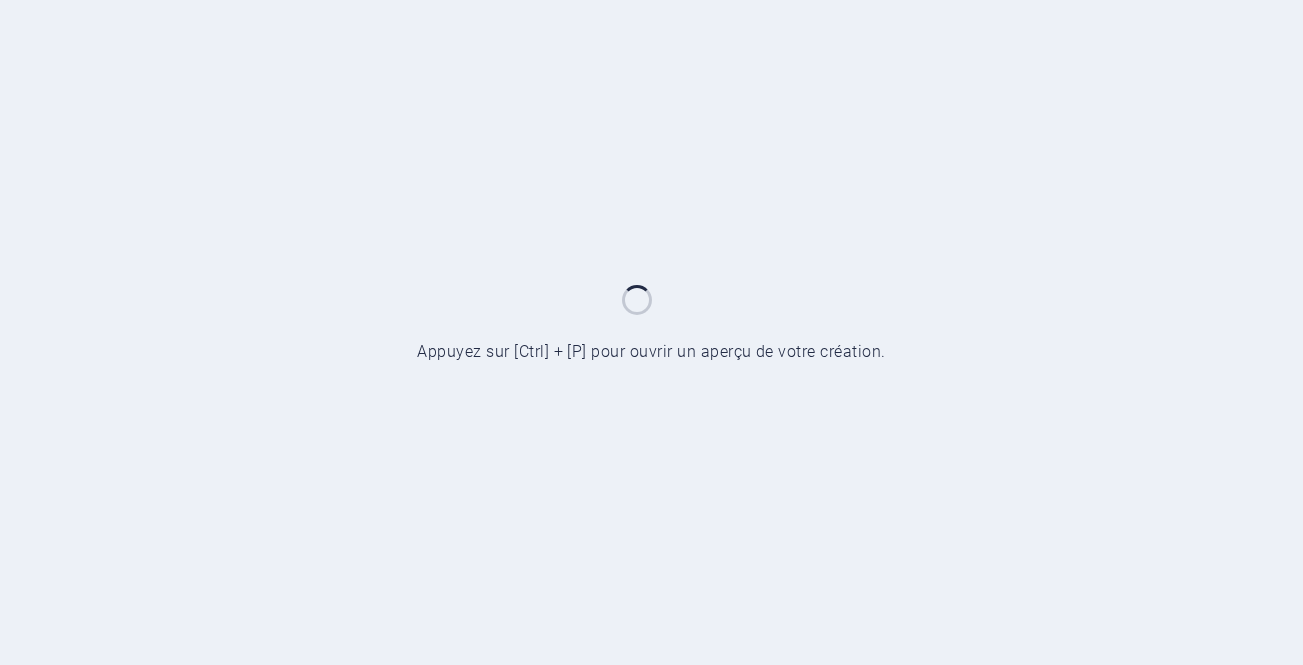 scroll, scrollTop: 0, scrollLeft: 0, axis: both 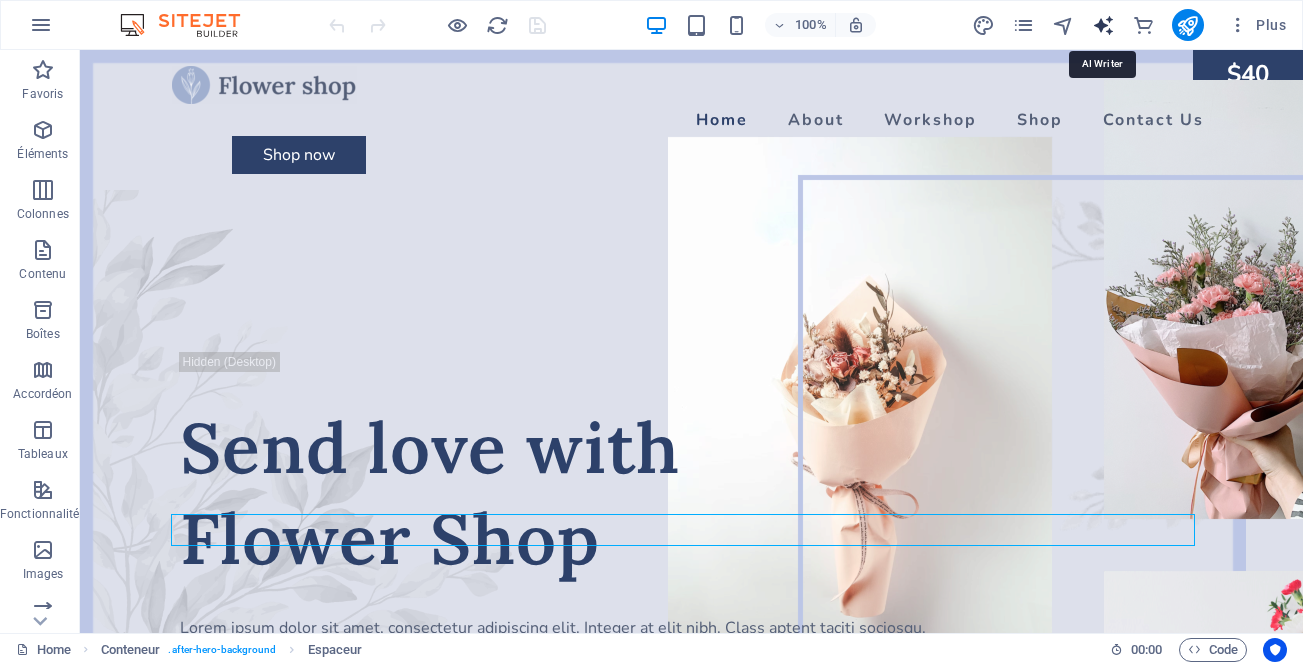 click at bounding box center (1103, 25) 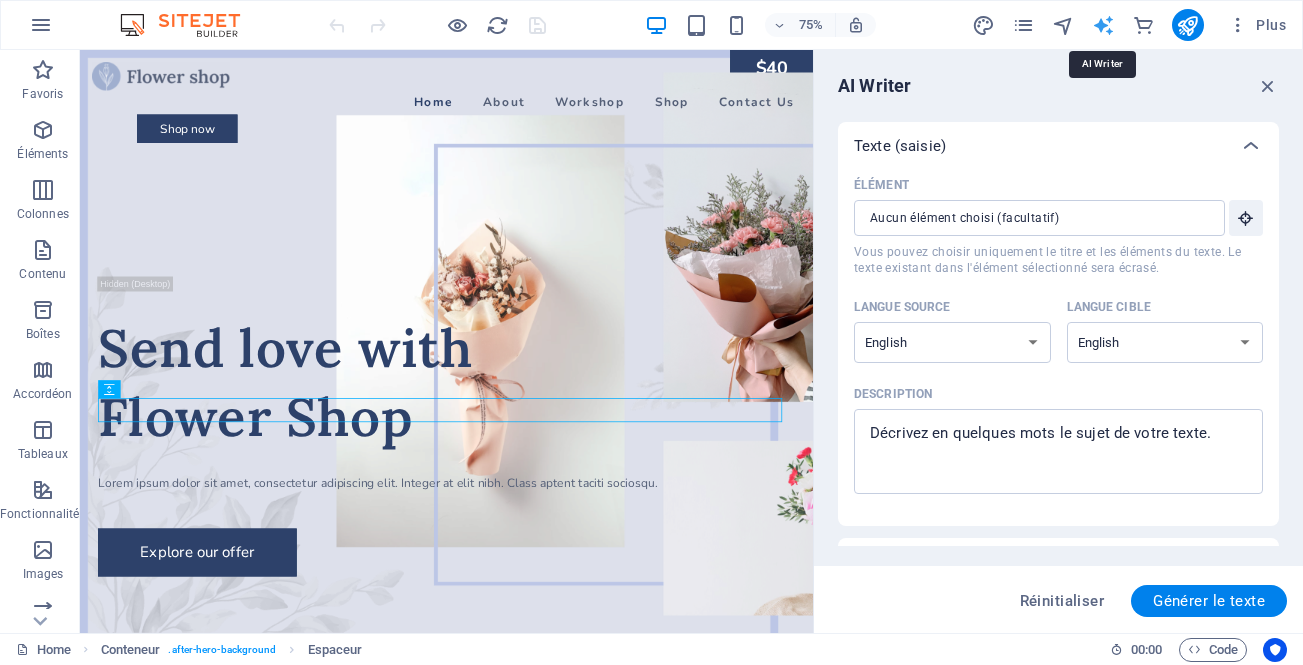 scroll, scrollTop: 0, scrollLeft: 0, axis: both 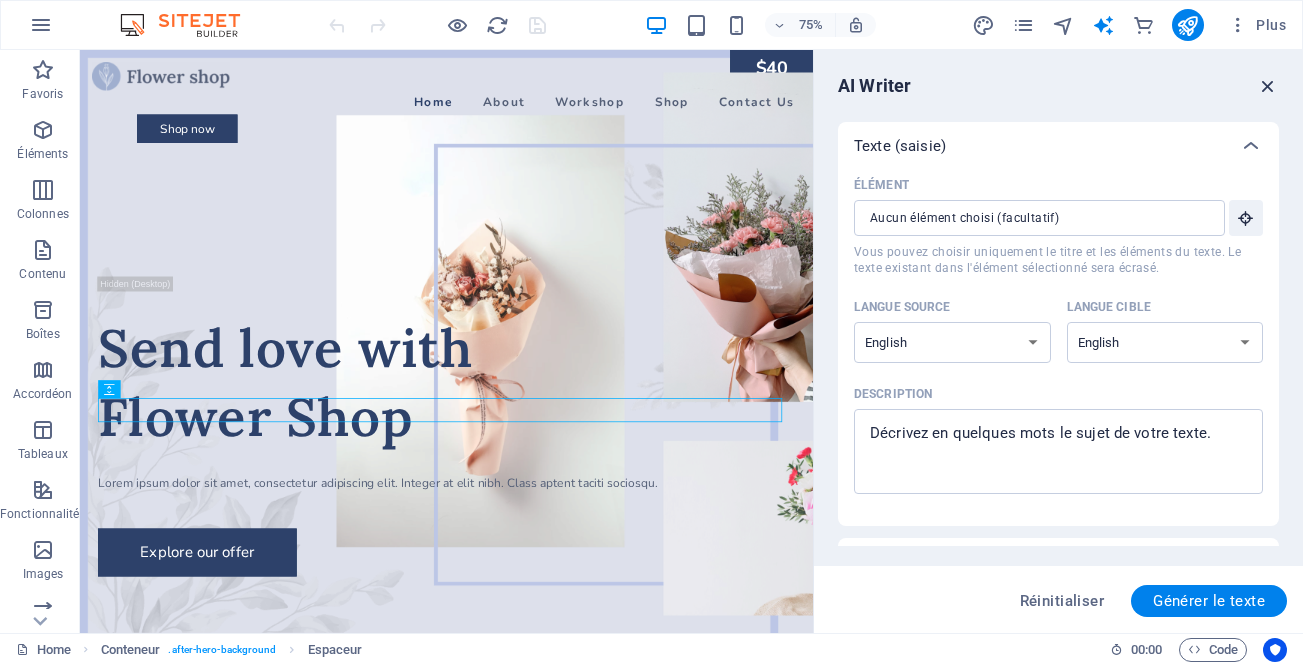 click at bounding box center (1268, 86) 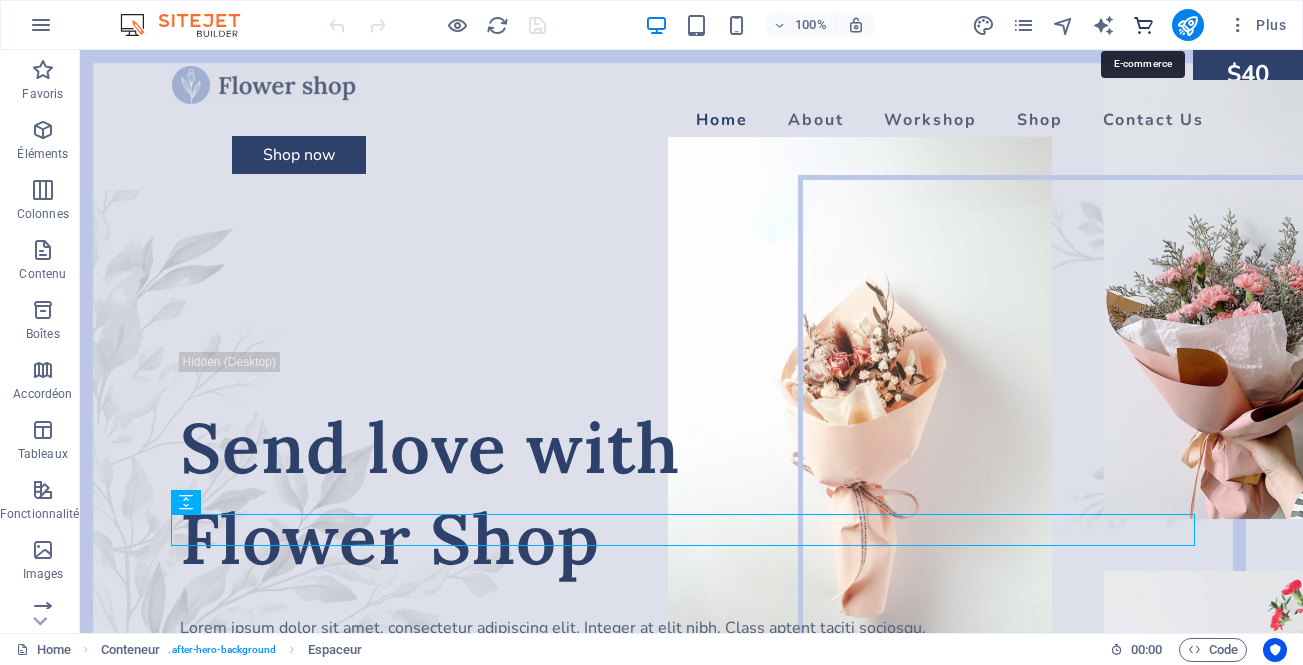 click at bounding box center [1143, 25] 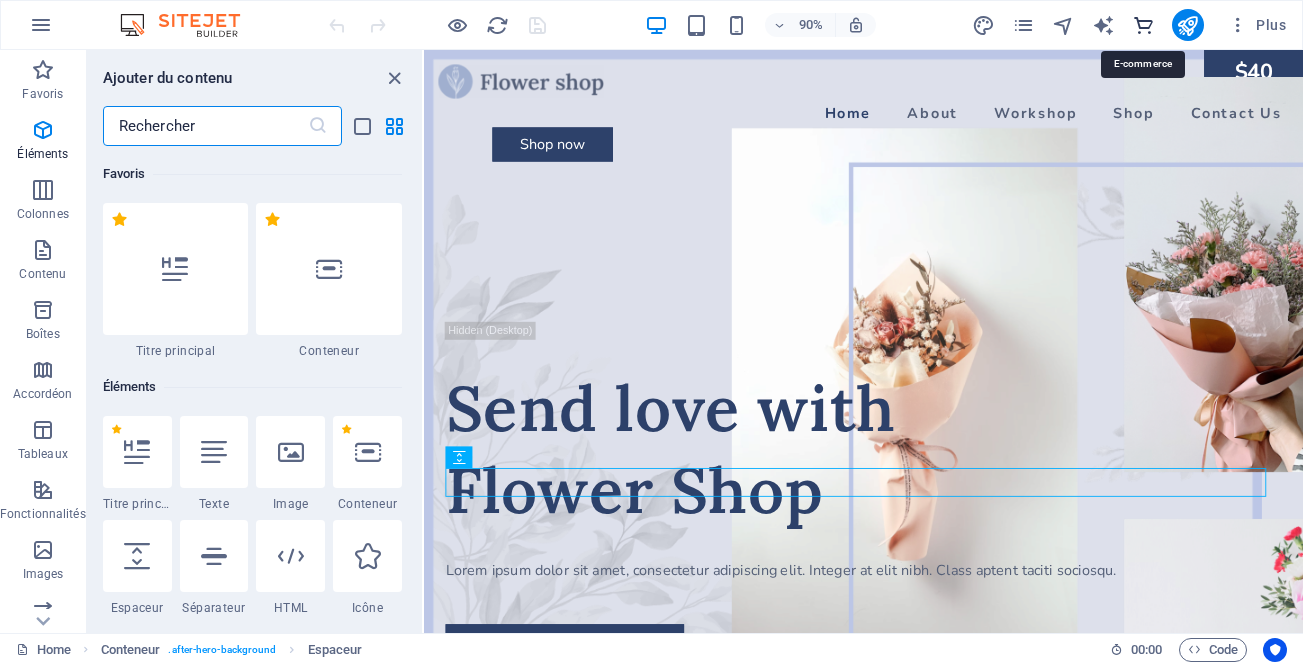 scroll, scrollTop: 19271, scrollLeft: 0, axis: vertical 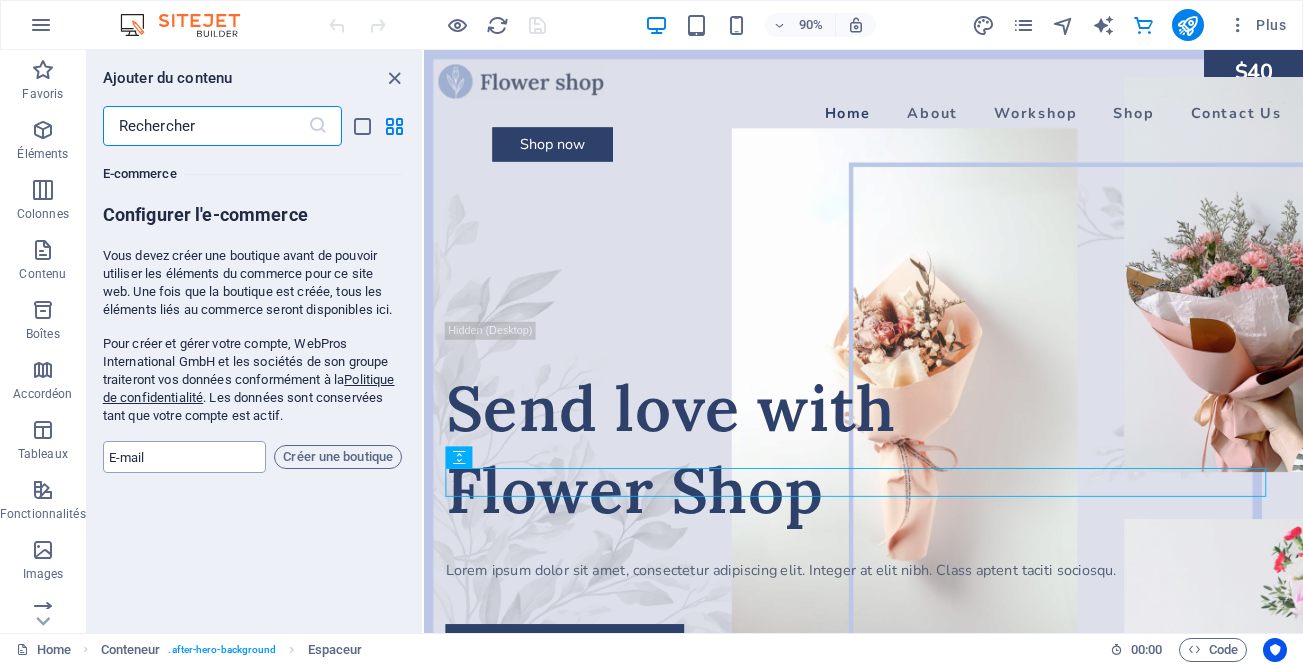 click at bounding box center (185, 457) 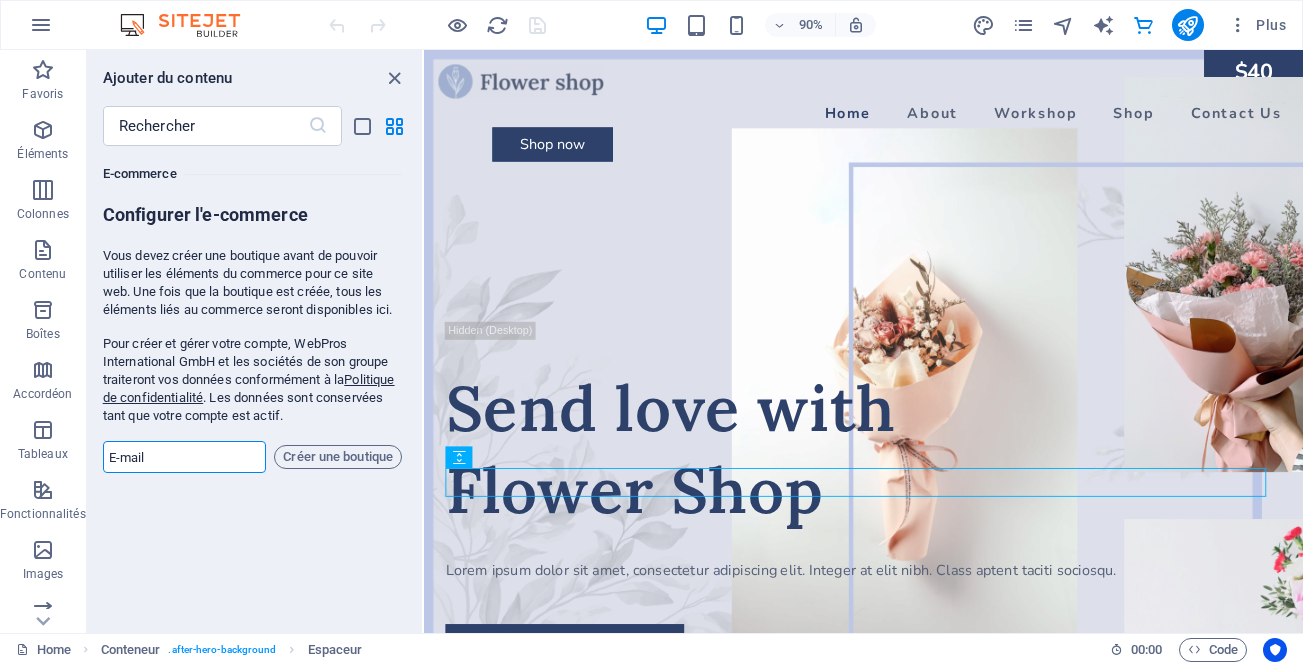 click at bounding box center [185, 457] 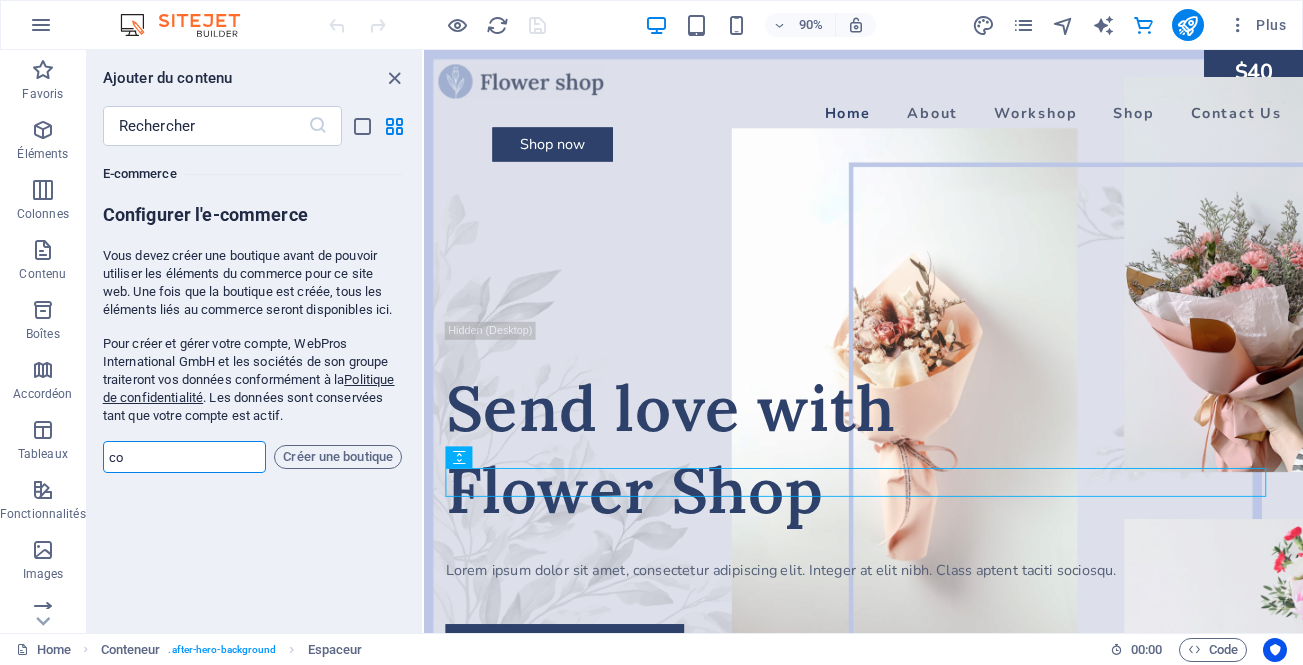 paste on "https://youneshouse-sg.com/" 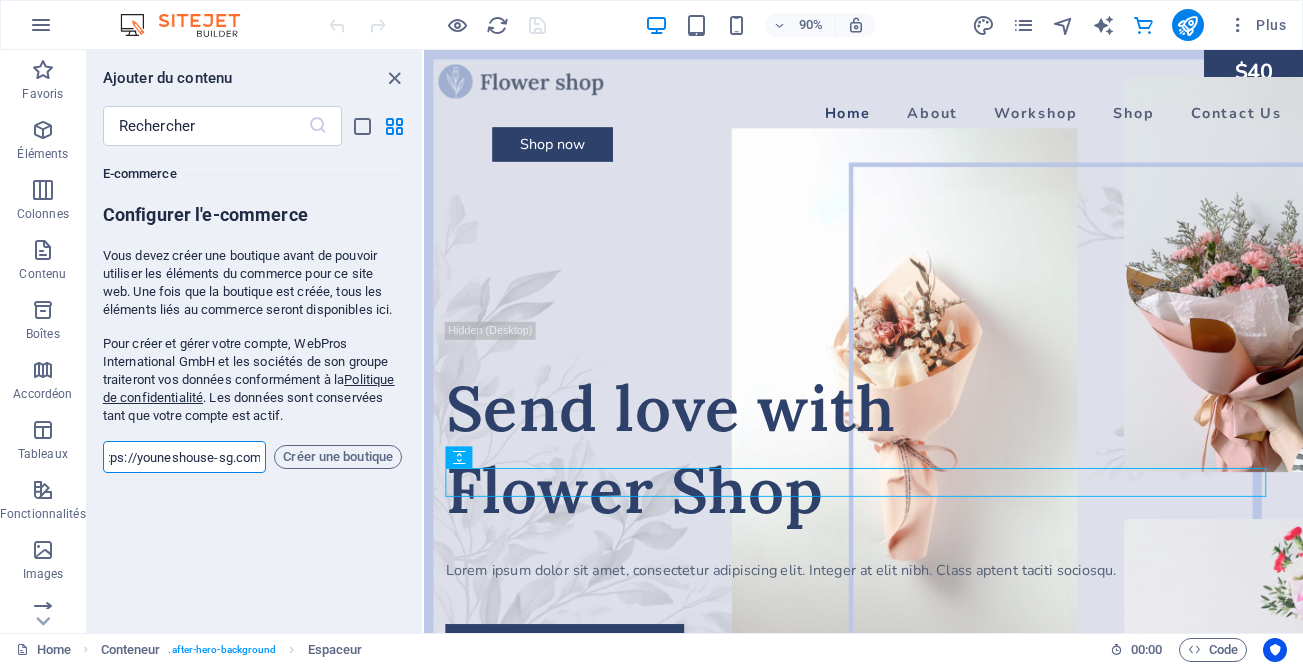 scroll, scrollTop: 0, scrollLeft: 0, axis: both 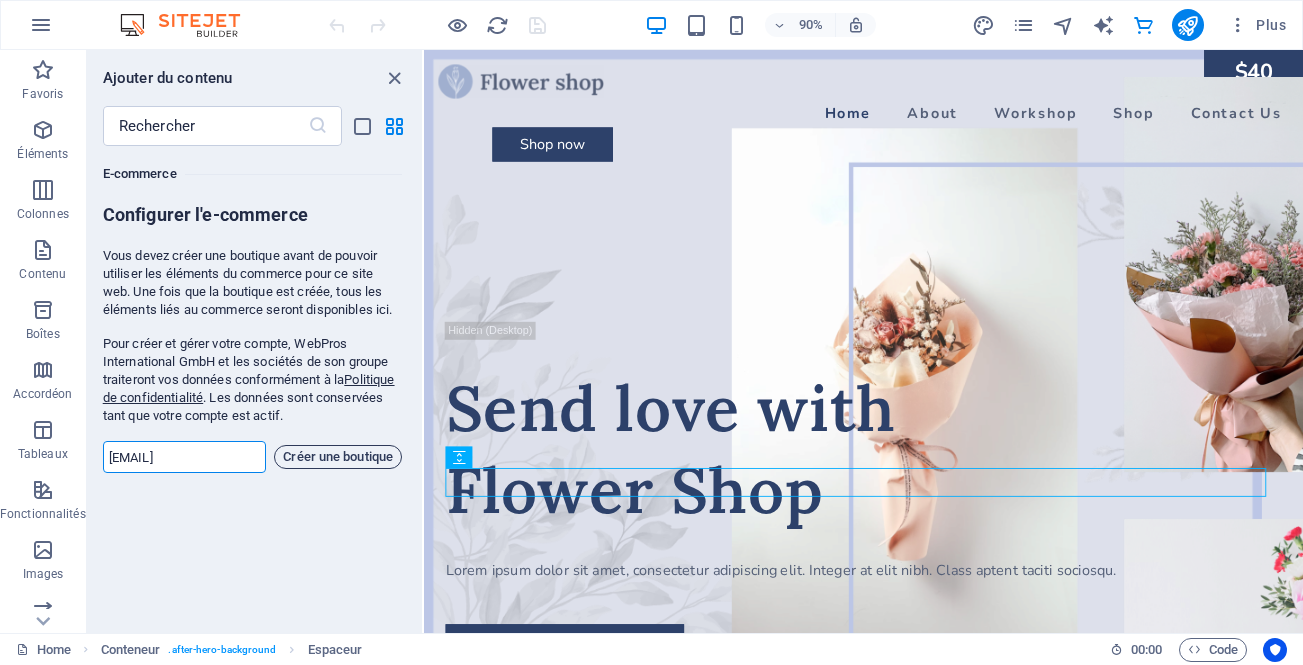 type on "[EMAIL]" 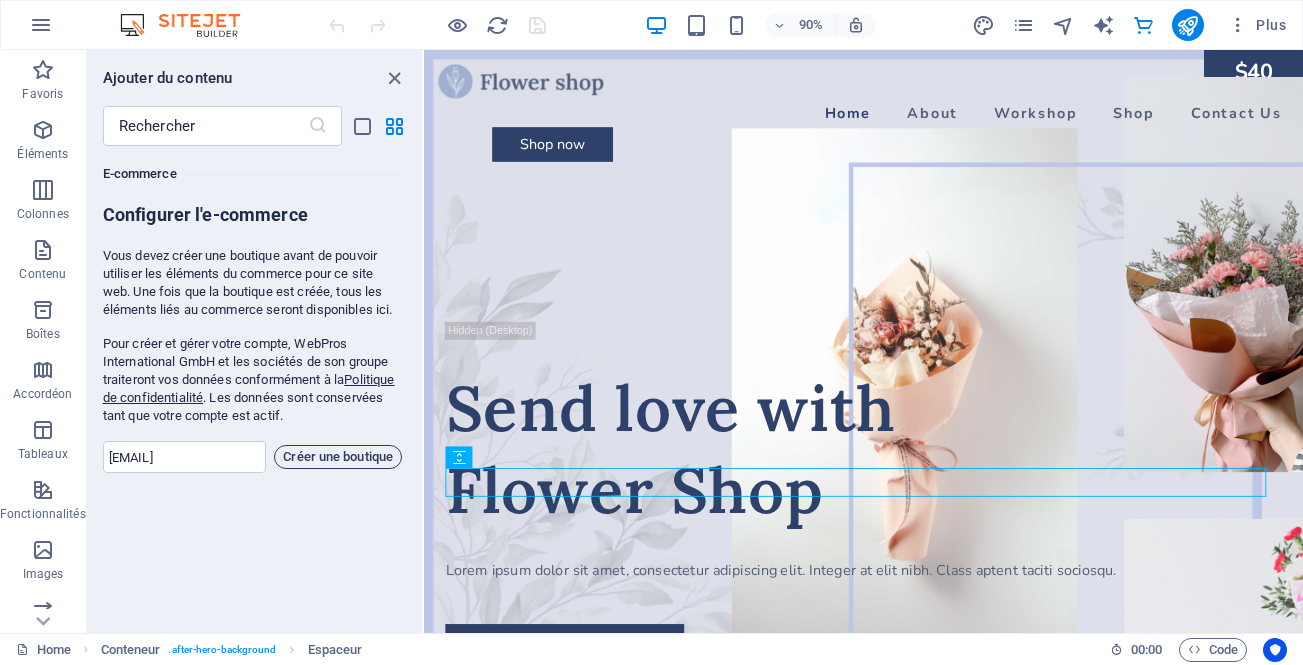 click on "Créer une boutique" at bounding box center [338, 457] 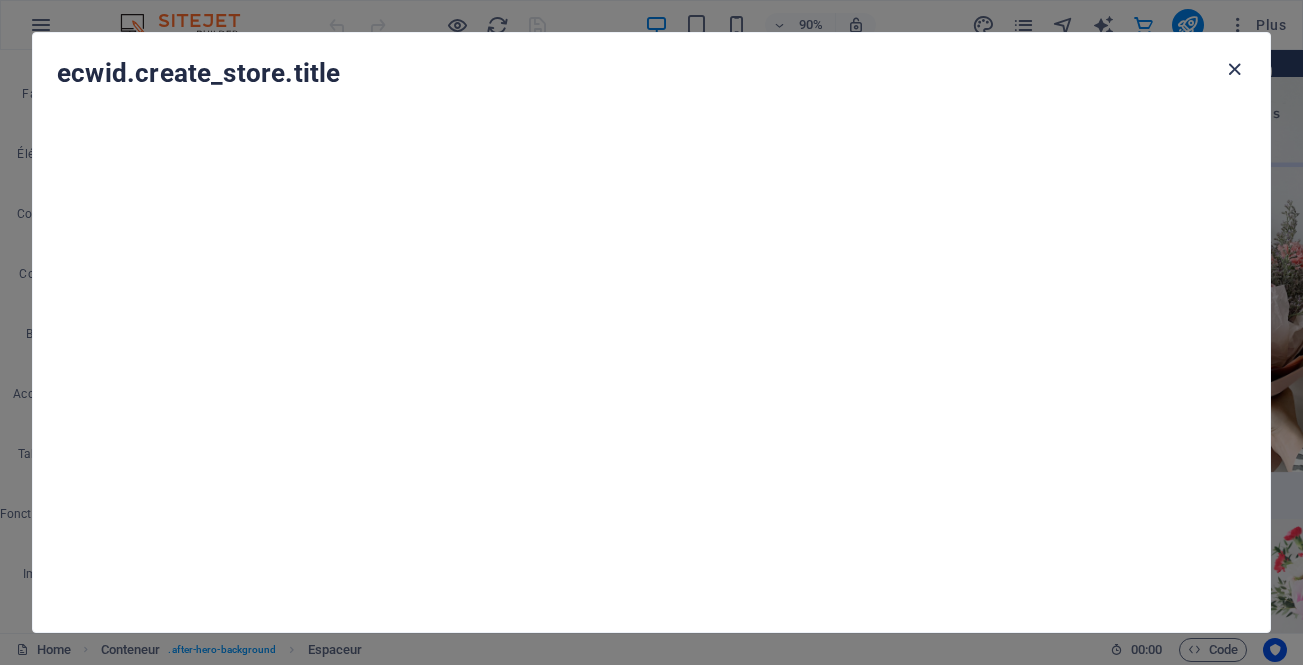 click at bounding box center [1234, 69] 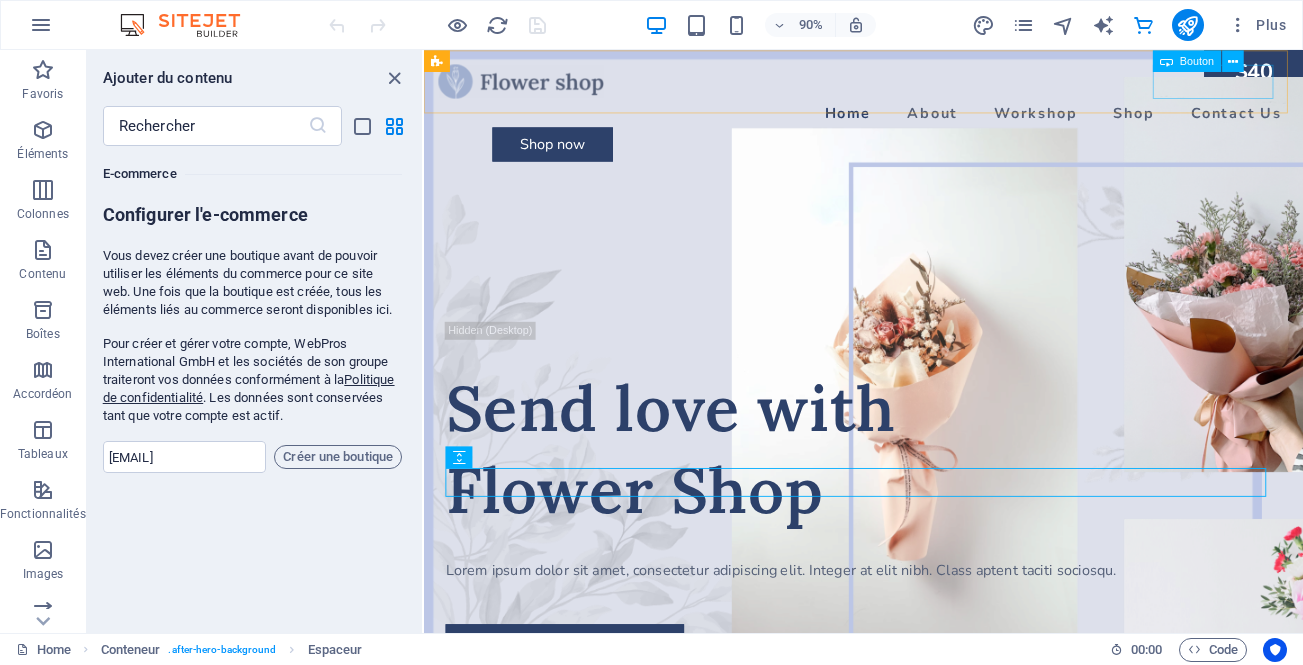type 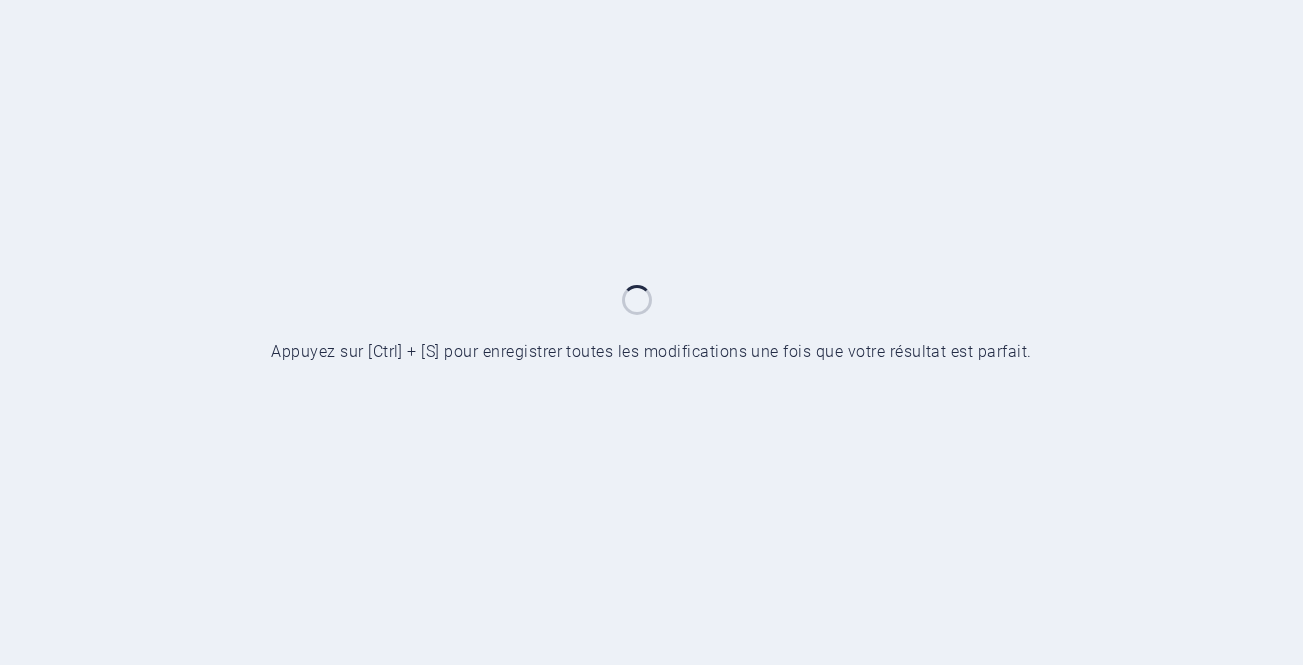 scroll, scrollTop: 0, scrollLeft: 0, axis: both 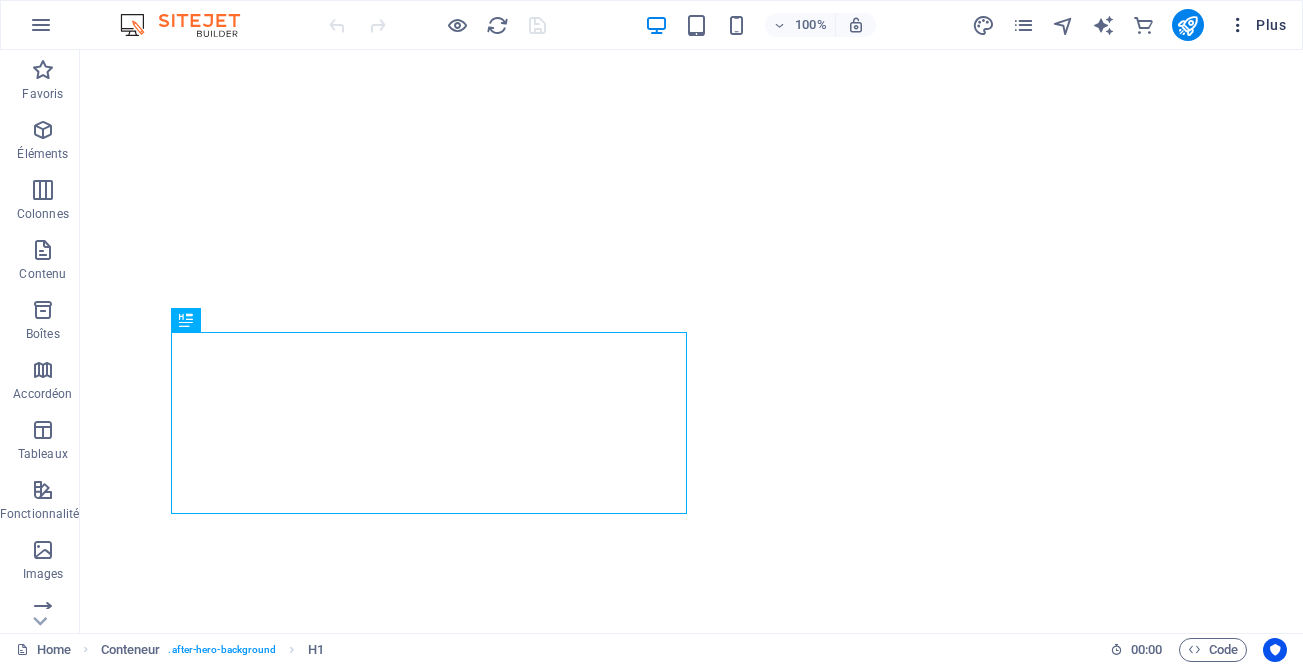 click on "Plus" at bounding box center (1257, 25) 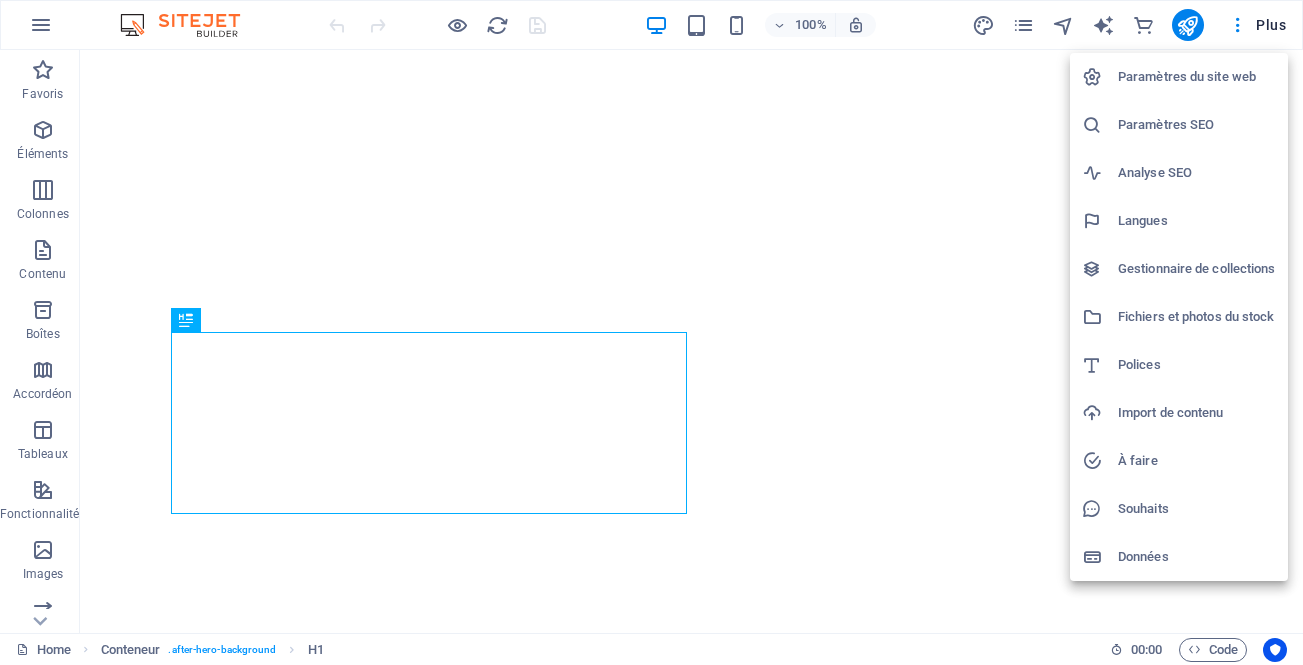 click at bounding box center [651, 332] 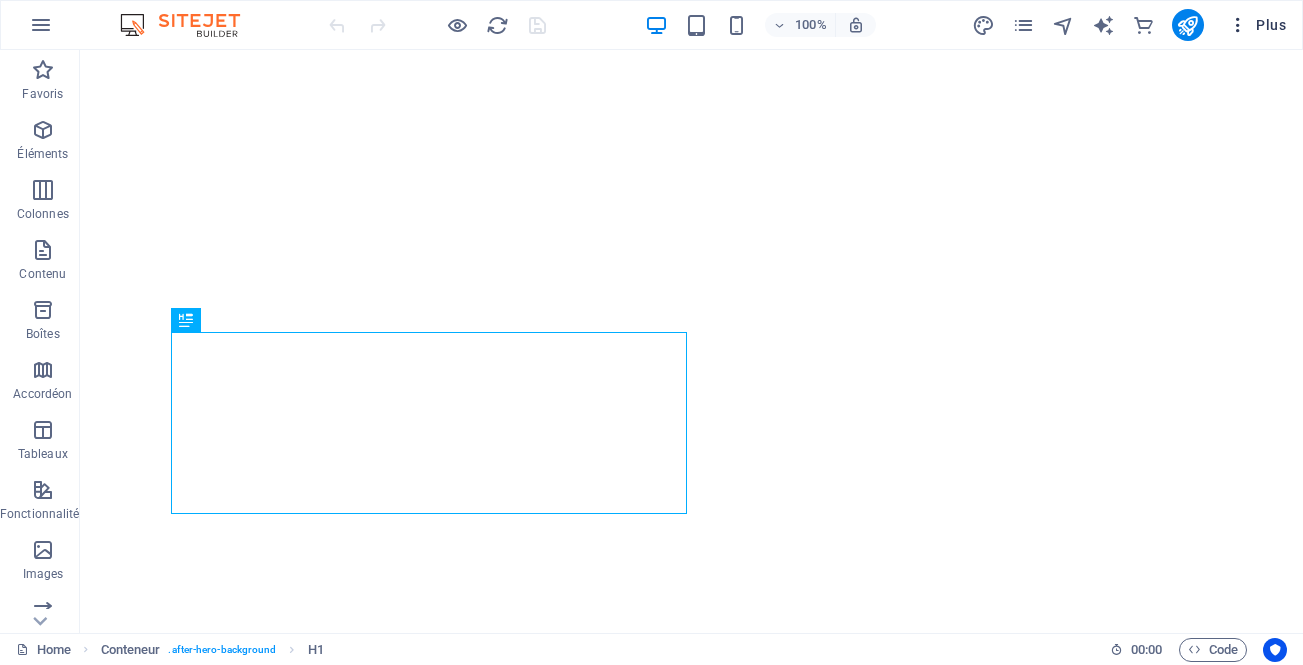 click at bounding box center [1238, 25] 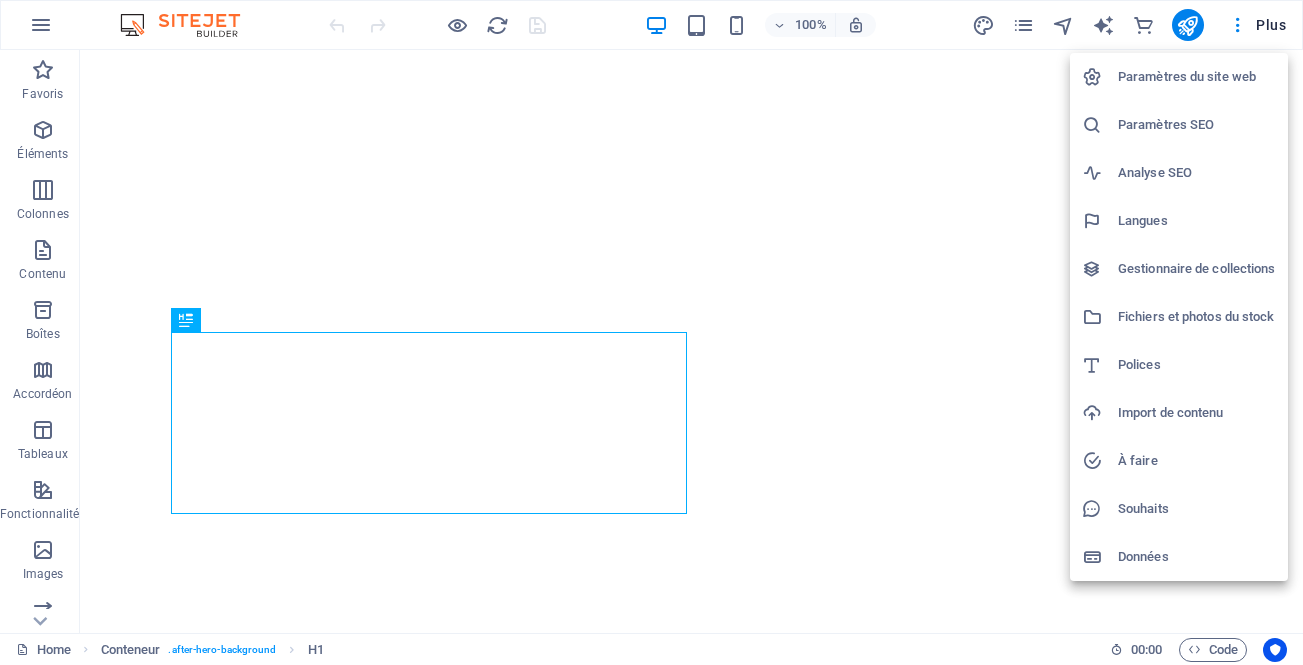 click at bounding box center [651, 332] 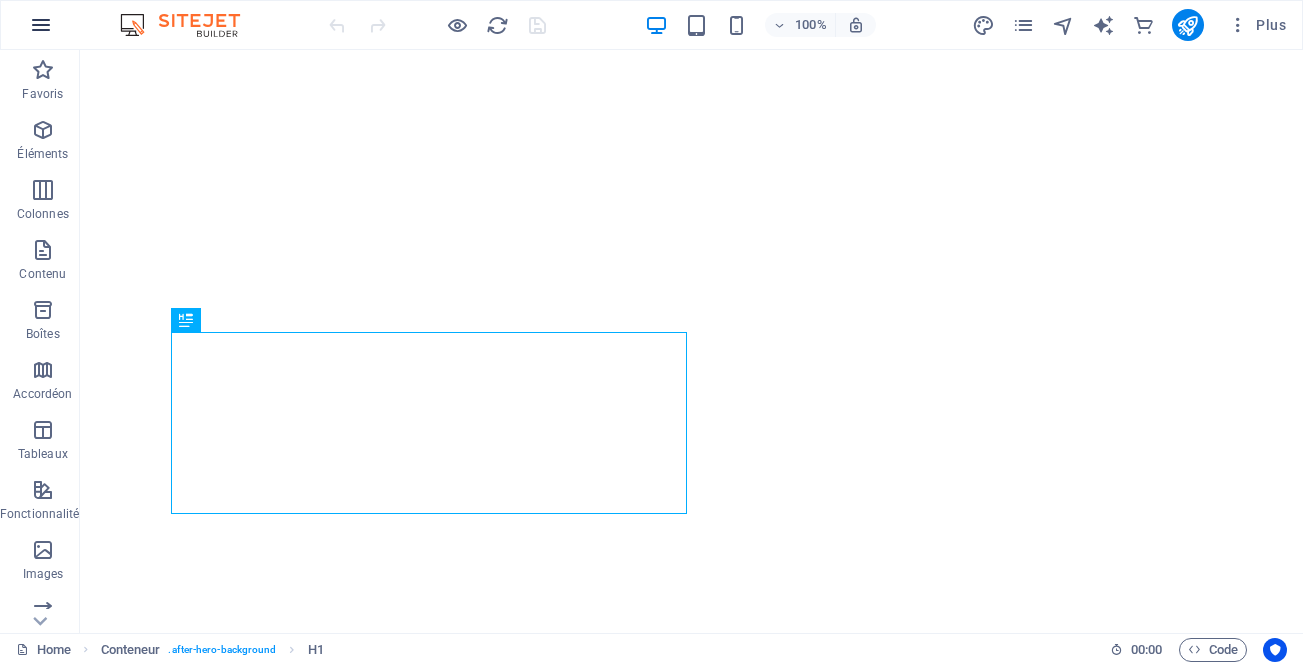 click at bounding box center (41, 25) 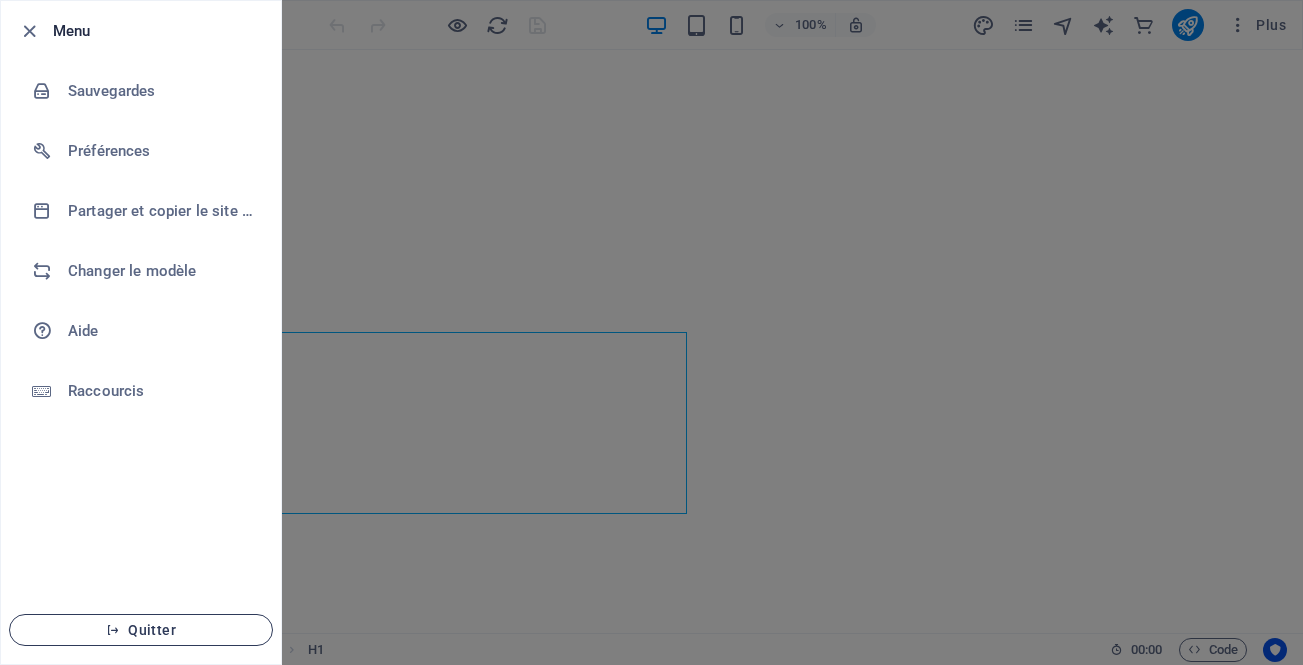 click on "Quitter" at bounding box center (141, 630) 